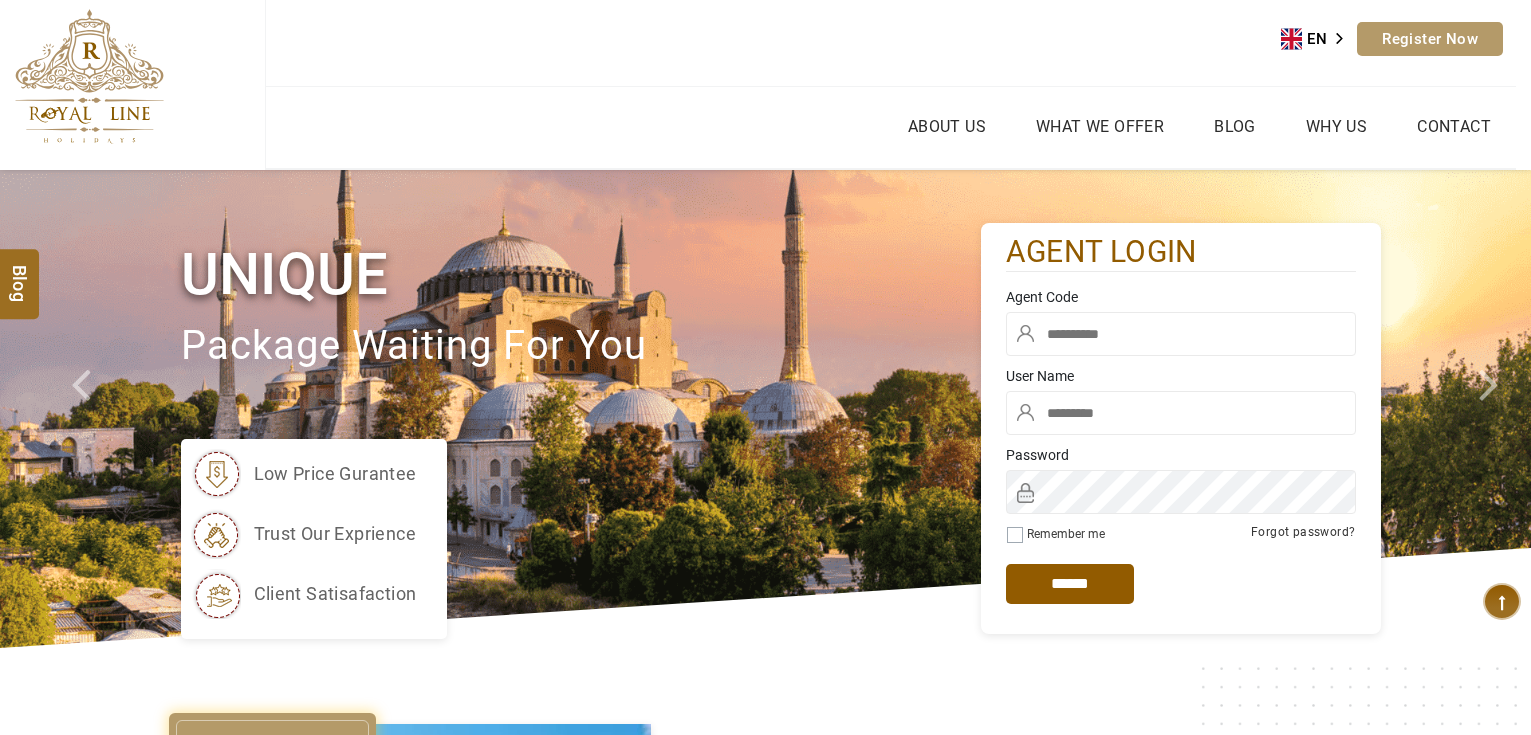 scroll, scrollTop: 0, scrollLeft: 0, axis: both 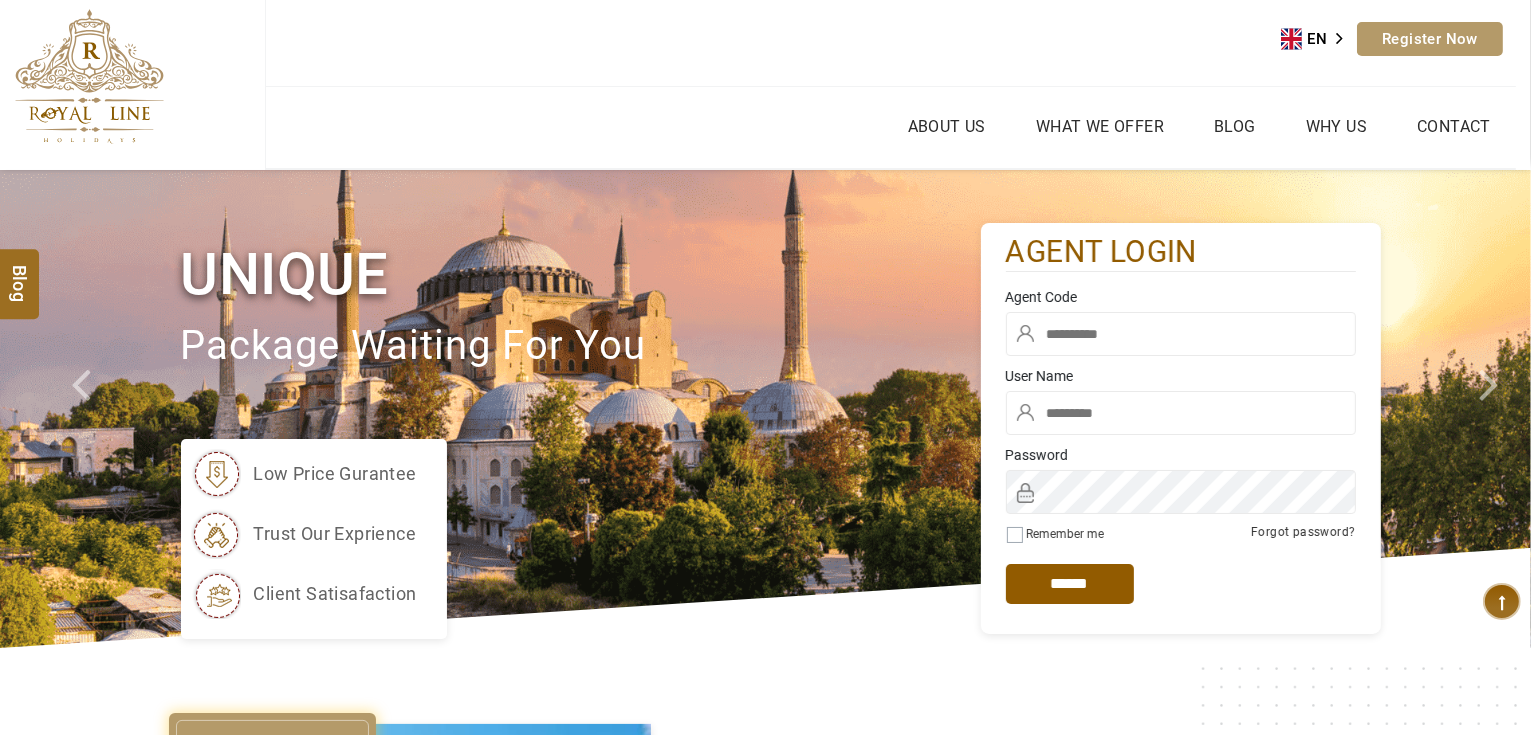 type on "*******" 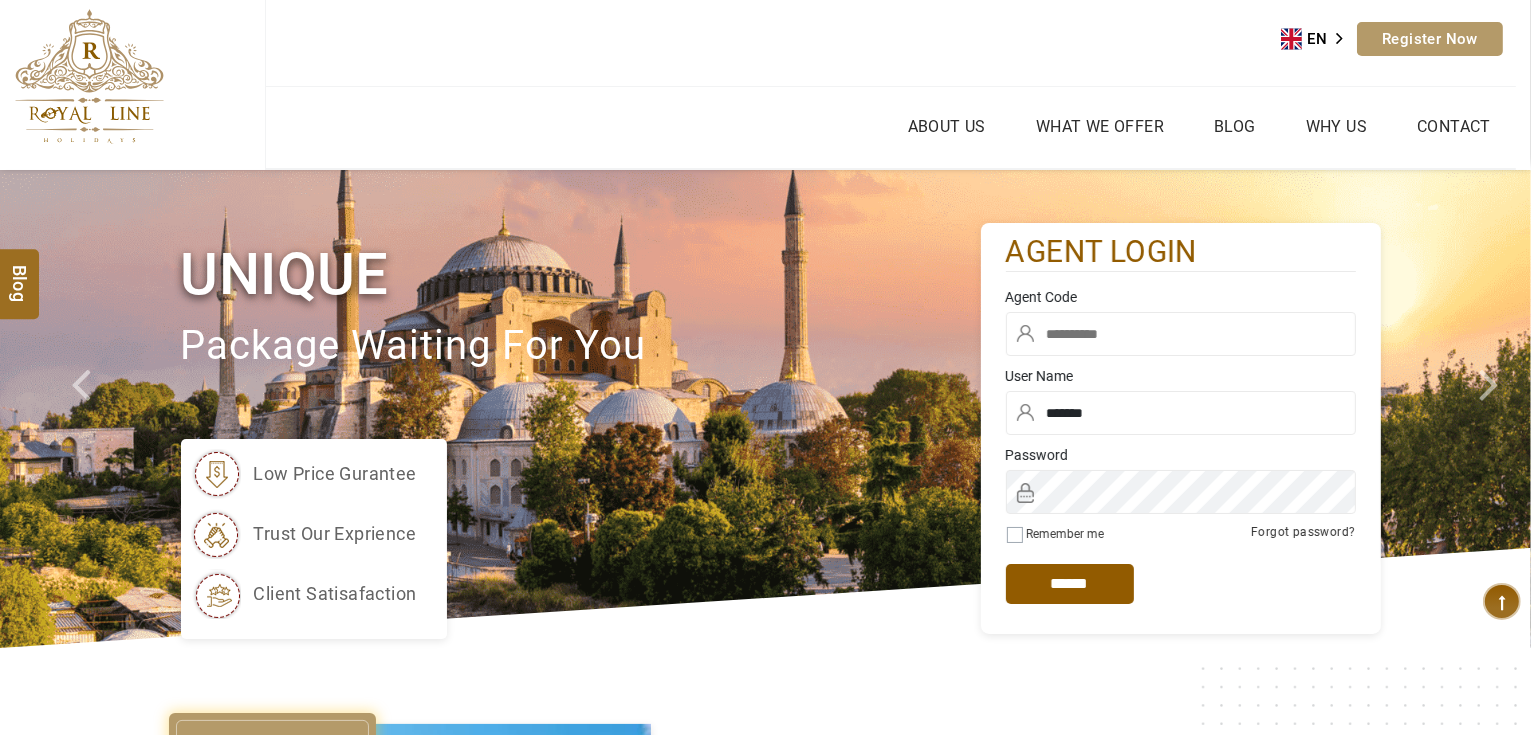 click at bounding box center (1181, 334) 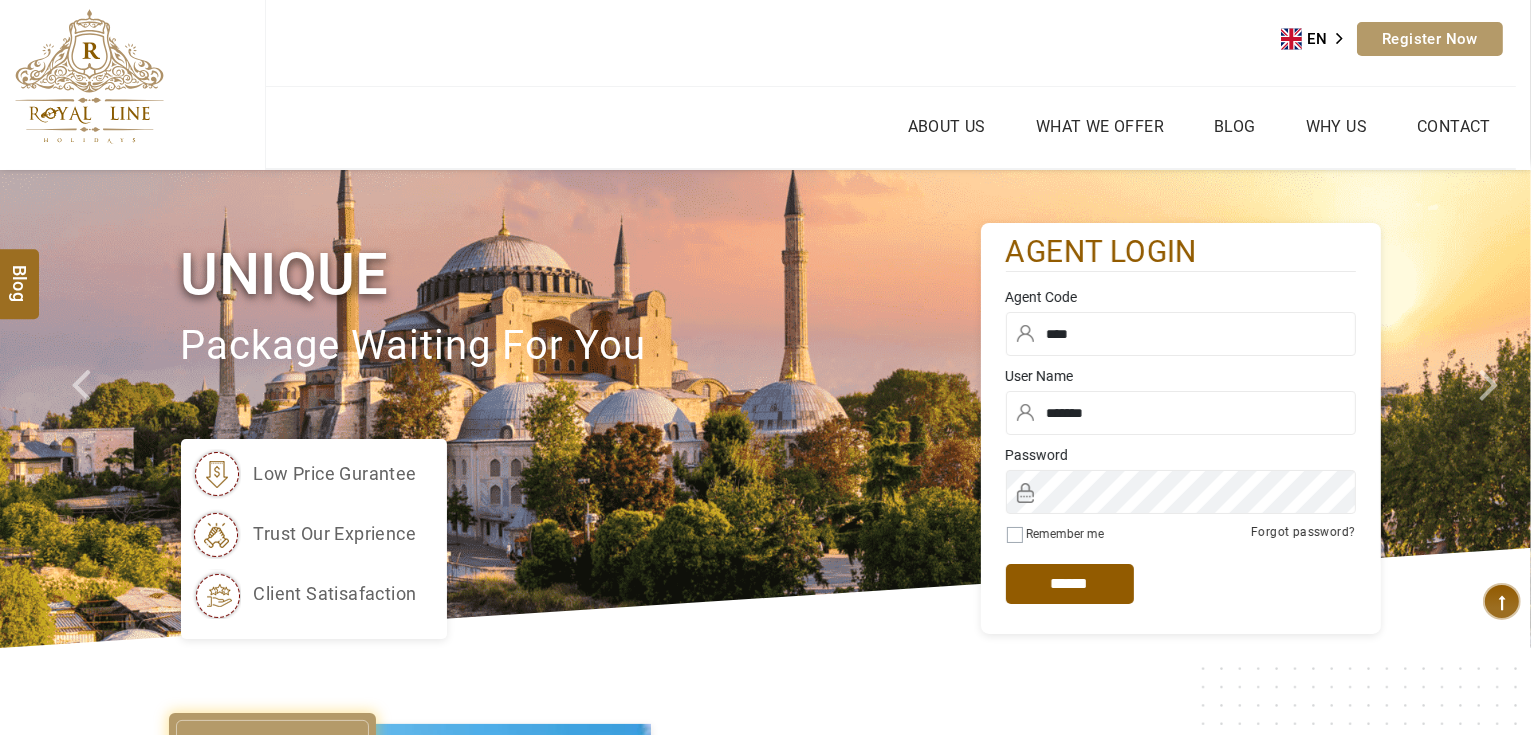 type on "****" 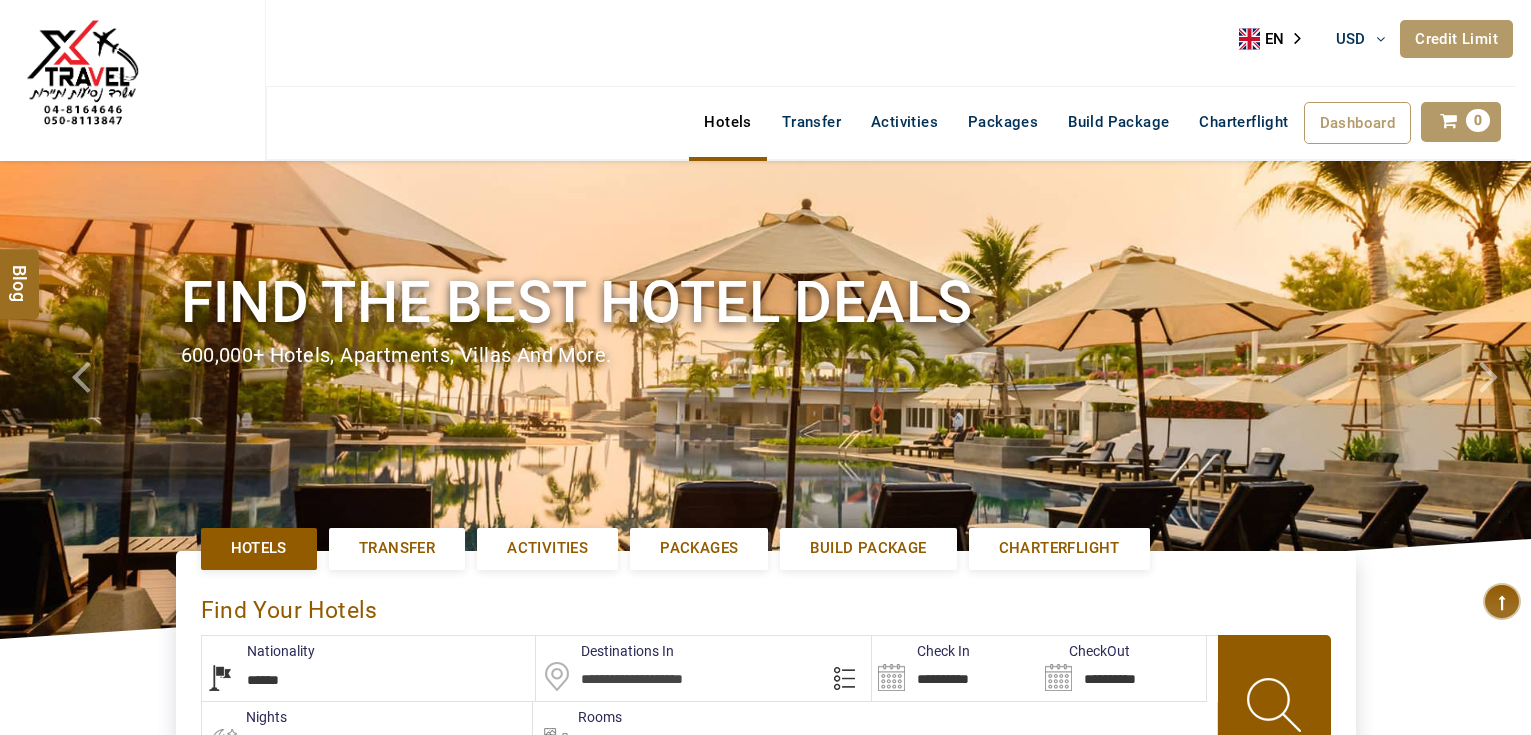select on "******" 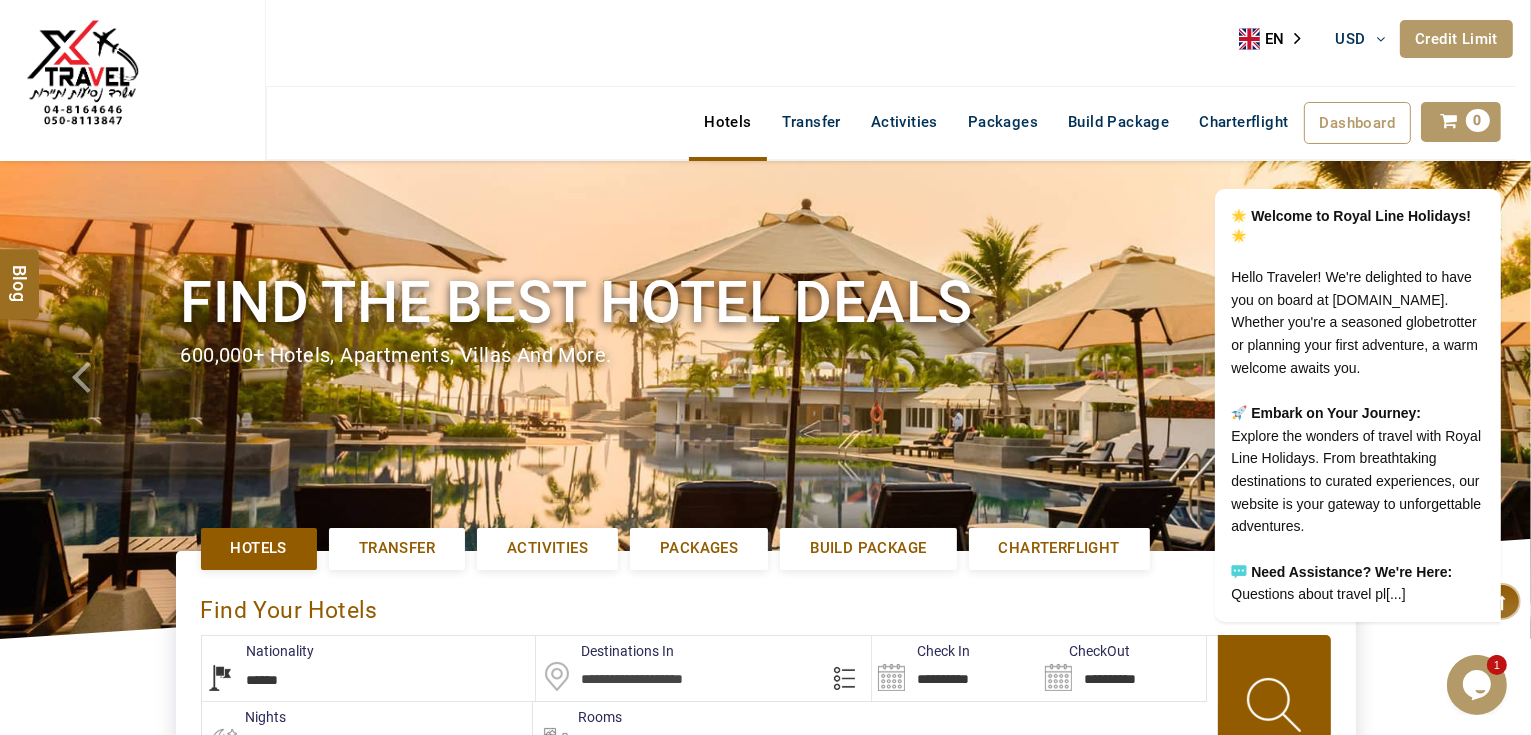 scroll, scrollTop: 0, scrollLeft: 0, axis: both 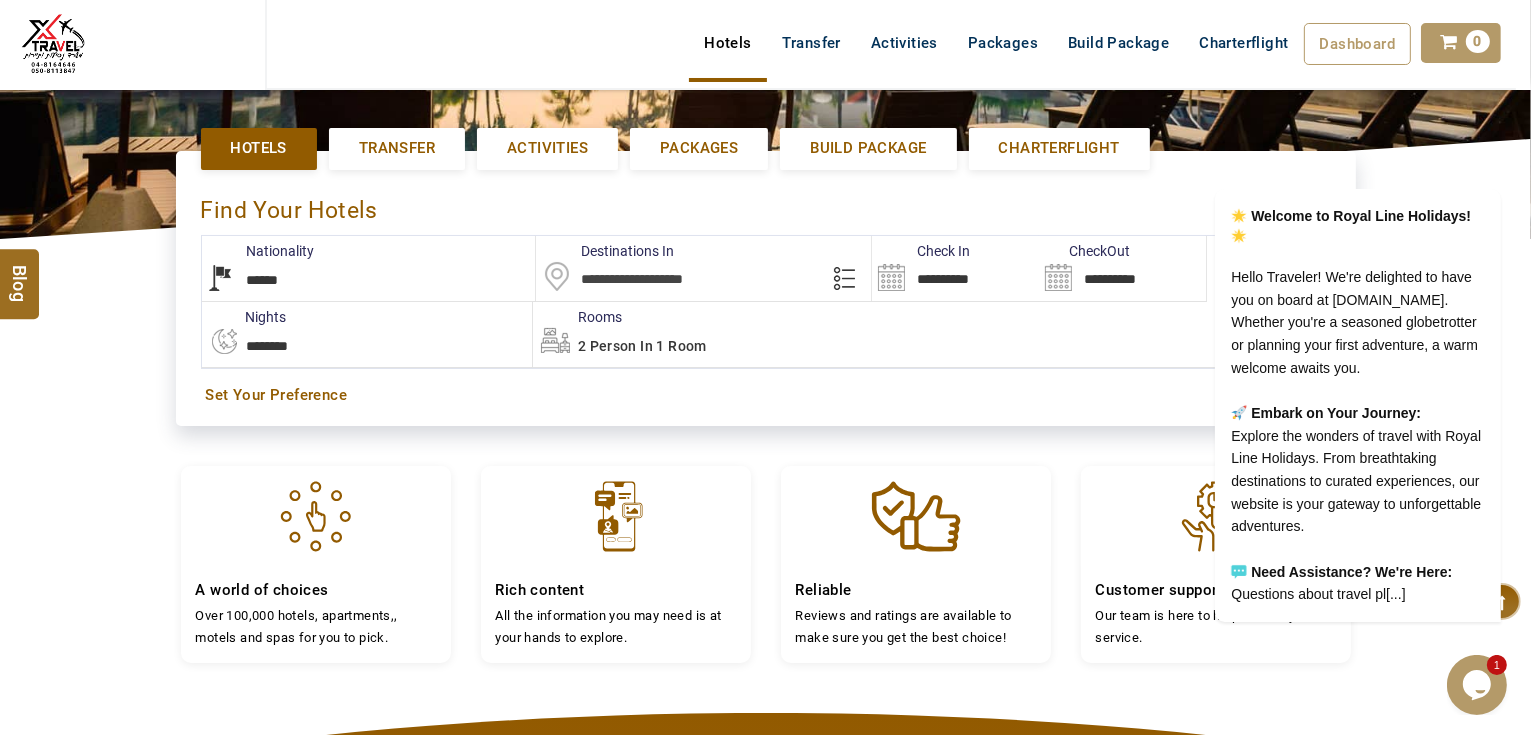 click at bounding box center (703, 268) 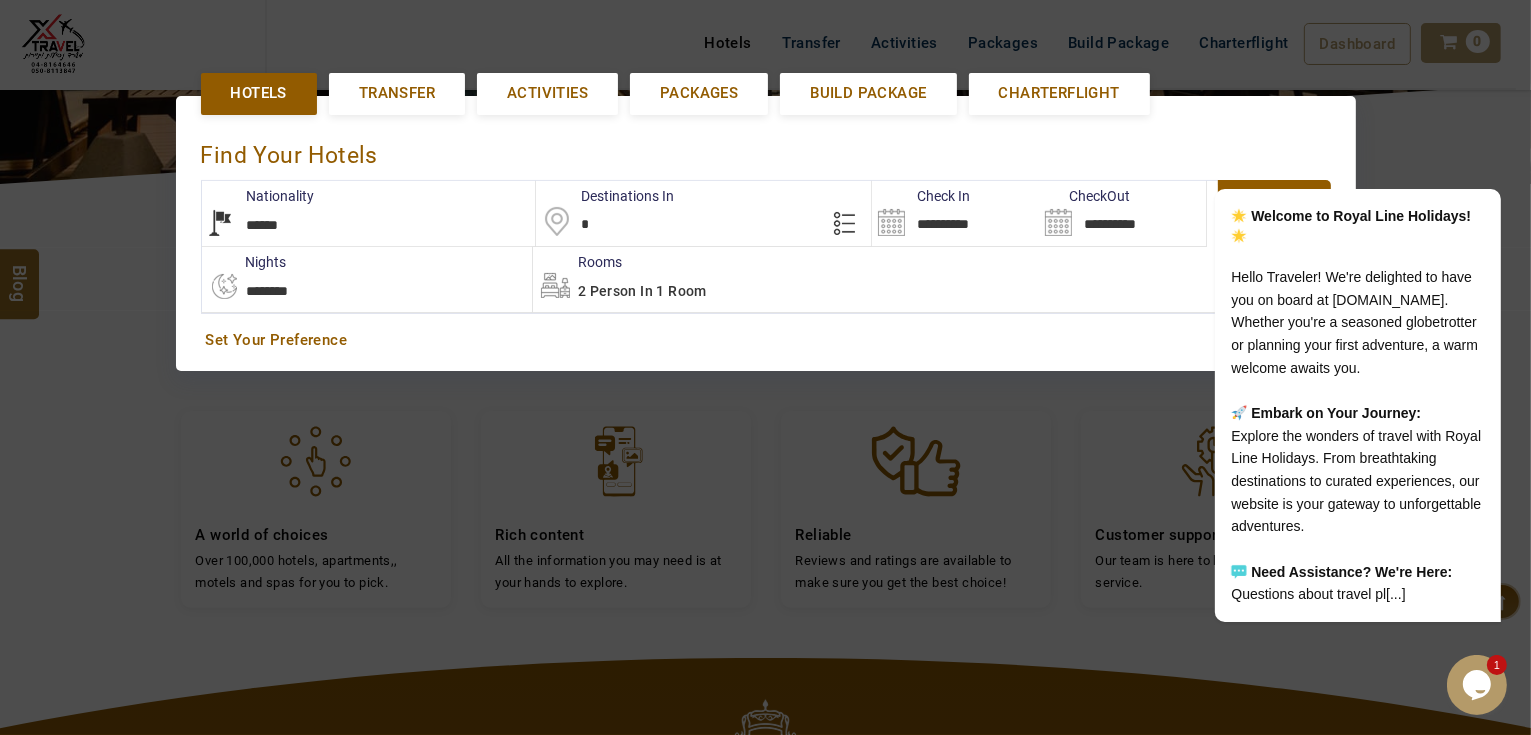 scroll, scrollTop: 460, scrollLeft: 0, axis: vertical 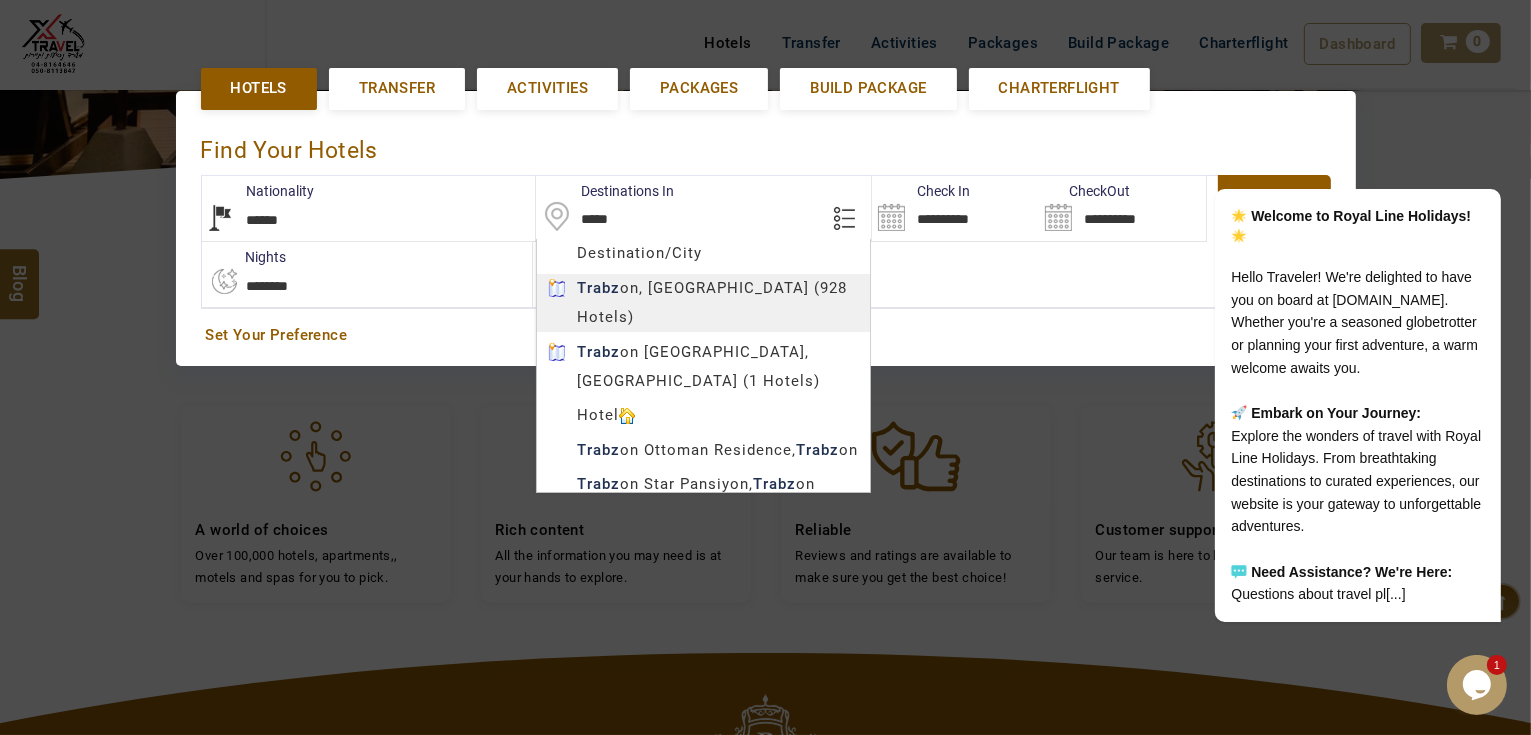 type on "*******" 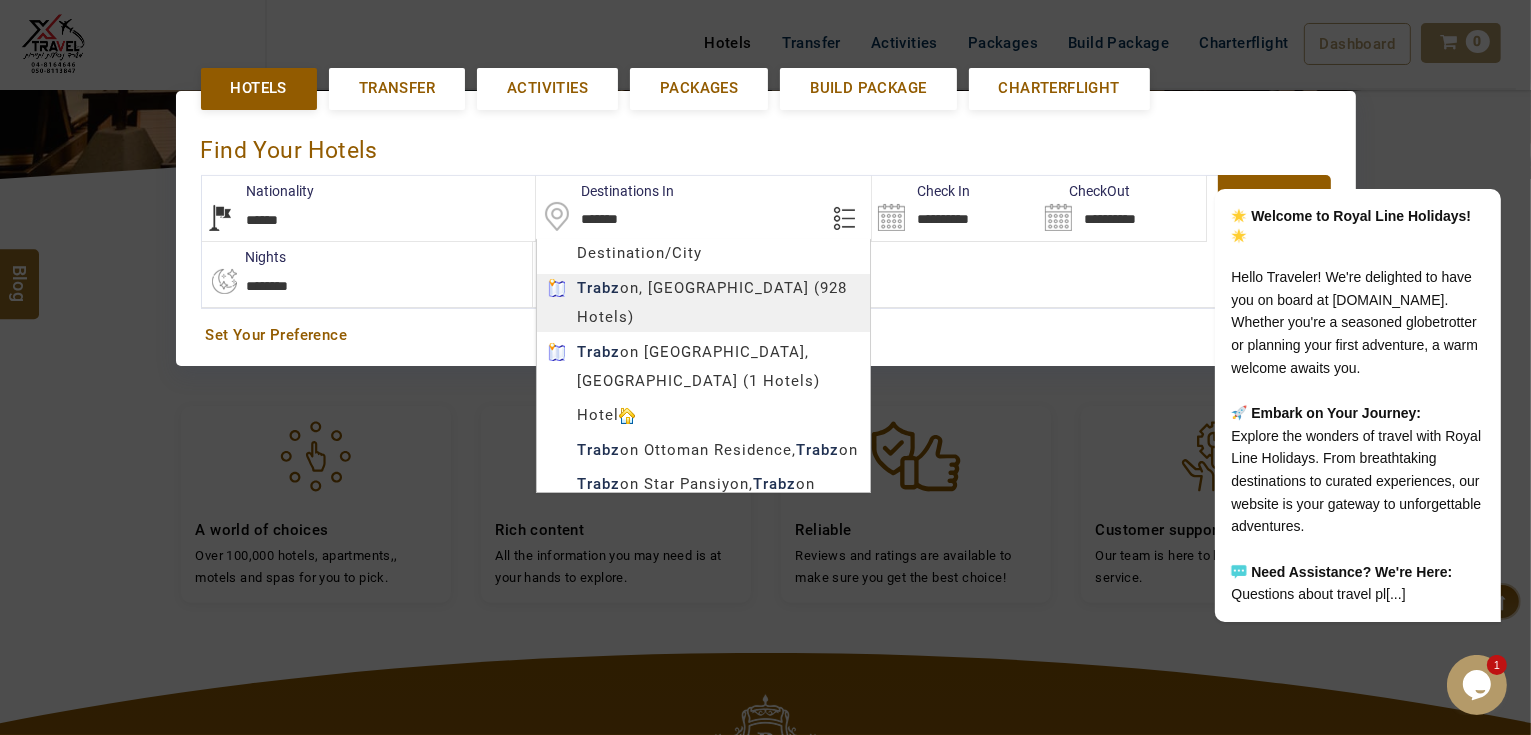 click on "AHMAD JINDAWY USD AED  AED EUR  € USD  $ INR  ₹ THB  ฿ IDR  Rp BHD  BHD TRY  ₺ Credit Limit EN HE AR ES PT ZH Helpline
+971 55 344 0168 Register Now +971 55 344 0168 info@royallineholidays.com About Us What we Offer Blog Why Us Contact Hotels  Transfer Activities Packages Build Package Charterflight Dashboard My Profile My Booking My Reports My Quotation Sign Out 0 Points Redeem Now To Redeem 33539 Points Future Points  4240   Points Credit Limit Credit Limit USD 30000.00 70% Complete Used USD 20976.14 Available USD 9023.86 Setting  Looks like you haven't added anything to your cart yet Countinue Shopping ******* ****** Please Wait.. Blog demo
Remember me Forgot
password? LOG IN Don't have an account?   Register Now My Booking View/ Print/Cancel Your Booking without Signing in Submit demo
In A Few Moment, You Will Be Celebrating Best Hotel options galore ! Check In   CheckOut Rooms Rooms Please Wait Find the best hotel deals Hotels  Transfer Activities Packages" at bounding box center [765, 358] 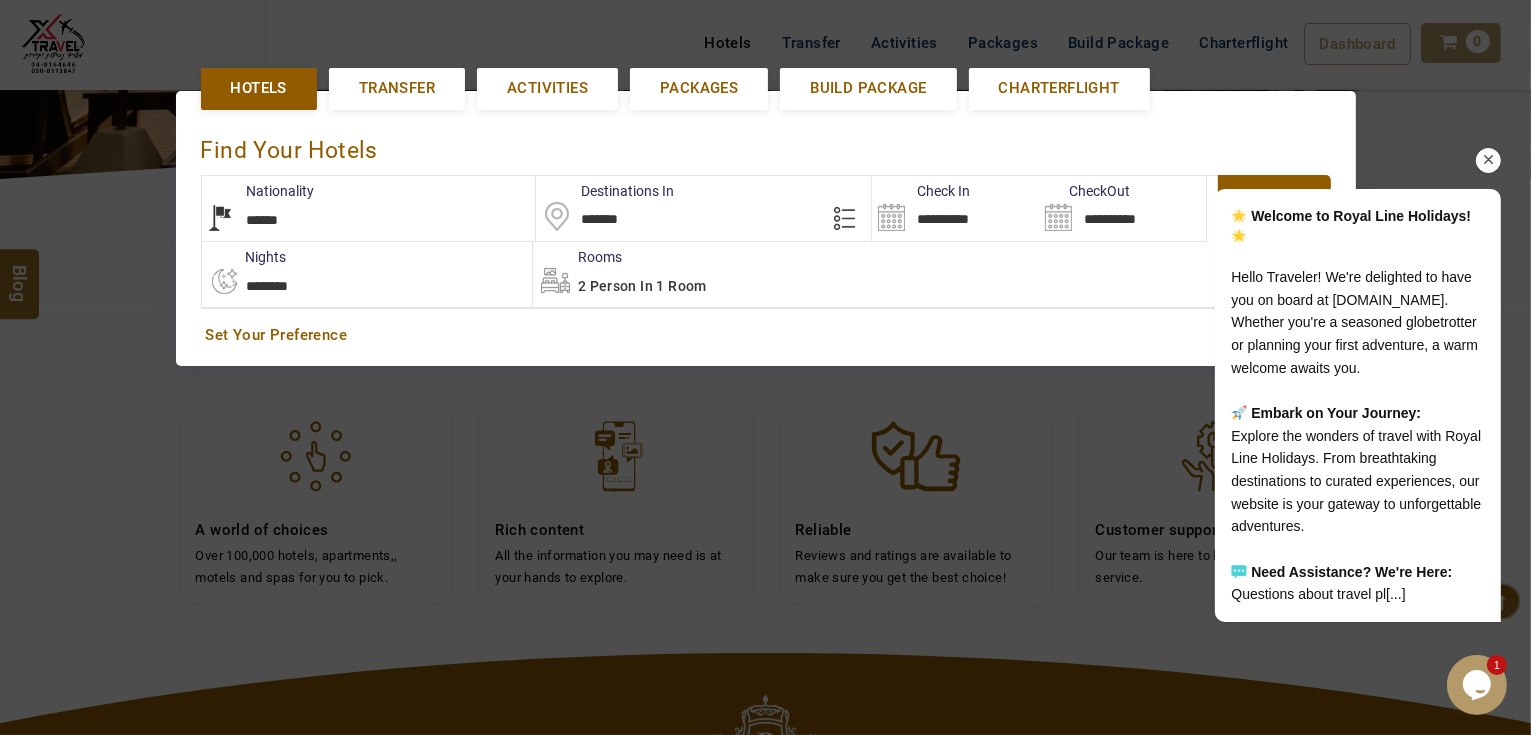 click at bounding box center (1487, 160) 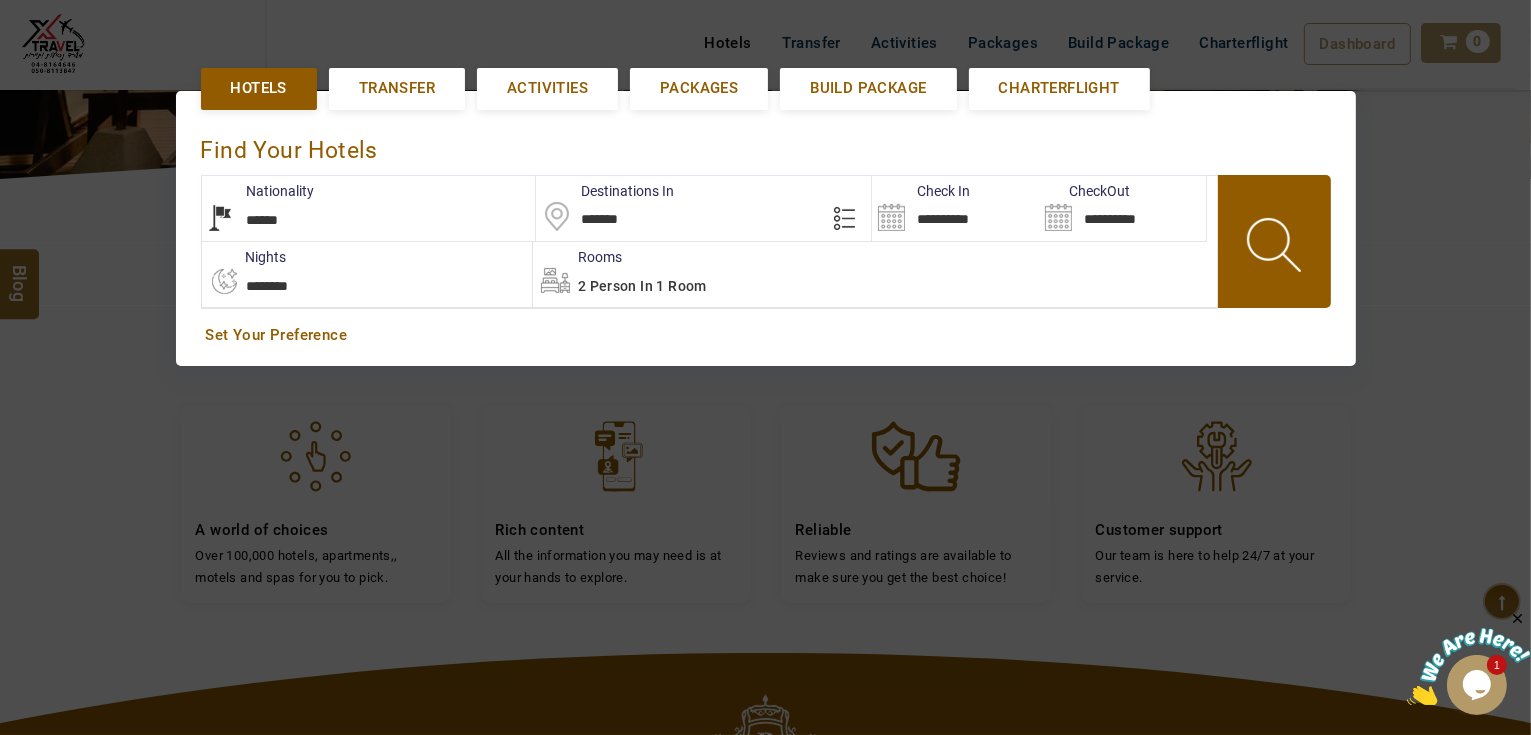 click on "**********" at bounding box center [955, 208] 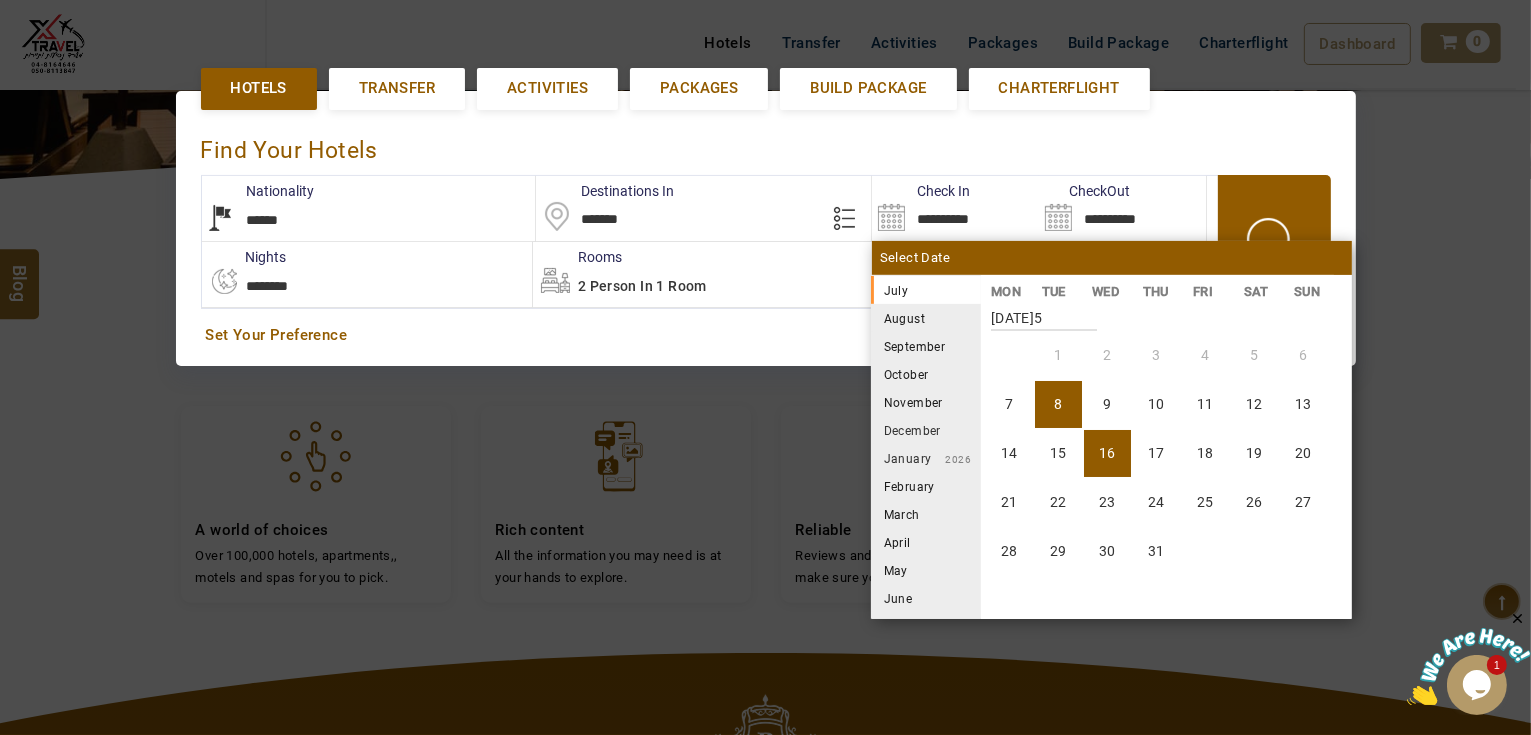 click on "16" at bounding box center [1107, 453] 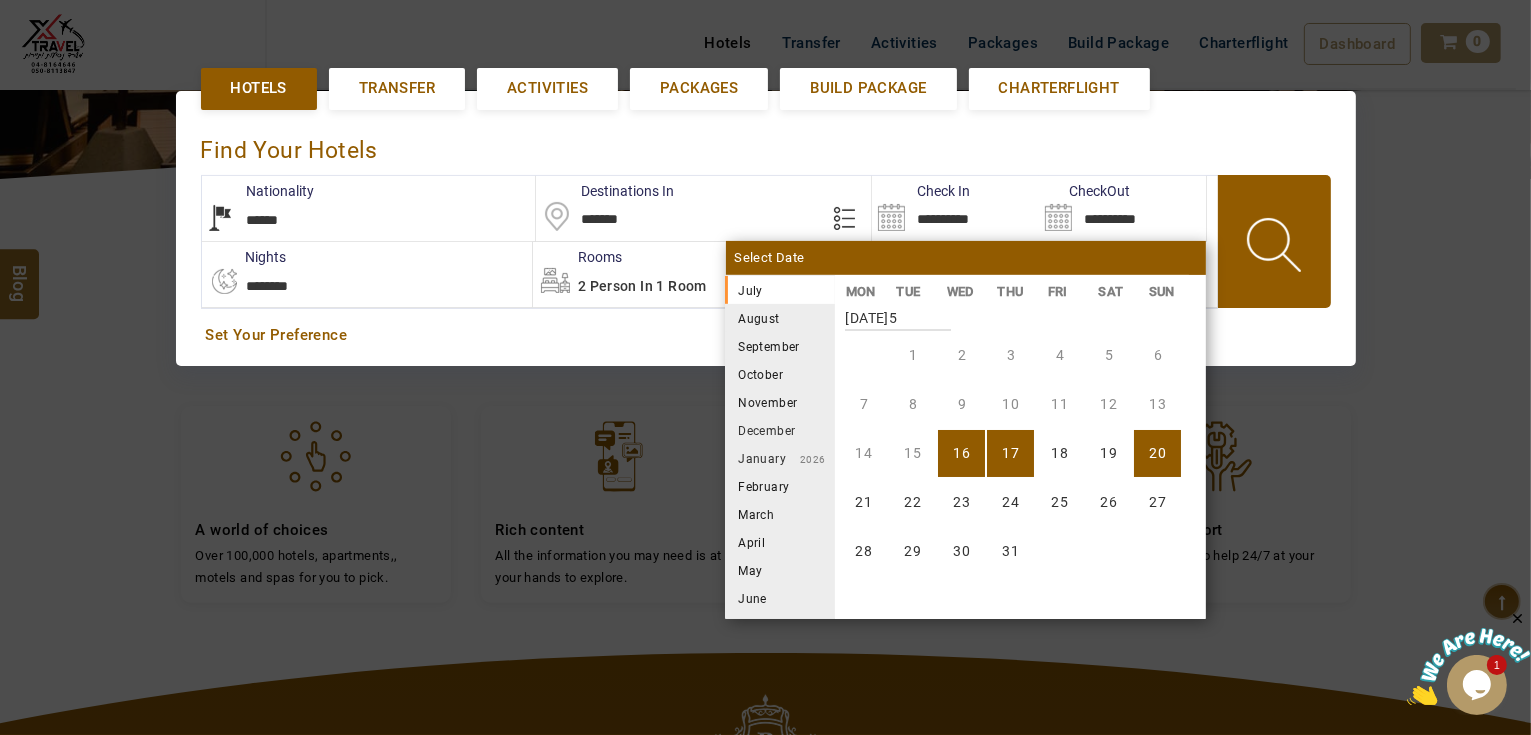 click on "20" at bounding box center [1157, 453] 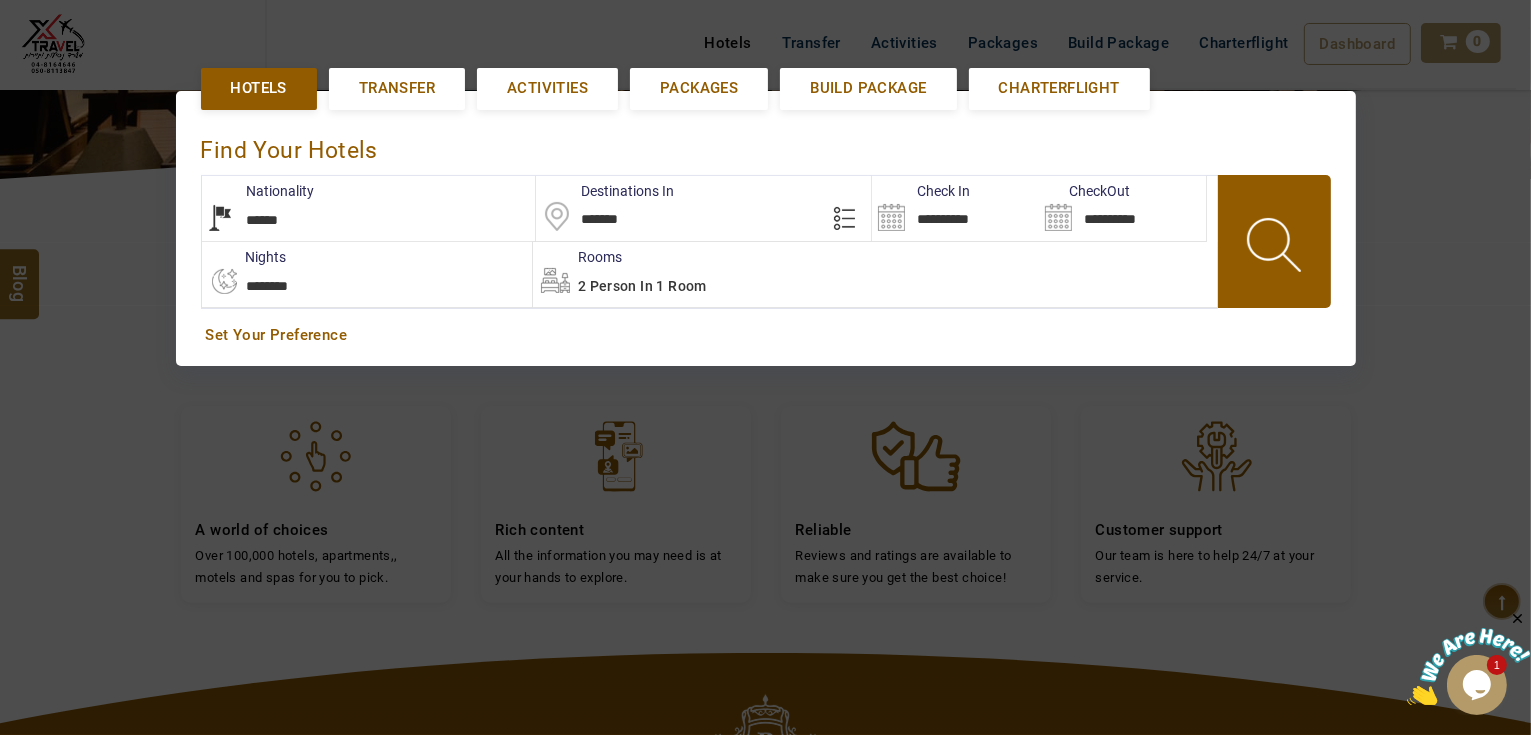 click at bounding box center (1276, 248) 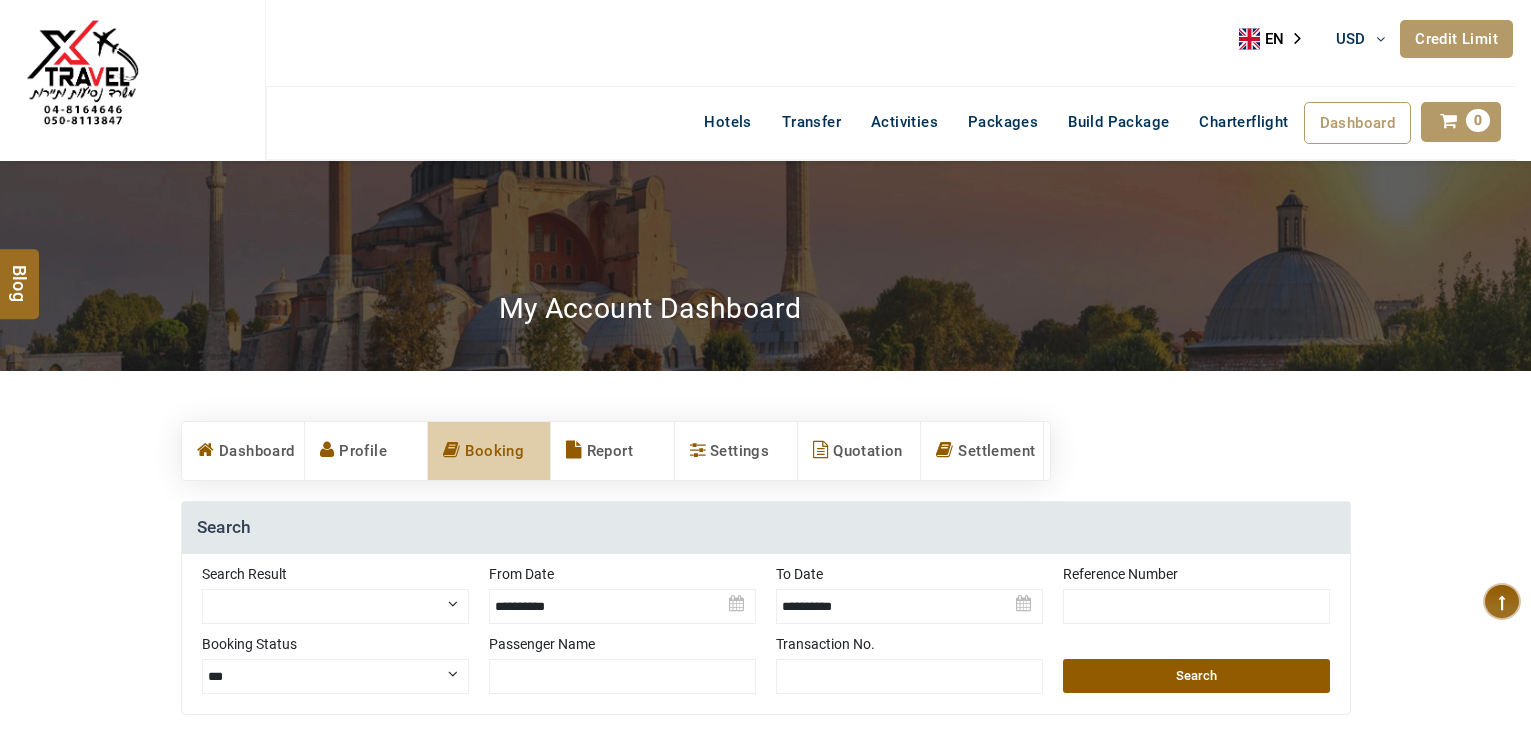 select 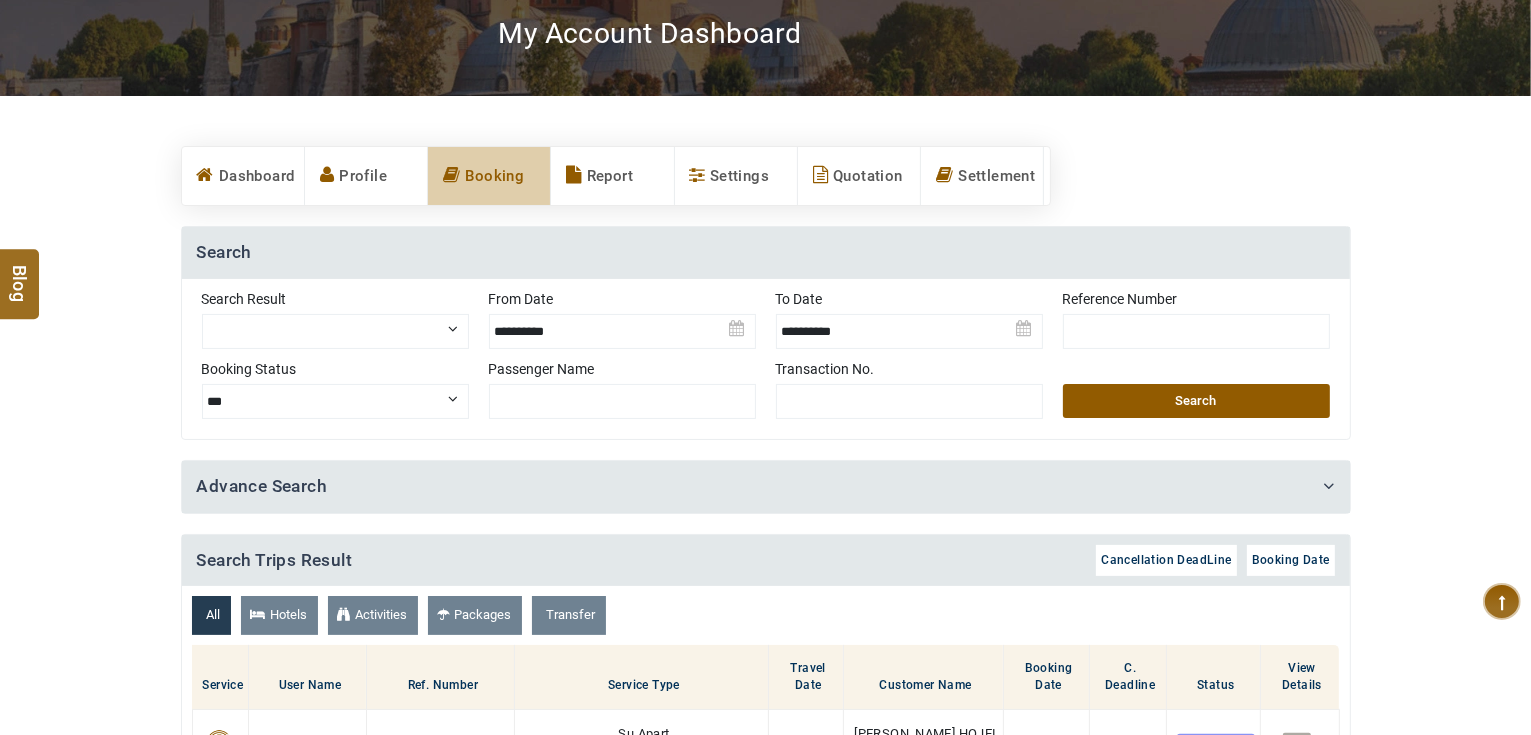 scroll, scrollTop: 275, scrollLeft: 0, axis: vertical 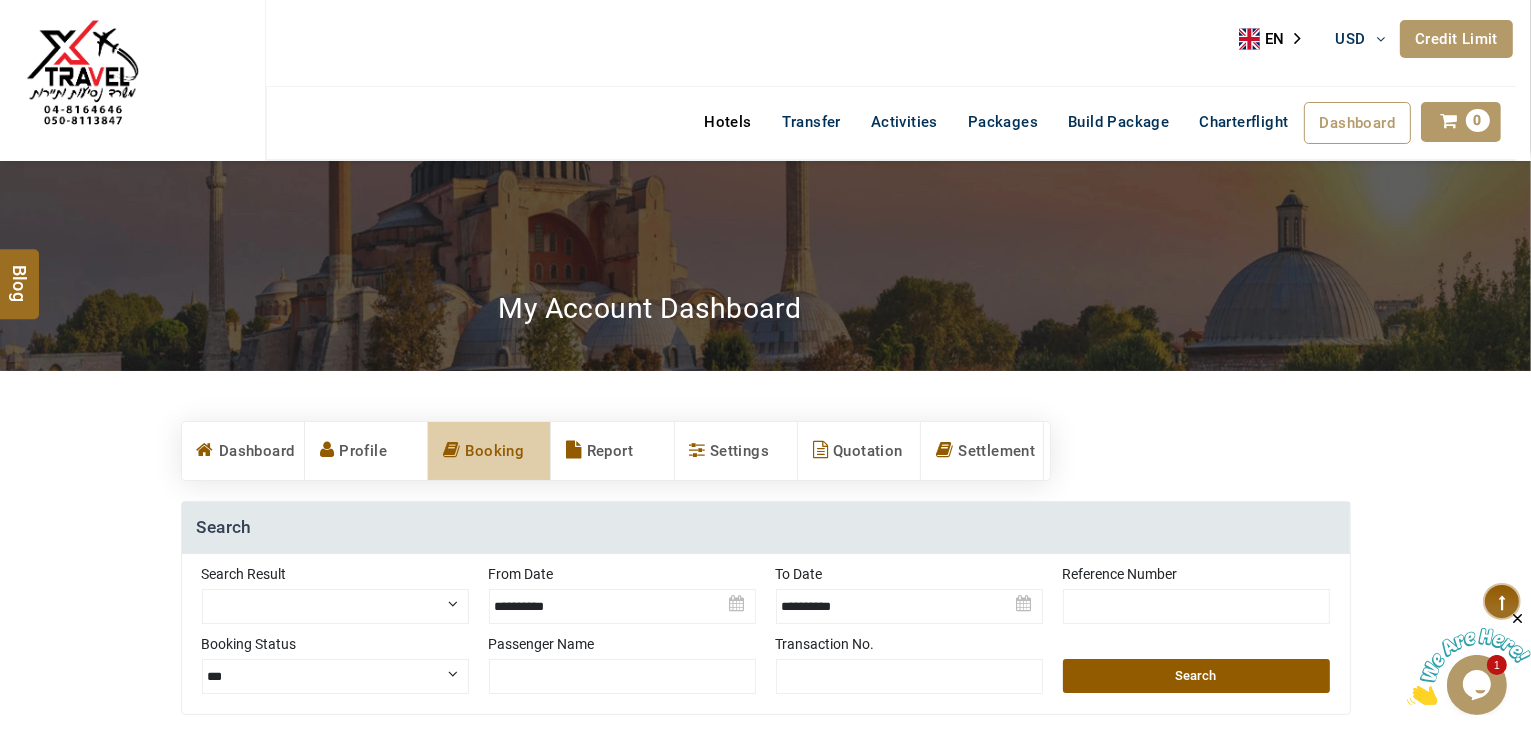 click on "Hotels" at bounding box center [727, 122] 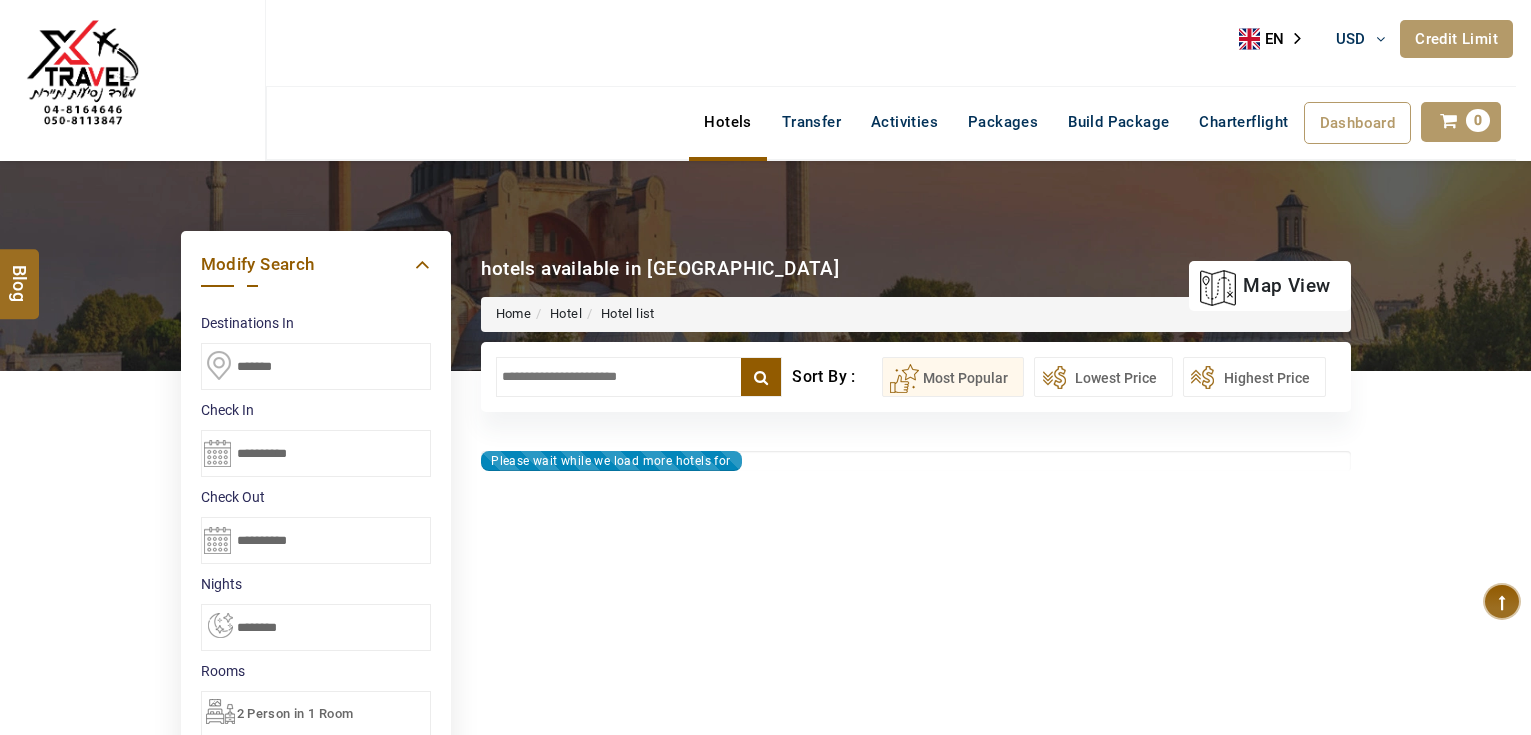 select on "*" 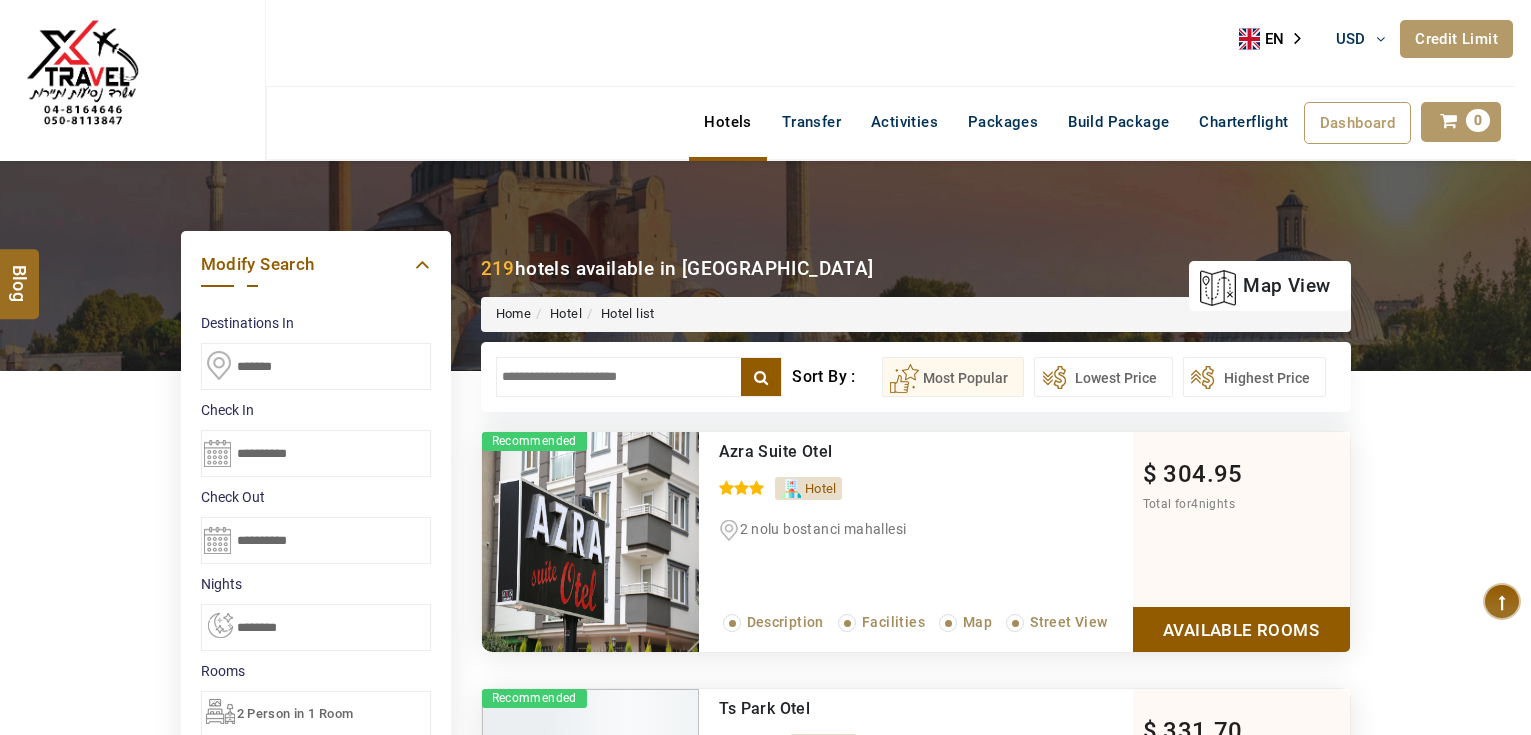 scroll, scrollTop: 0, scrollLeft: 0, axis: both 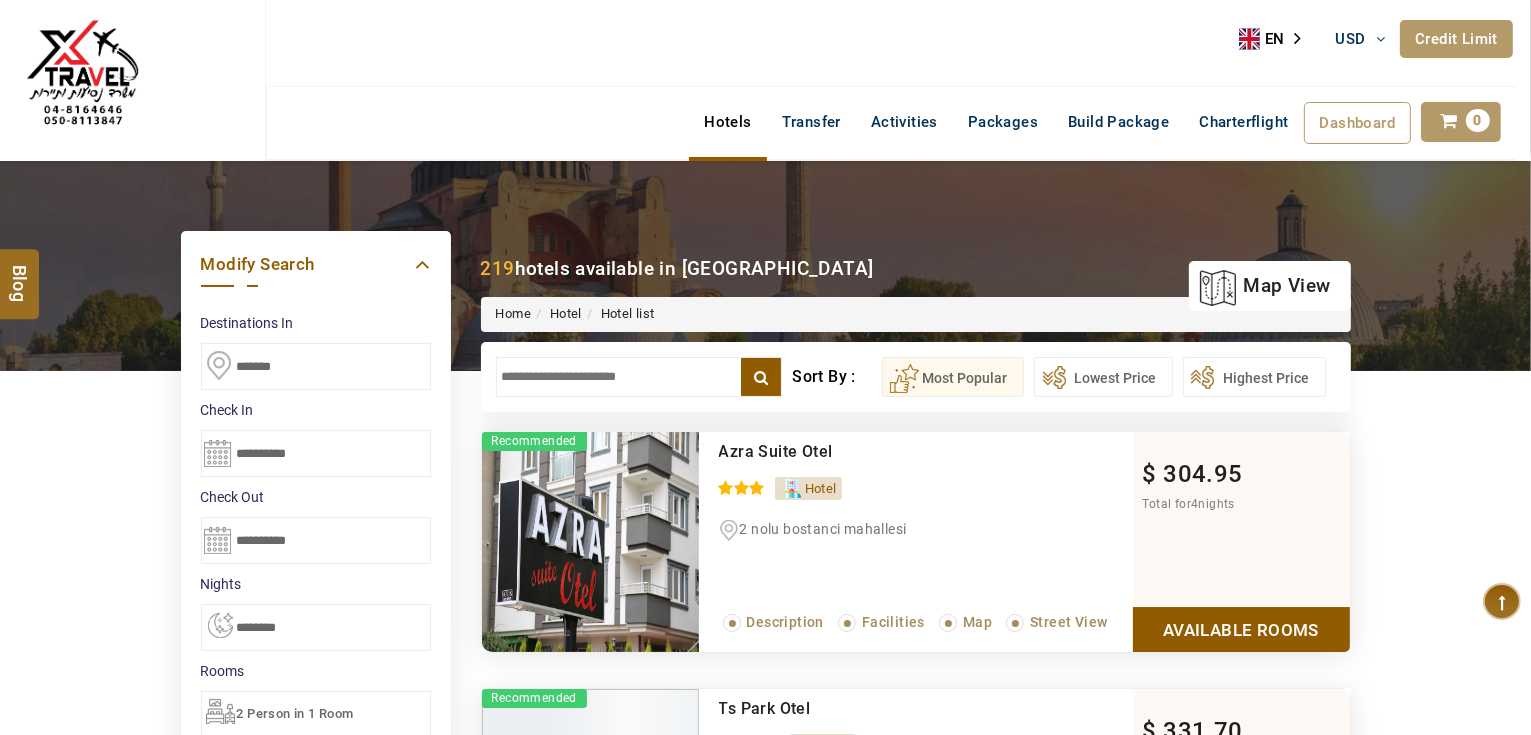 click at bounding box center (639, 377) 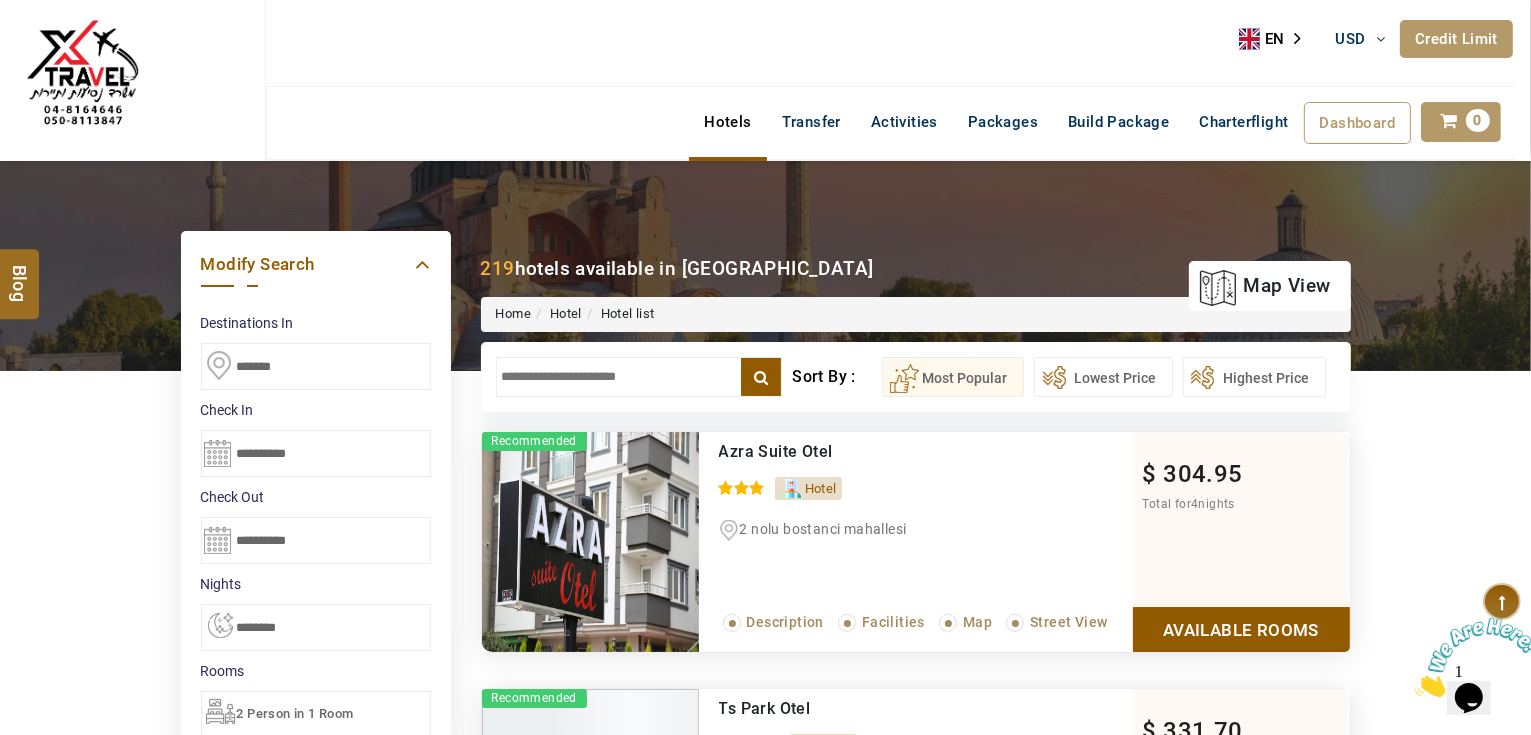 scroll, scrollTop: 0, scrollLeft: 0, axis: both 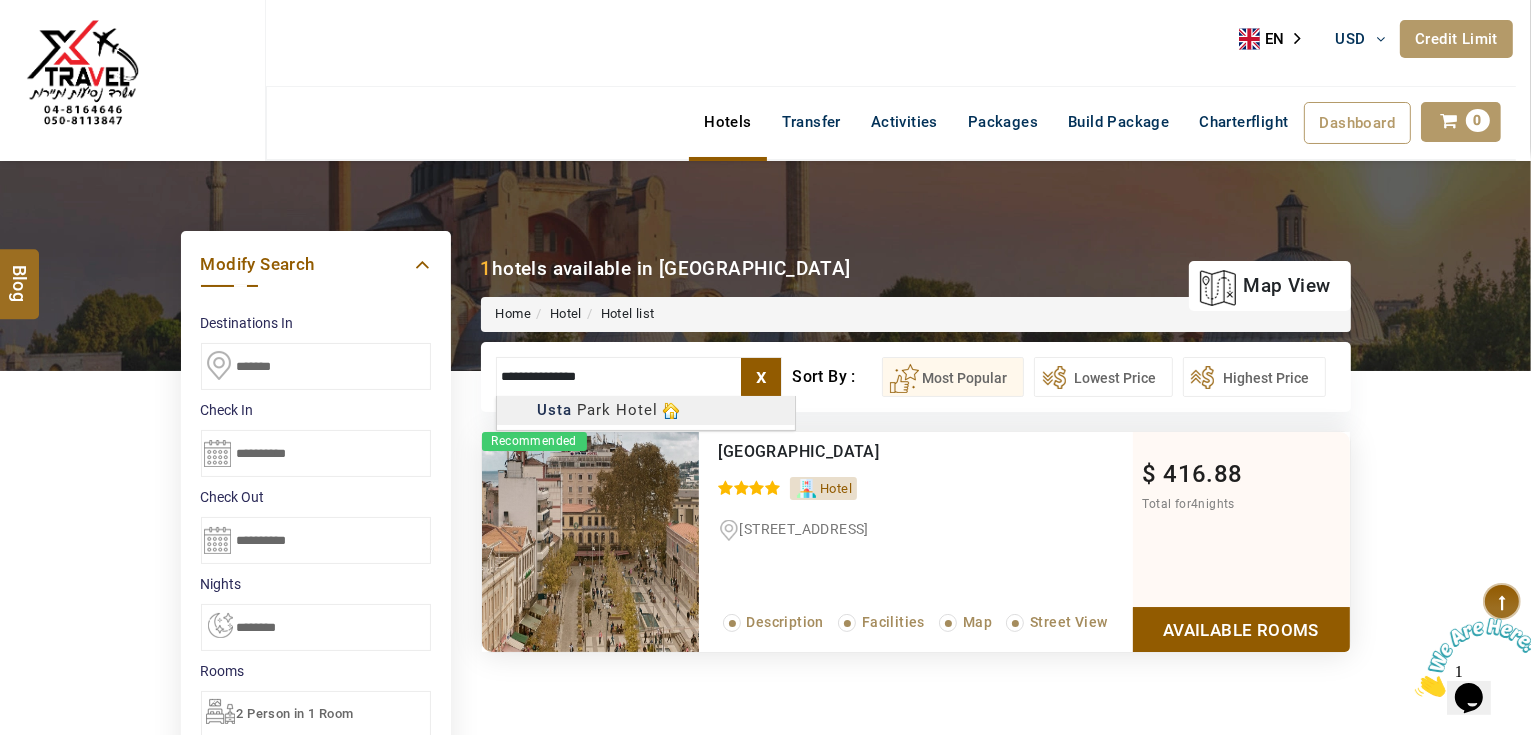 click on "AHMAD JINDAWY USD AED  AED EUR  € USD  $ INR  ₹ THB  ฿ IDR  Rp BHD  BHD TRY  ₺ Credit Limit EN HE AR ES PT ZH Helpline
+971 55 344 0168 Register Now +971 55 344 0168 info@royallineholidays.com About Us What we Offer Blog Why Us Contact Hotels  Transfer Activities Packages Build Package Charterflight Dashboard My Profile My Booking My Reports My Quotation Sign Out 0 Points Redeem Now To Redeem 33539  Points Future Points  4240   Points Credit Limit Credit Limit USD 30000.00 70% Complete Used USD 20976.14 Available USD 9023.86 Setting  Looks like you haven't added anything to your cart yet Countinue Shopping ******* ****** Please Wait.. Blog demo
Remember me Forgot
password? LOG IN Don't have an account?   Register Now My Booking View/ Print/Cancel Your Booking without Signing in Submit Applying Filters...... Hotels For You Will Be Loading Soon demo
In A Few Moment, You Will Be Celebrating Best Hotel options galore ! Check In   CheckOut Rooms Rooms Please Wait X 1" at bounding box center (765, 999) 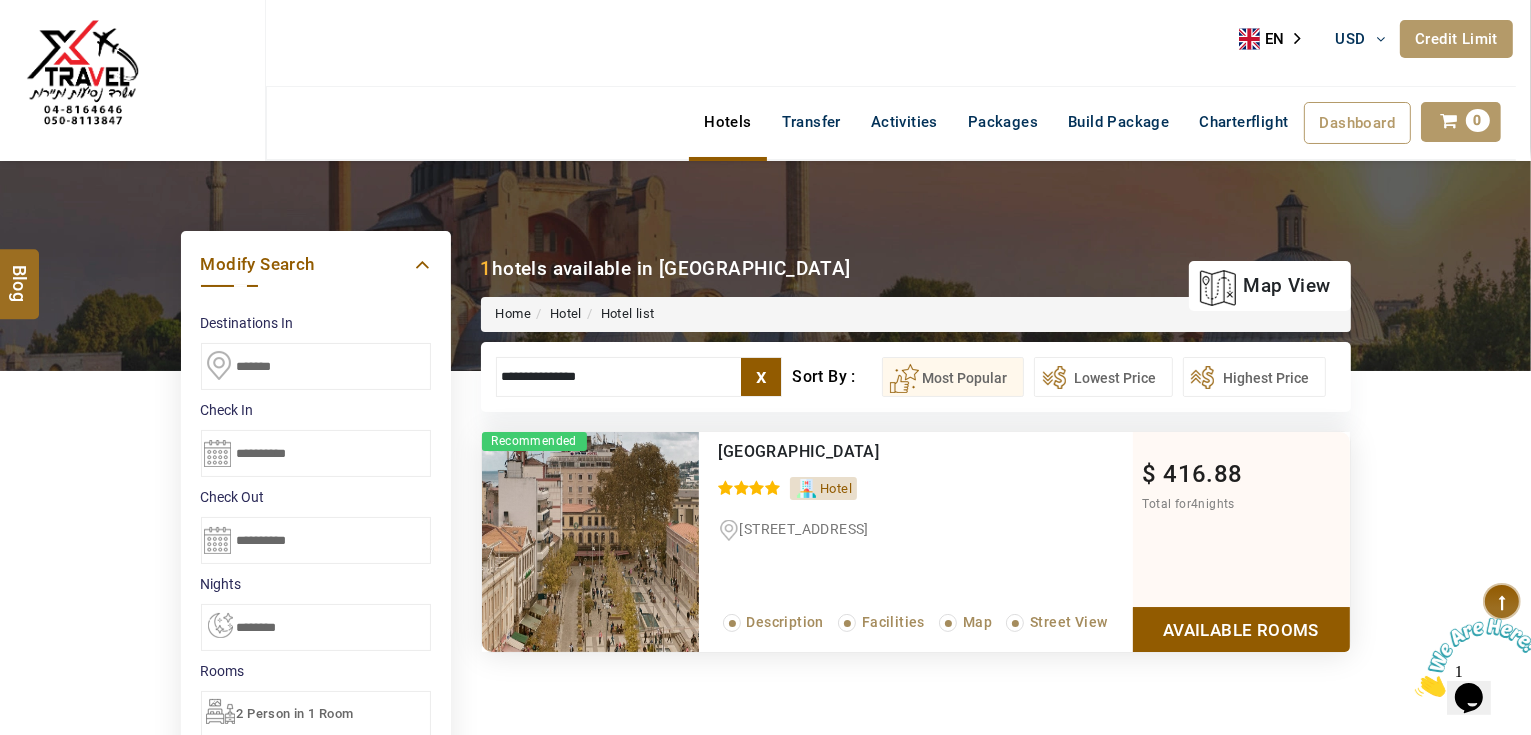 type on "**********" 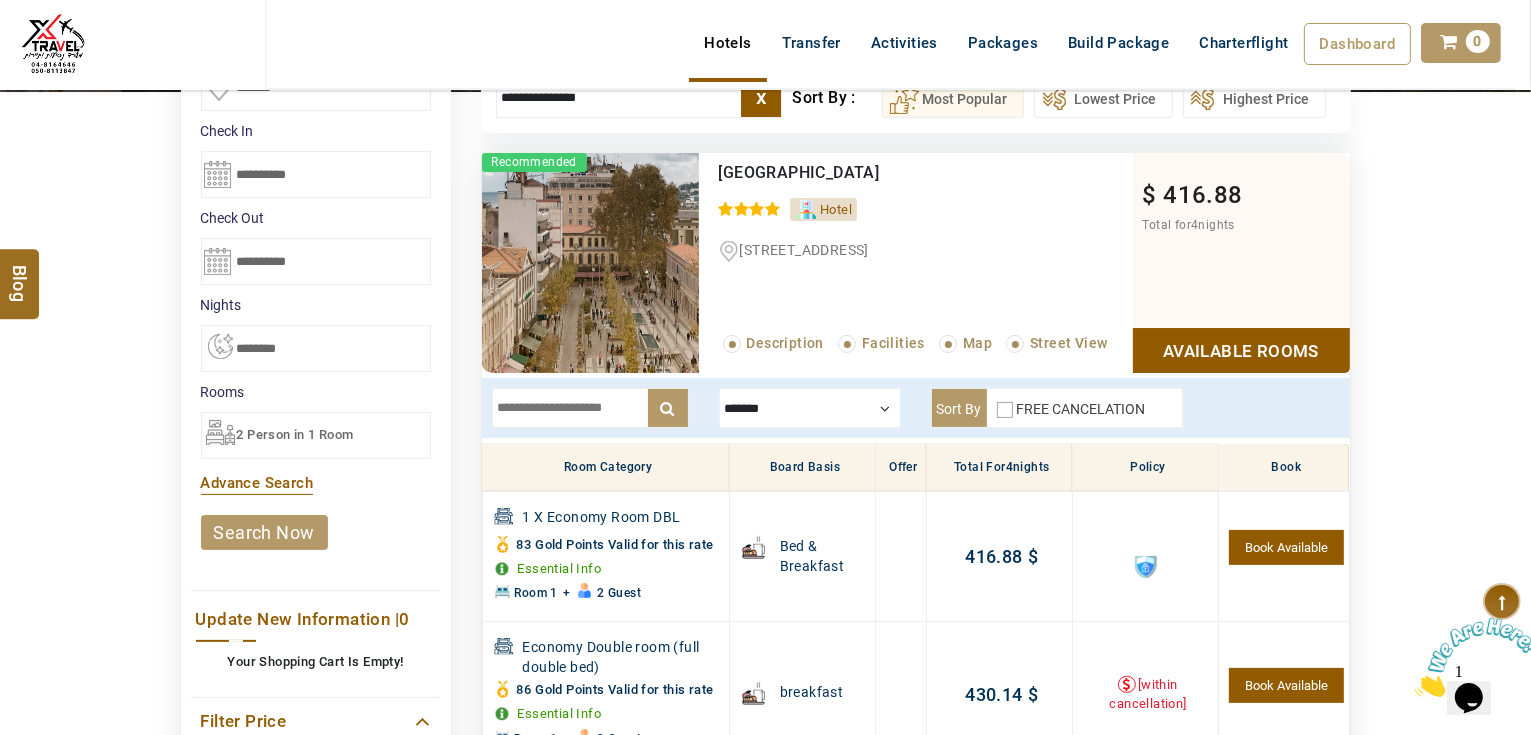 scroll, scrollTop: 220, scrollLeft: 0, axis: vertical 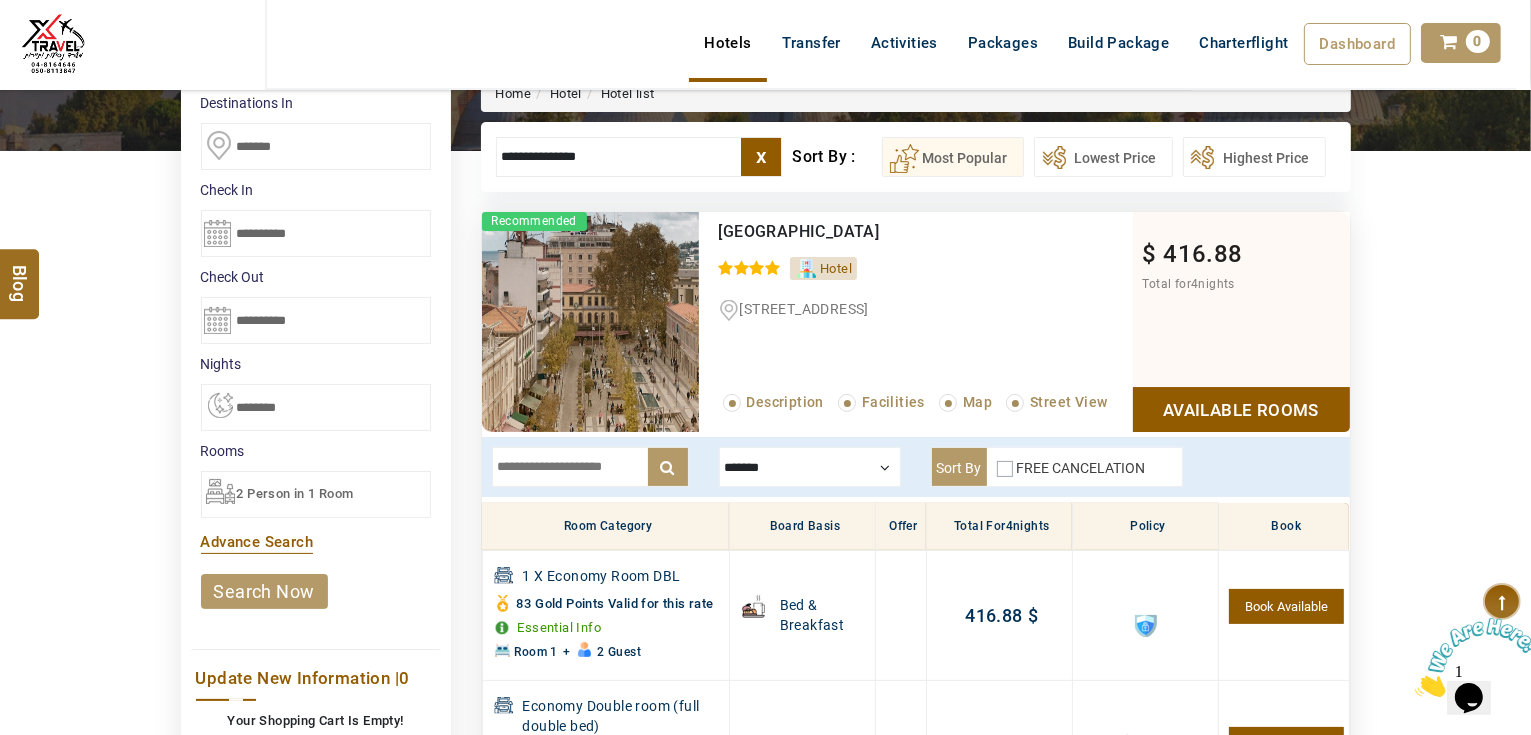 click on "**********" at bounding box center [316, 233] 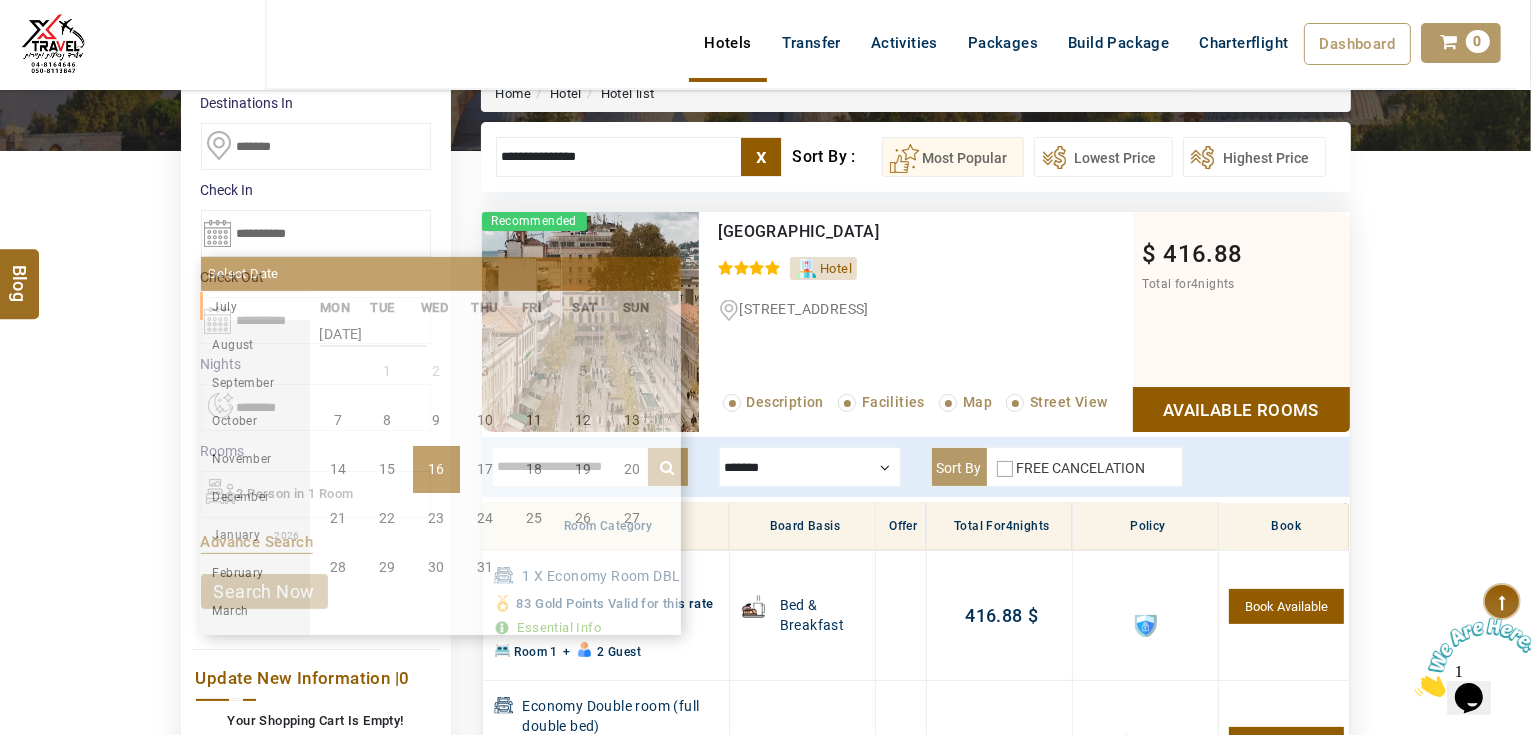 click on "DESTINATION + Add Destination  Nationality Afghanistan Albania Algeria American Samoa Andorra Angola Anguilla Antigua And Barbuda Argentina Armenia Aruba Australia Austria Azerbaijan Bahamas Bahrain Bangladesh Barbados Belarus Belgium Belize Benin Bermuda Bhutan Bolivia Bosnia Herzegovina Botswana Brazil British Indian Ocean Territory British Virgin Islands Brunei Darussalam Bulgaria Burkina Faso Burundi Cambodia Cameroon Canada Cape Verde Caribbean Cayman Islands Central African Republic Chad Chile China Christmas Island Cocos (Keeling) Islands Colombia Comoros Congo (Democratic Republic) Congo (Republic Of) Cook Islands Costa Rica Croatia Cuba Cyprus Czech Republic Denmark Djibouti Dominica Dominican Republic East Timor Ecuador Egypt El Salvador Equatorial Guinea Eritrea Estonia Ethiopia Falkland Islands(Malvinas) Faroe Islands Fiji Finland France French Guiana French Polynesia French Southern Territories Gabon Gambia Georgia Germany Ghana Gibraltar Greece Greenland Grenada Guadeloupe Guam Guatemala Guinea" at bounding box center (765, 660) 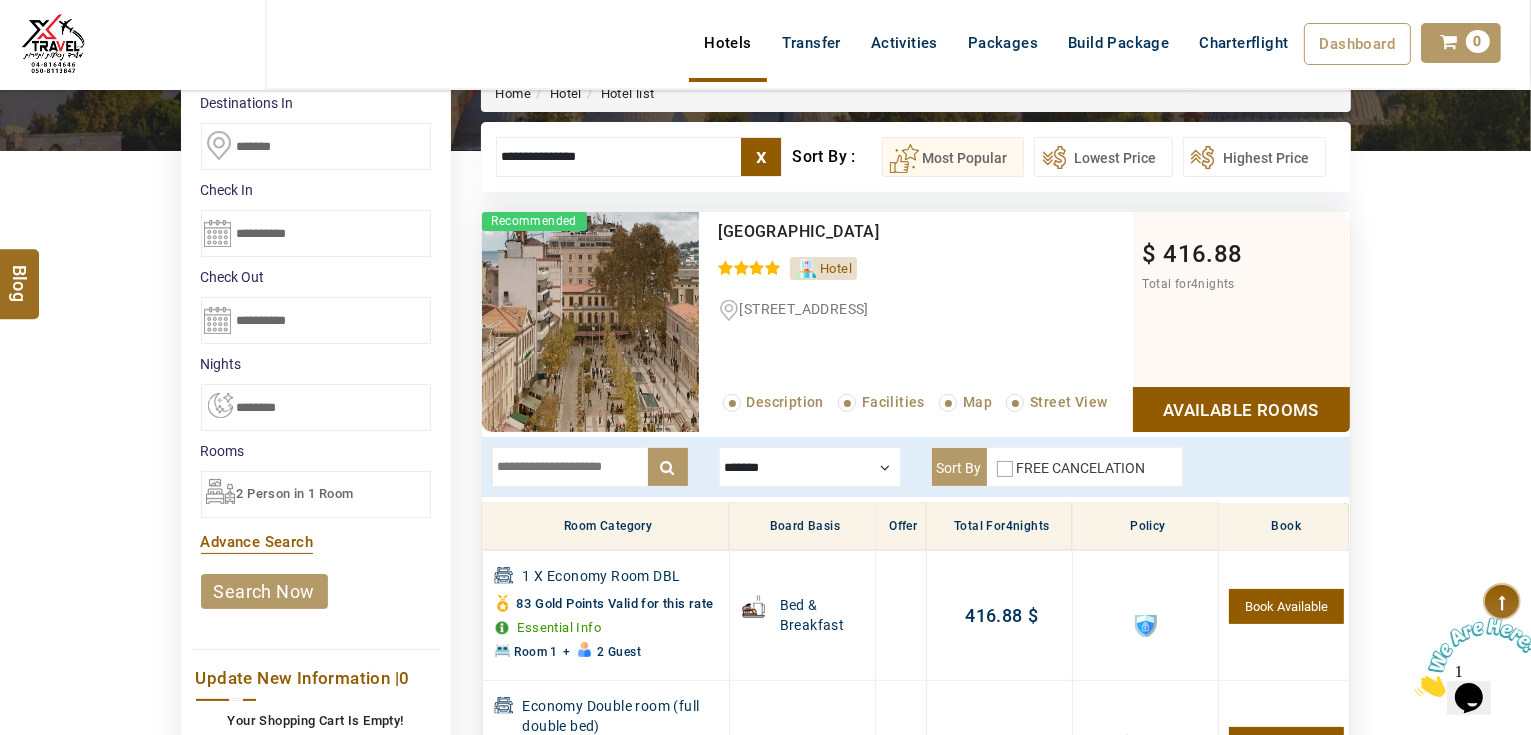 click on "**********" at bounding box center [316, 233] 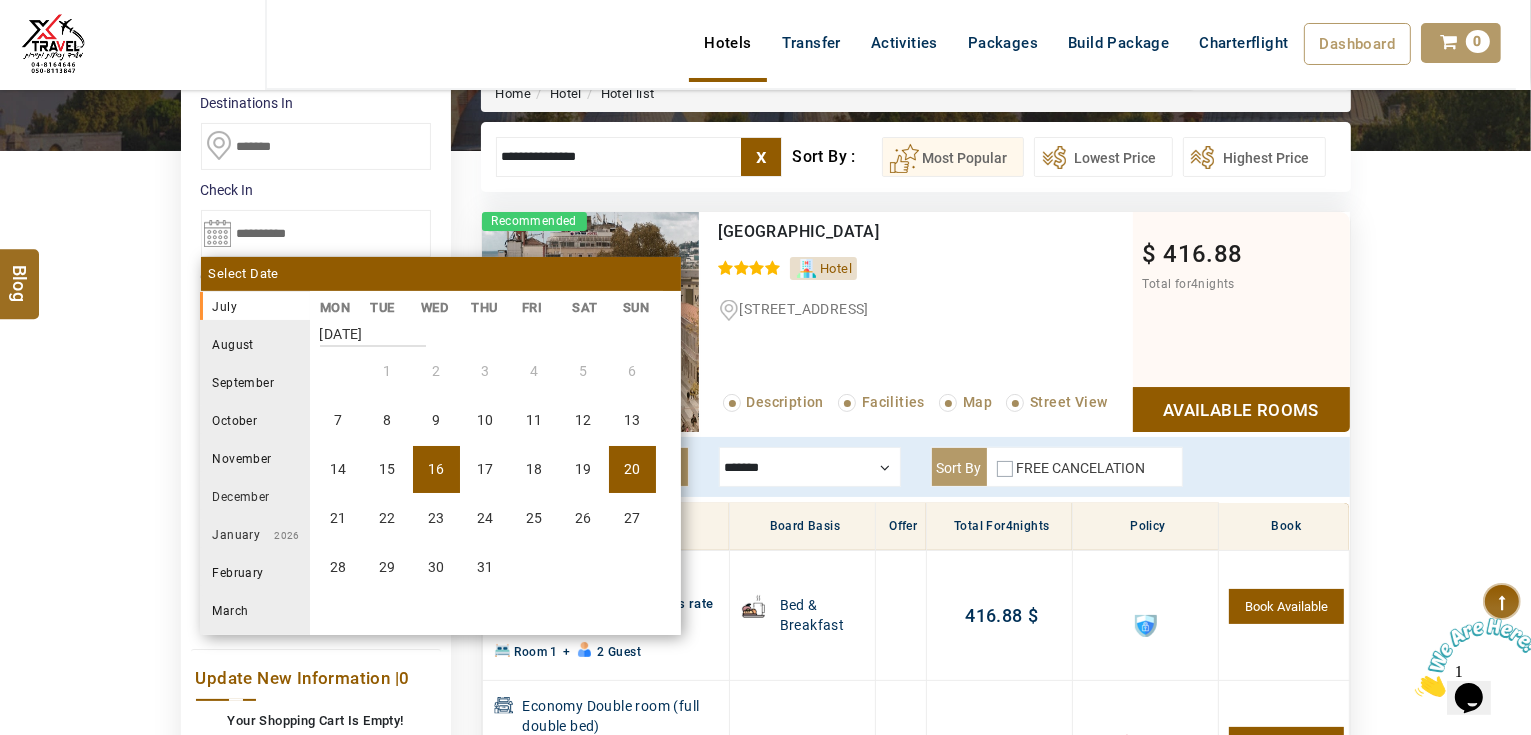click on "20" at bounding box center [632, 469] 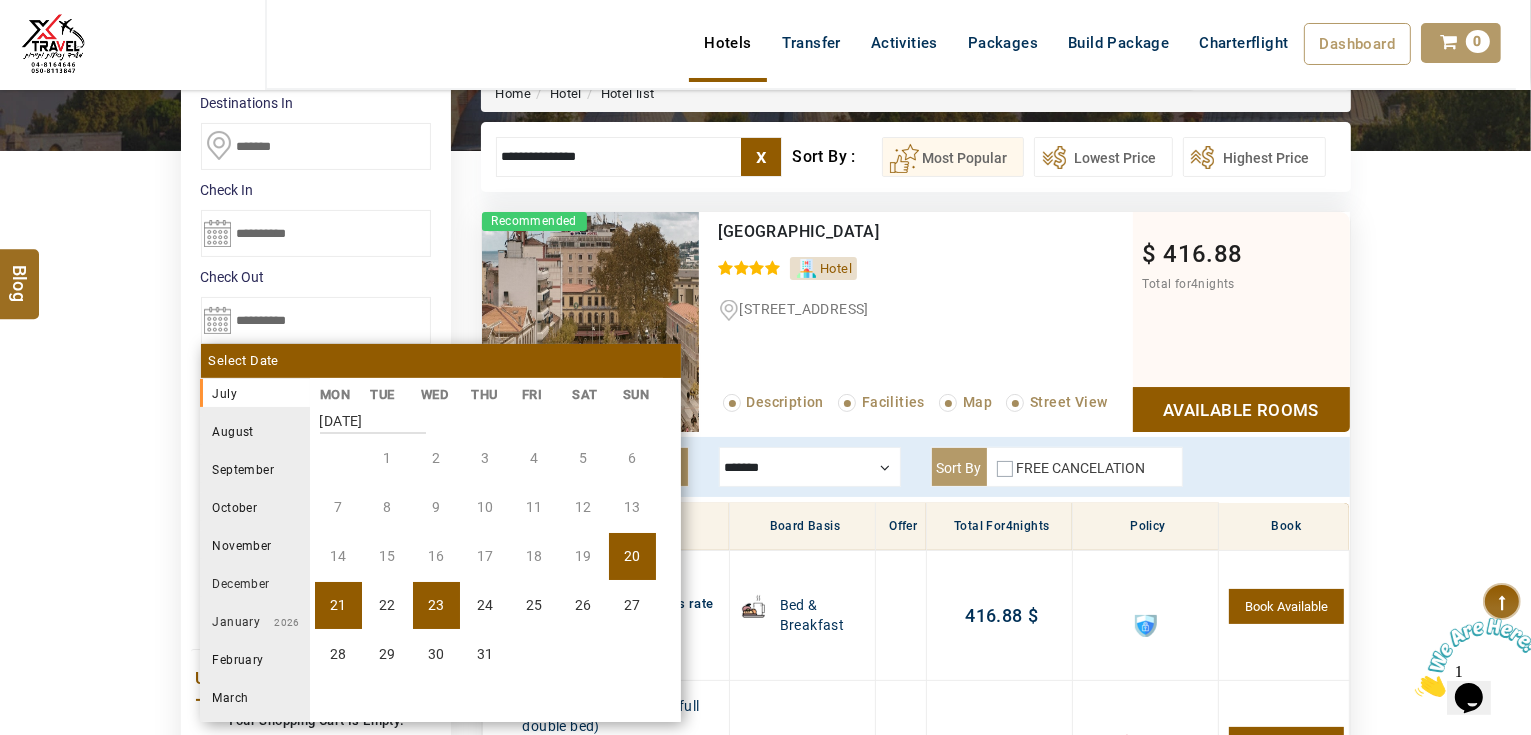click on "23" at bounding box center (436, 605) 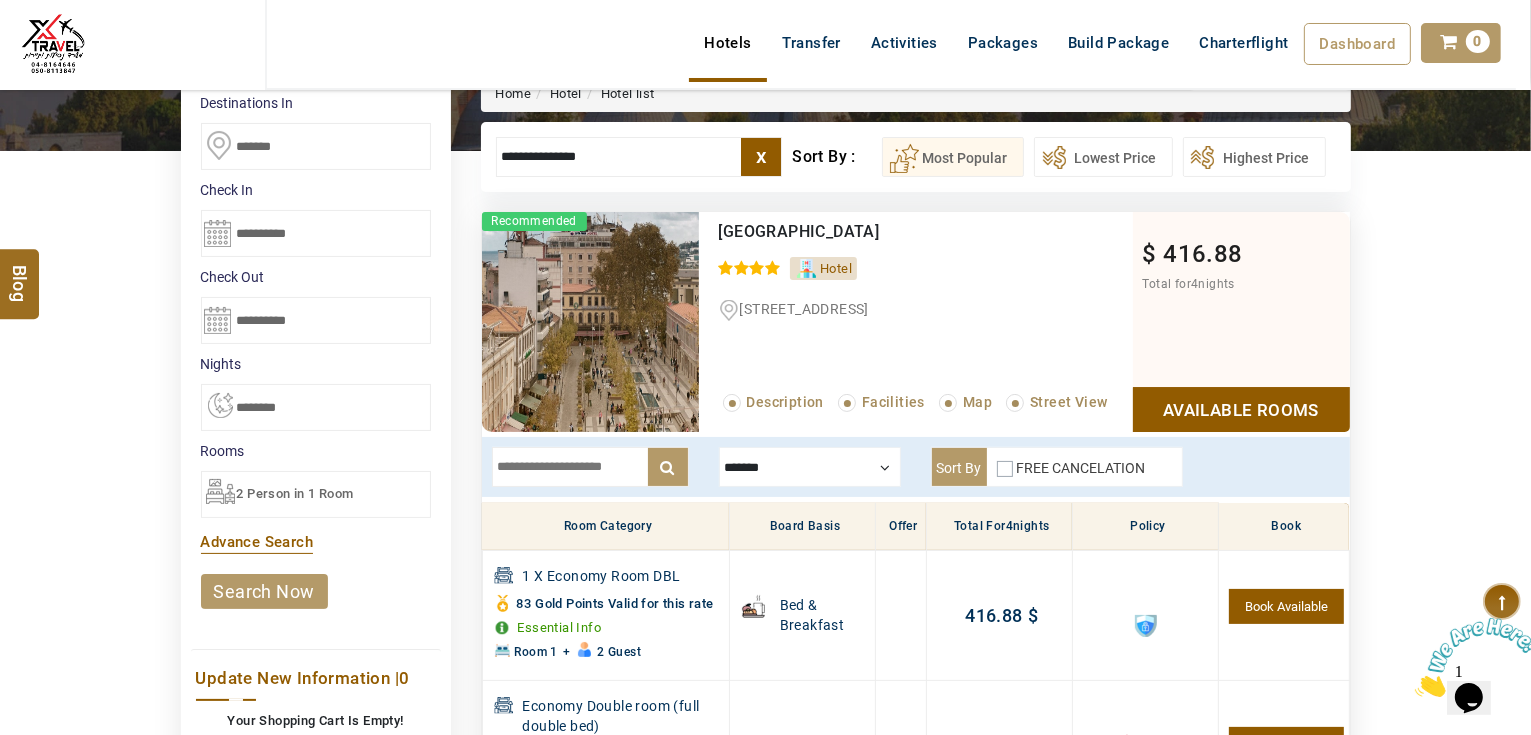 click on "*******" at bounding box center [316, 146] 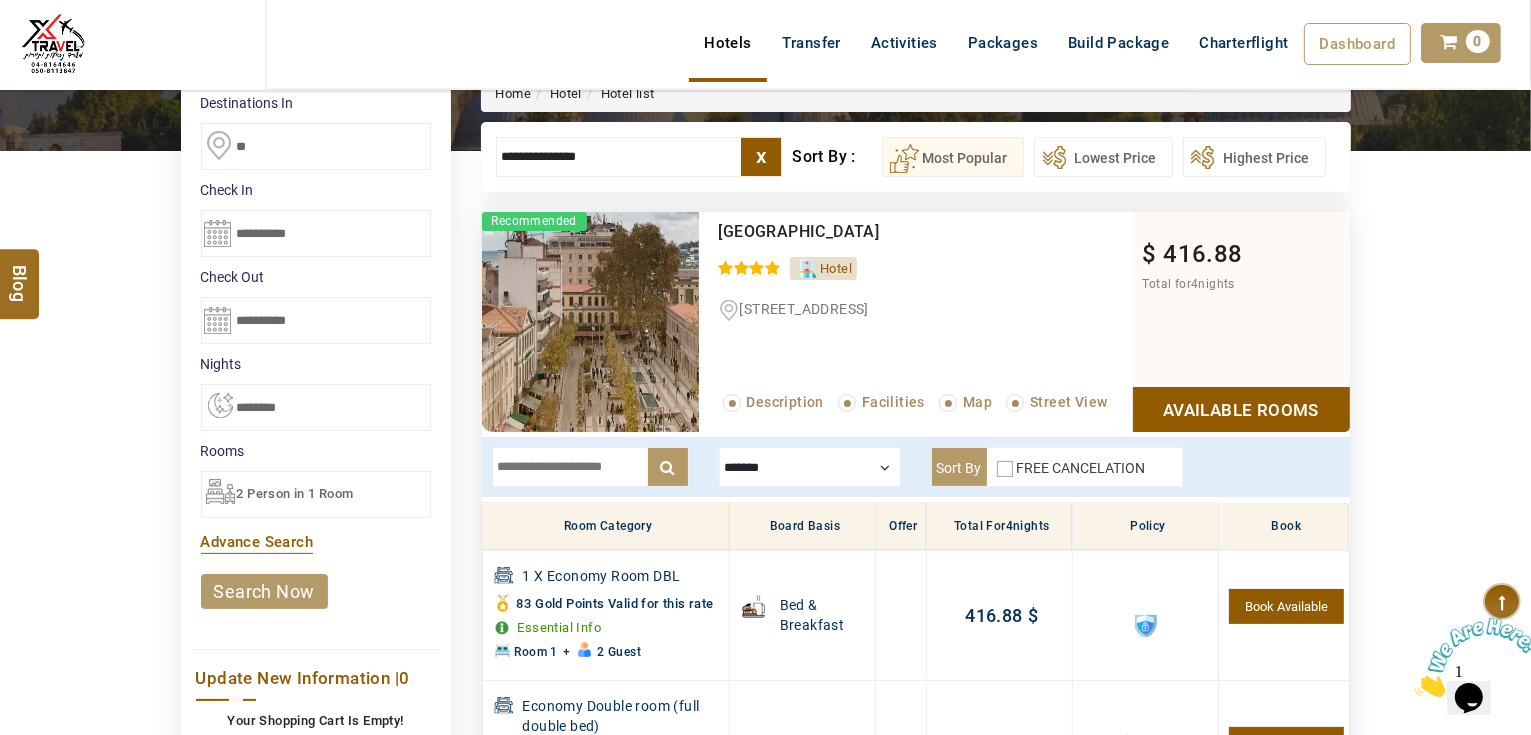 type on "*" 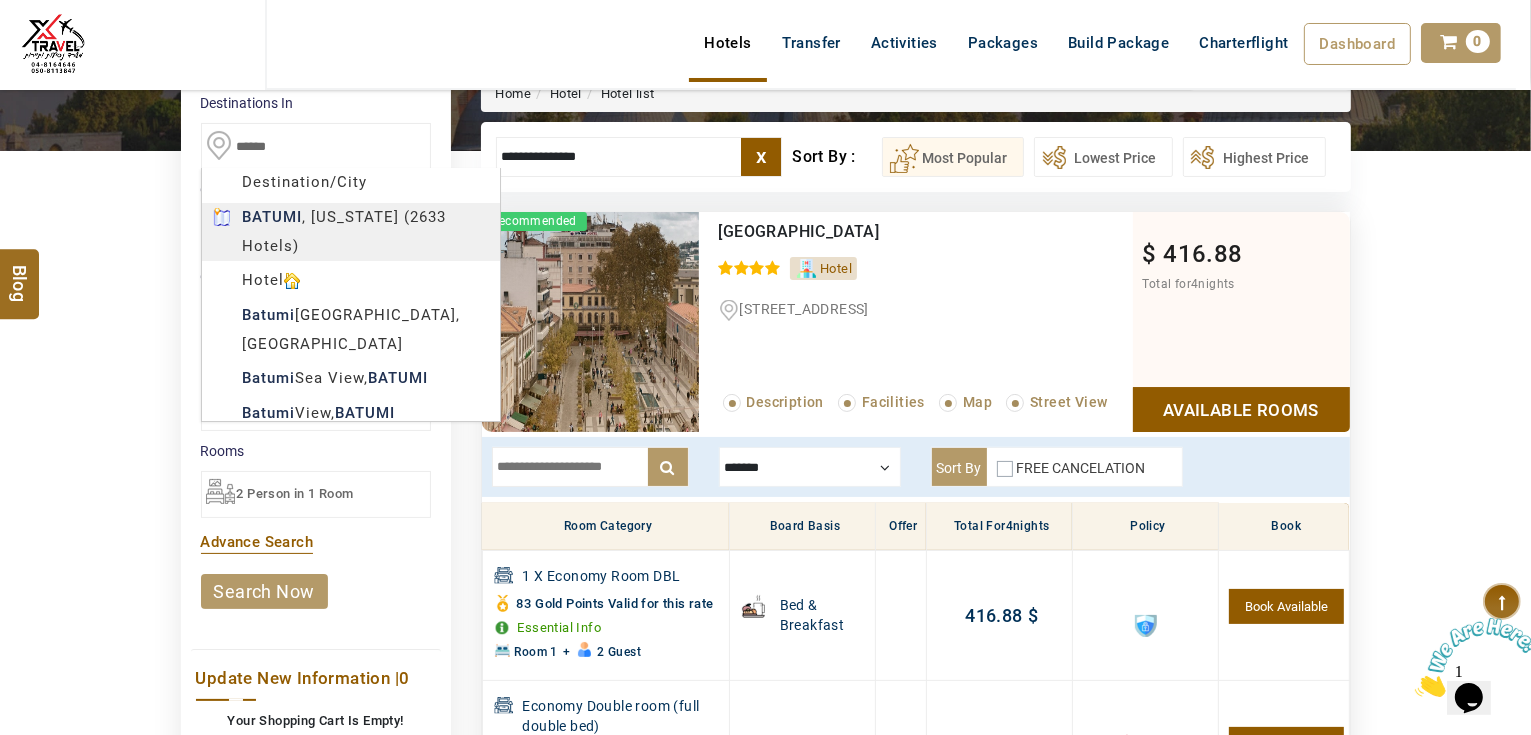 type on "******" 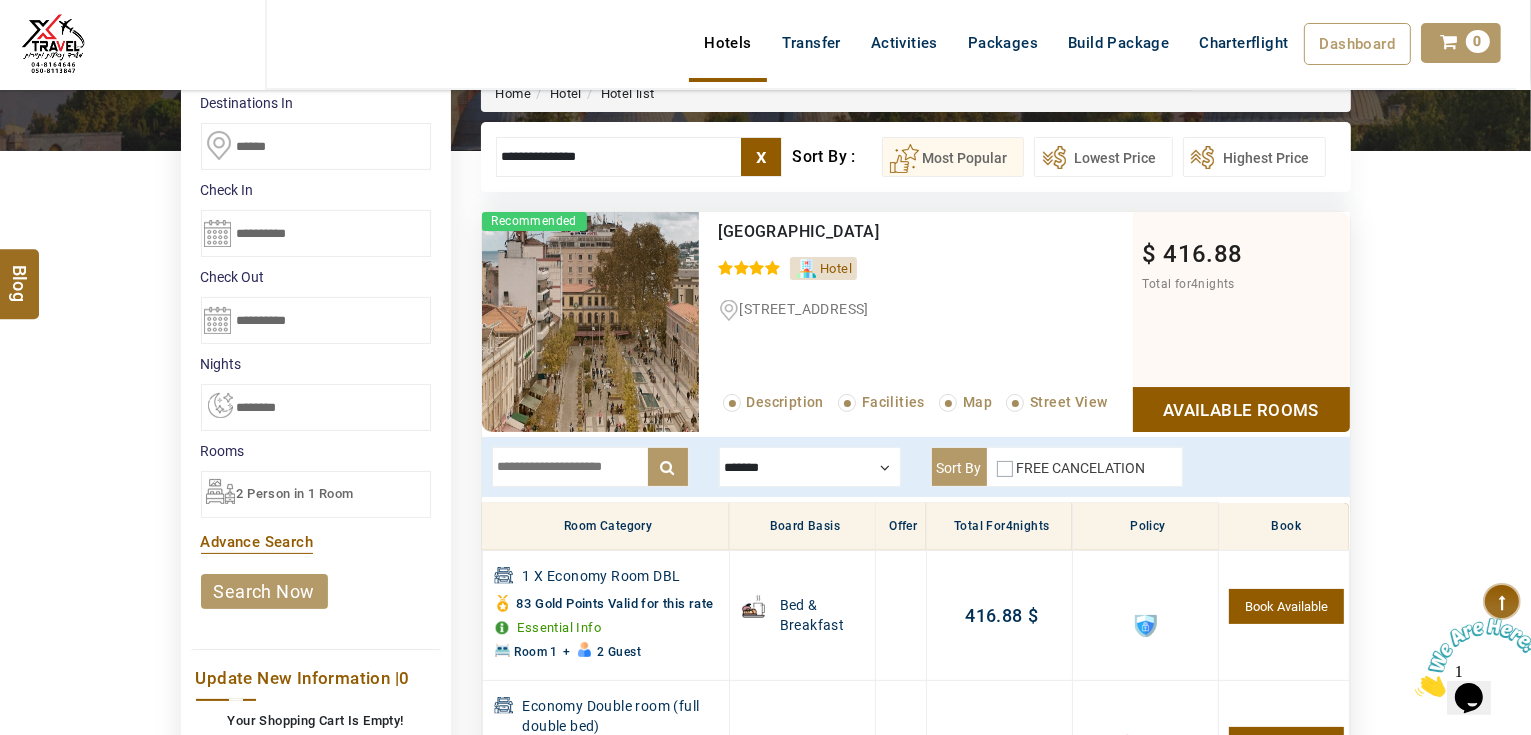 click on "search now" at bounding box center [264, 591] 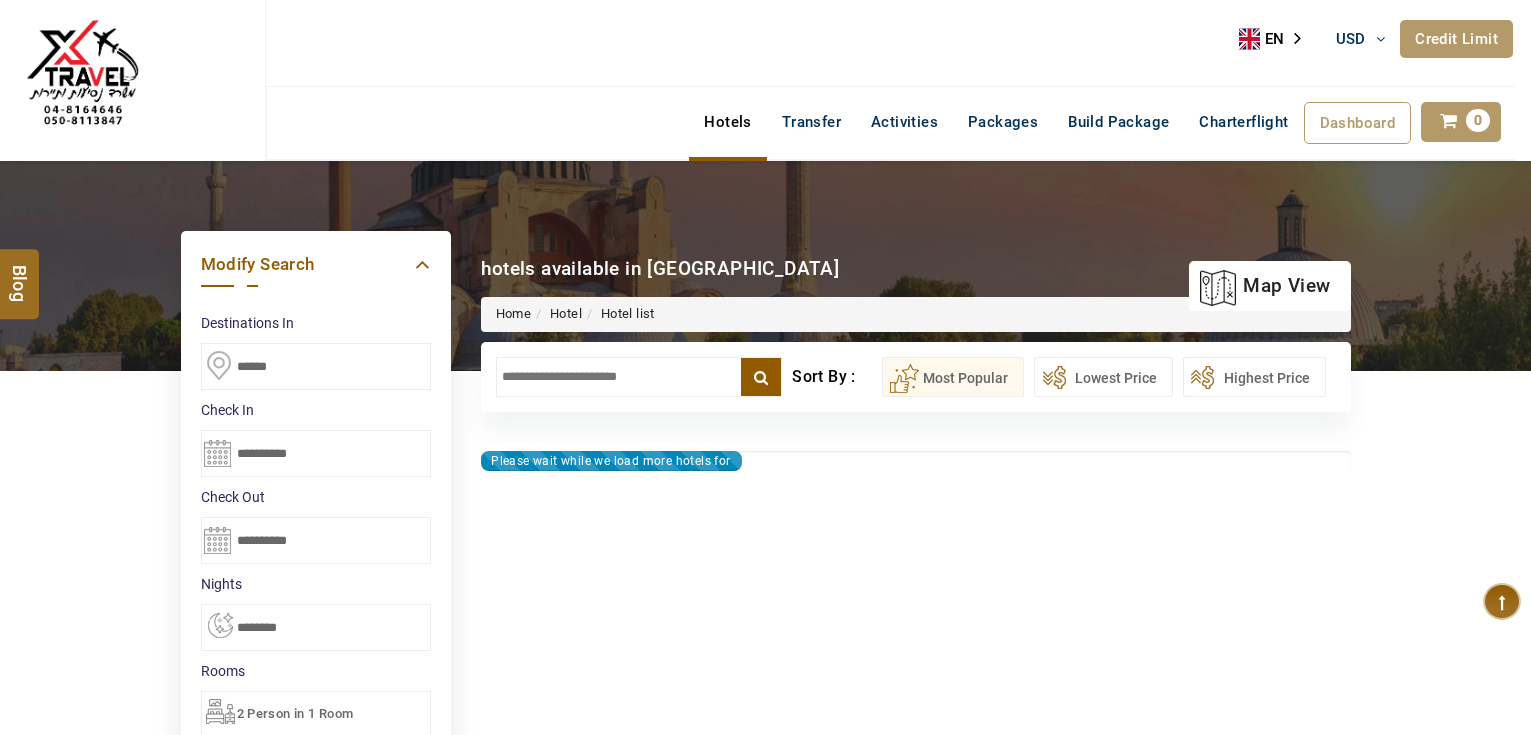 select on "*" 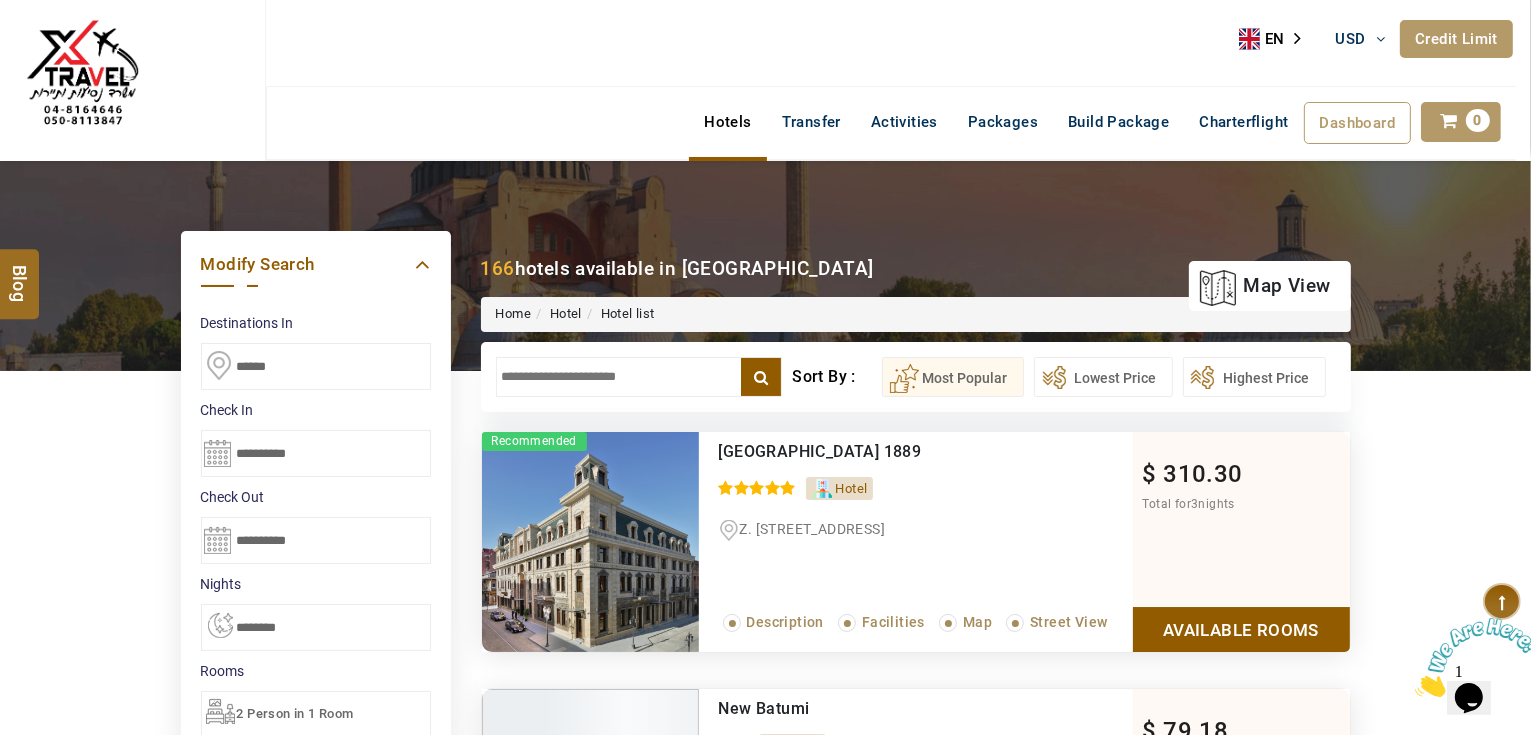 scroll, scrollTop: 0, scrollLeft: 0, axis: both 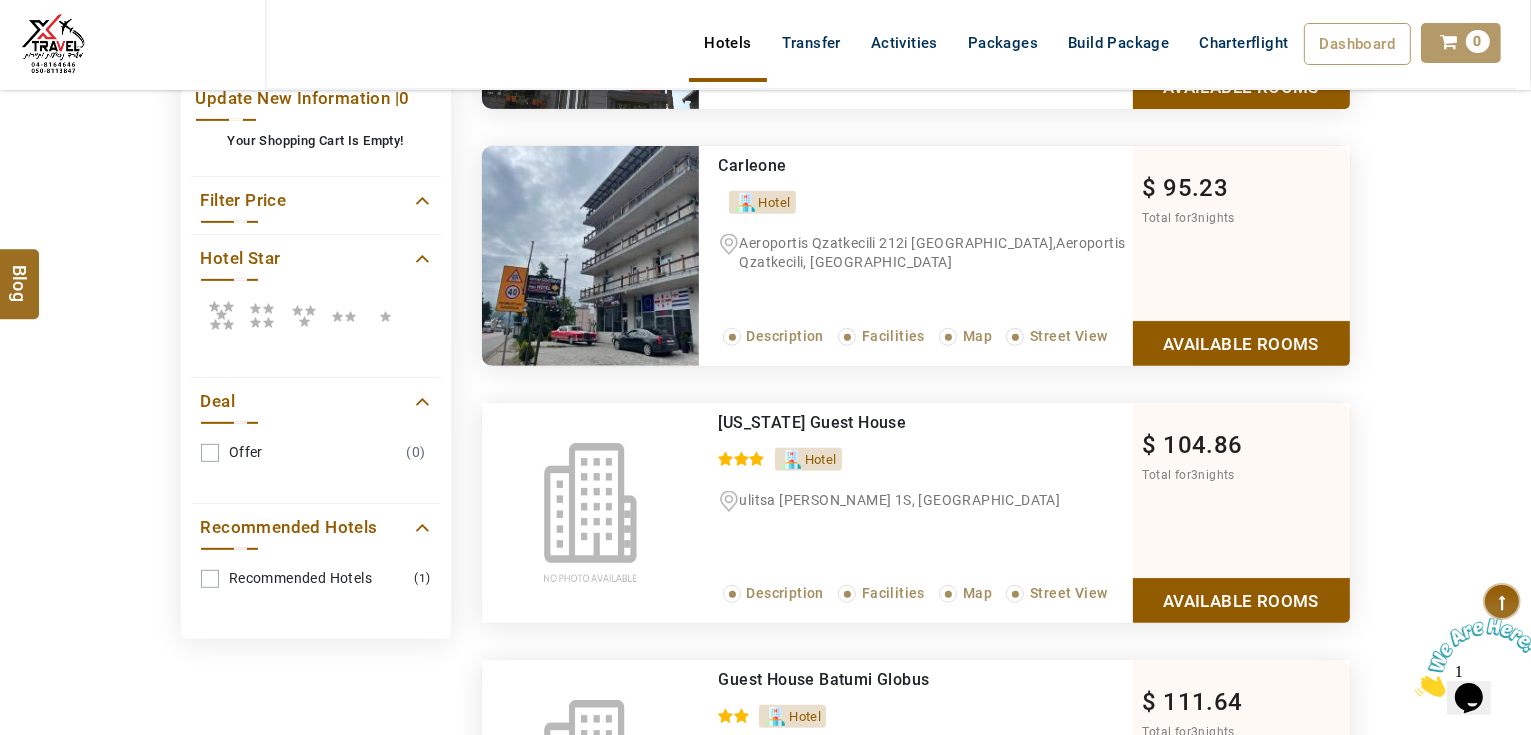 click at bounding box center (221, 315) 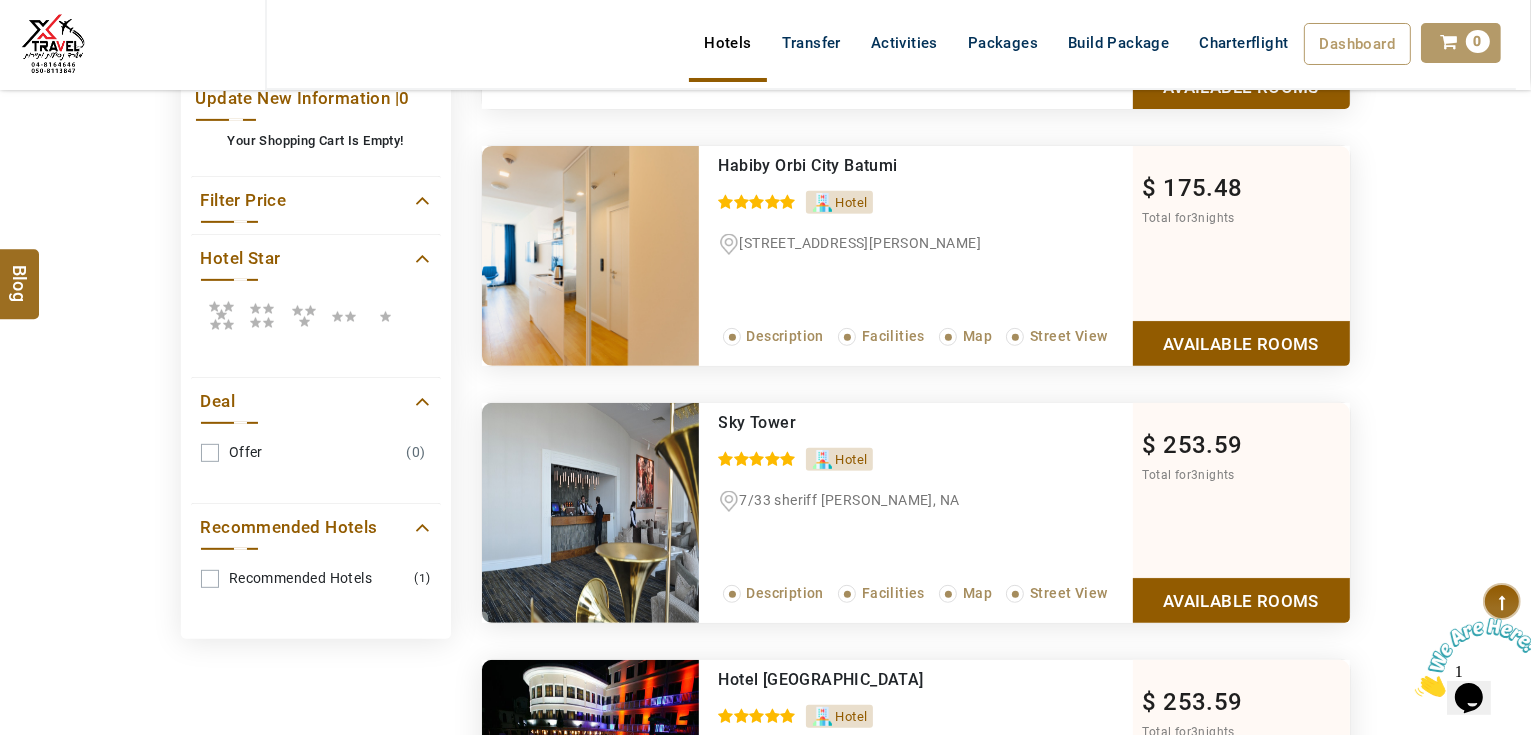 click at bounding box center [262, 315] 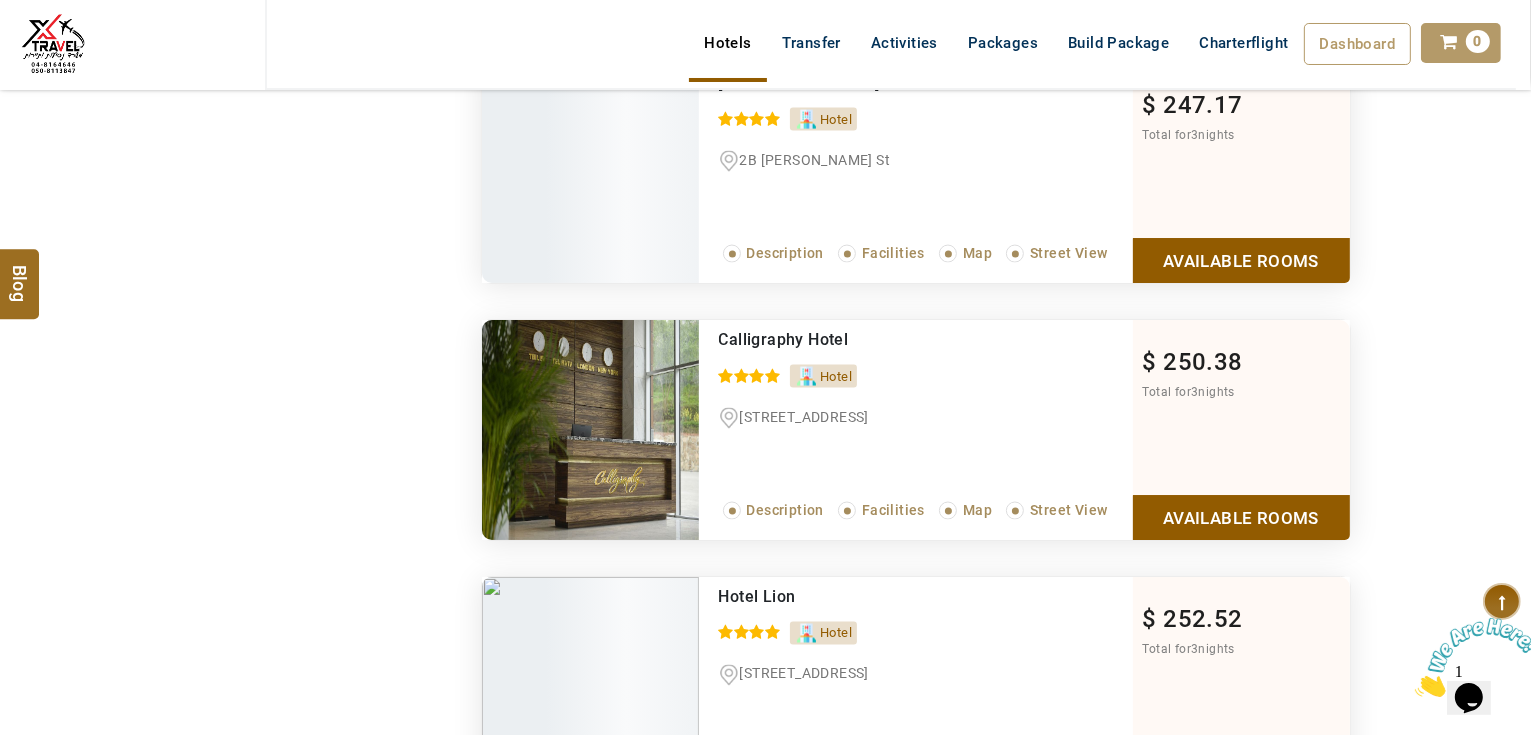 scroll, scrollTop: 3200, scrollLeft: 0, axis: vertical 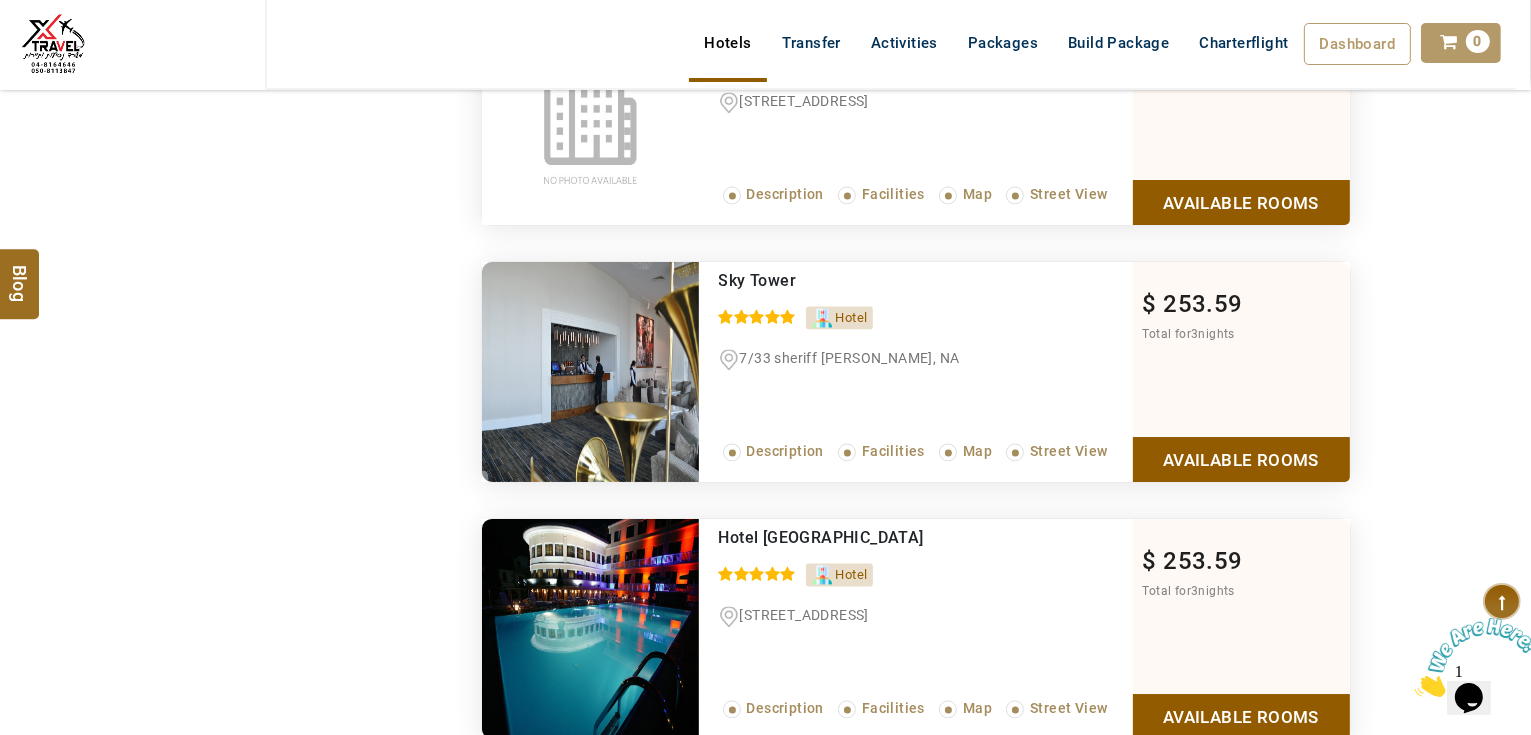 click on "Available Rooms" at bounding box center (1241, 459) 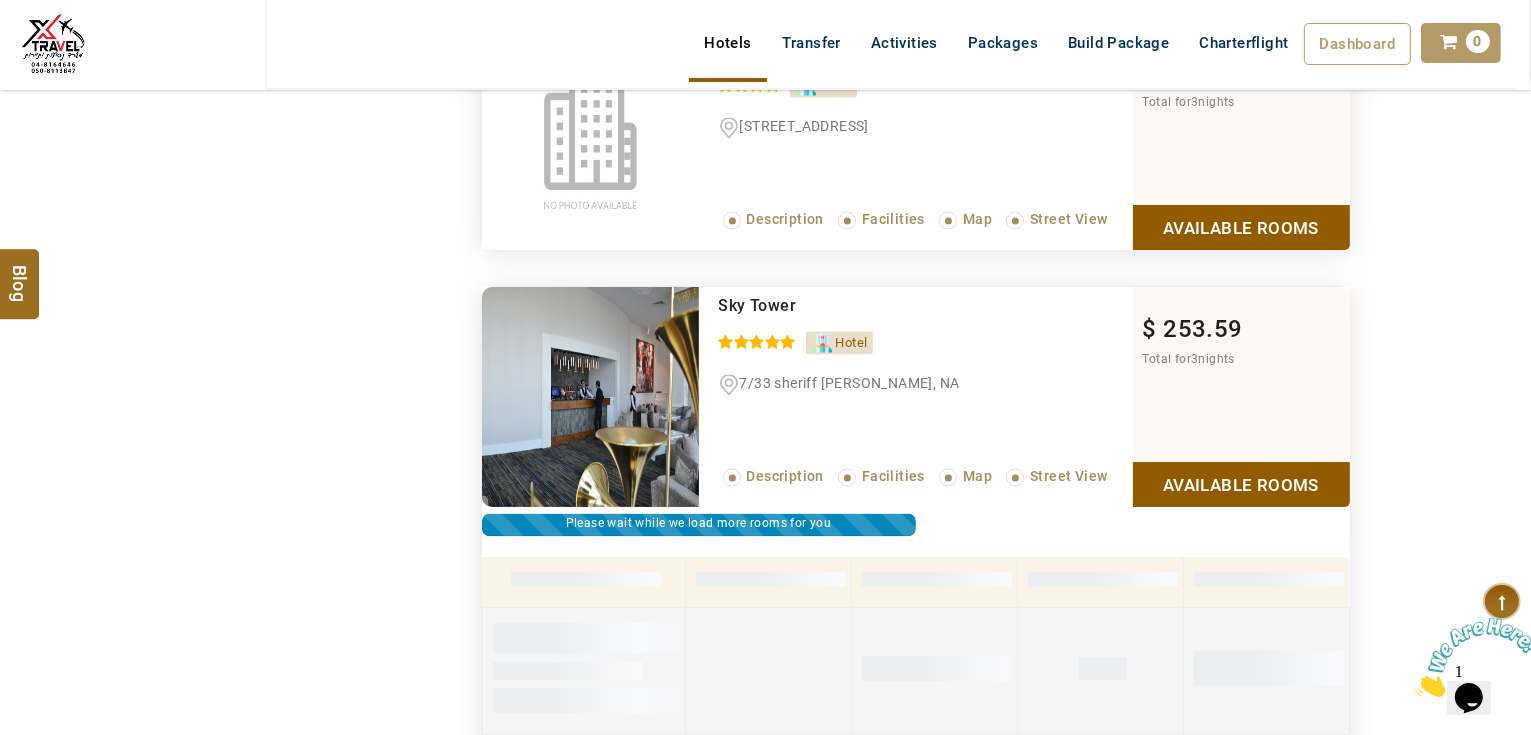scroll, scrollTop: 3732, scrollLeft: 0, axis: vertical 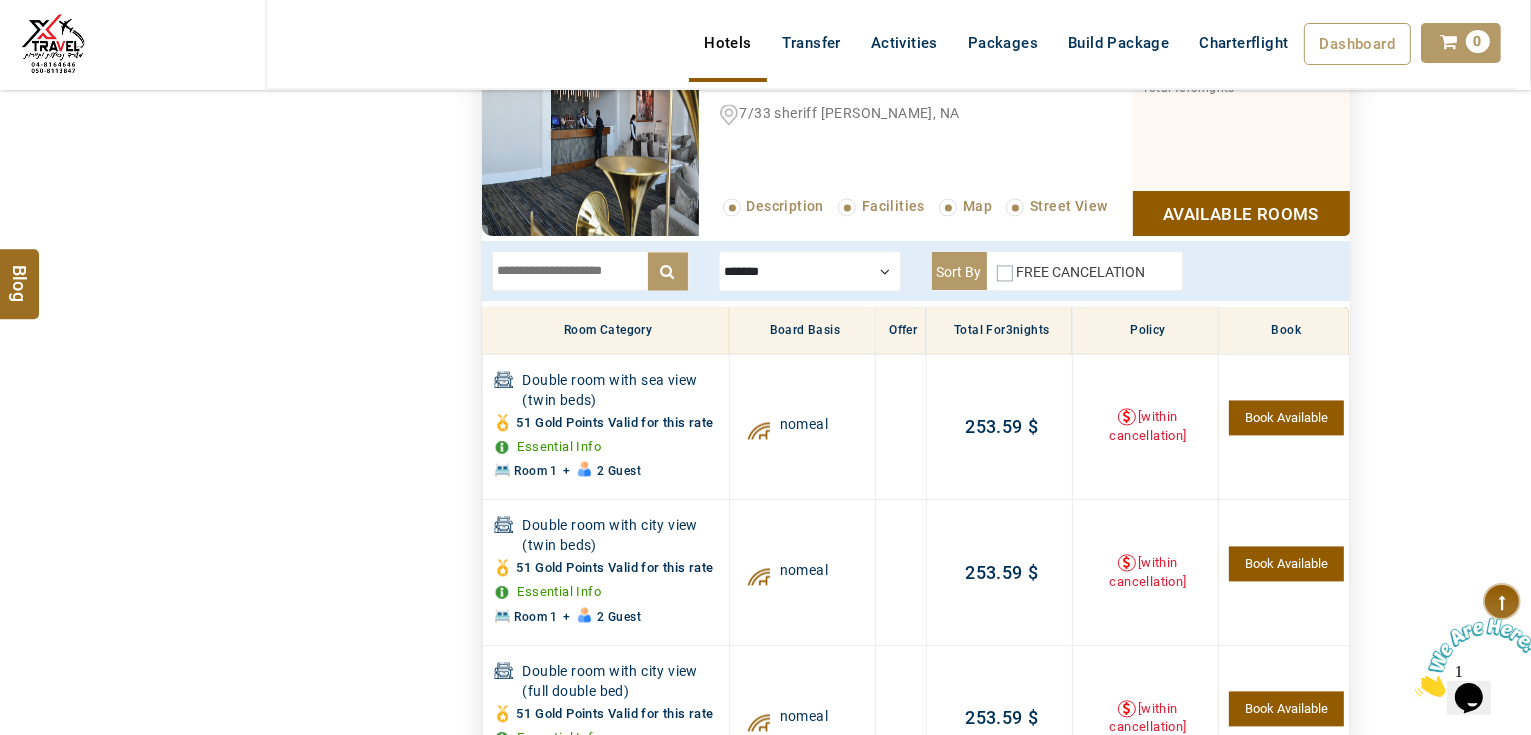 click at bounding box center [810, 271] 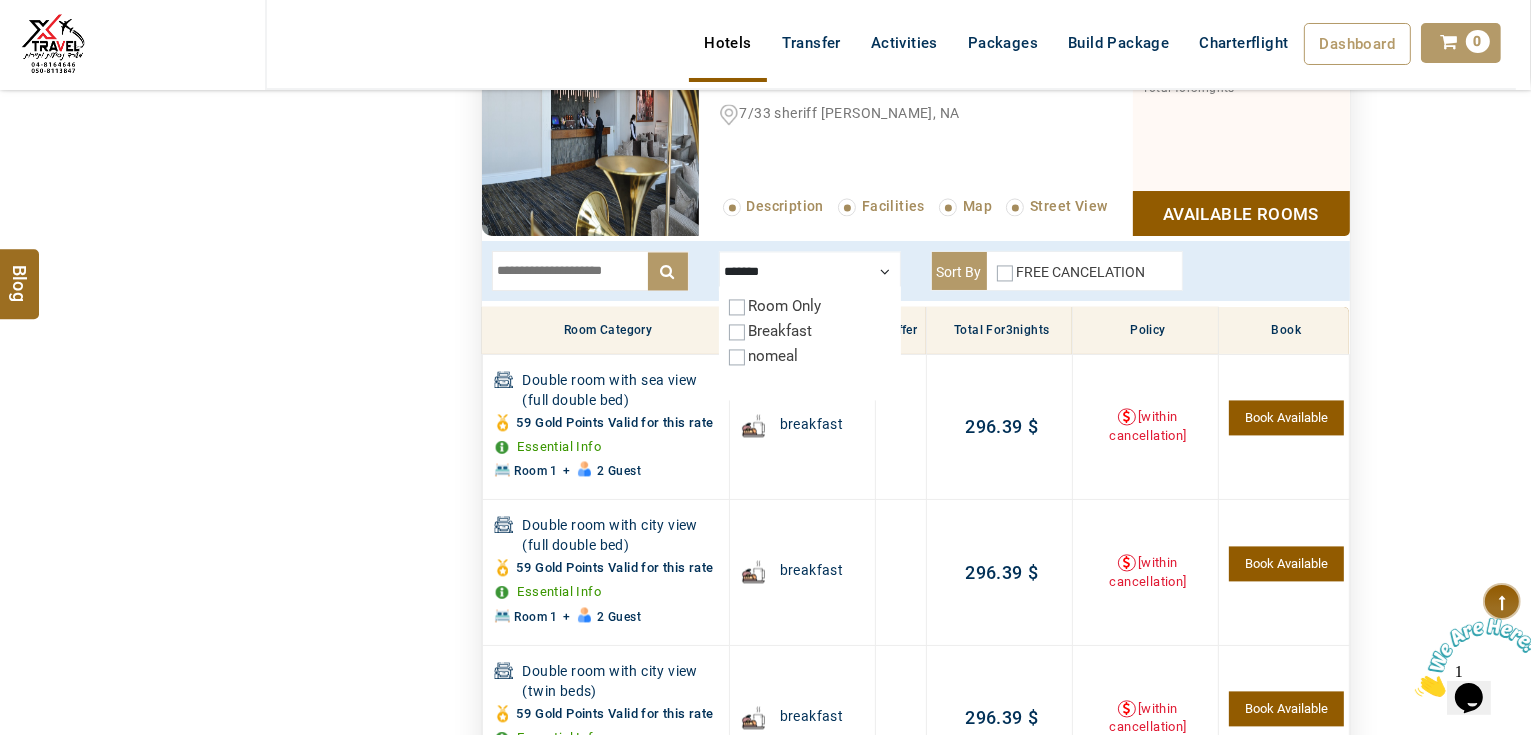 click at bounding box center (810, 271) 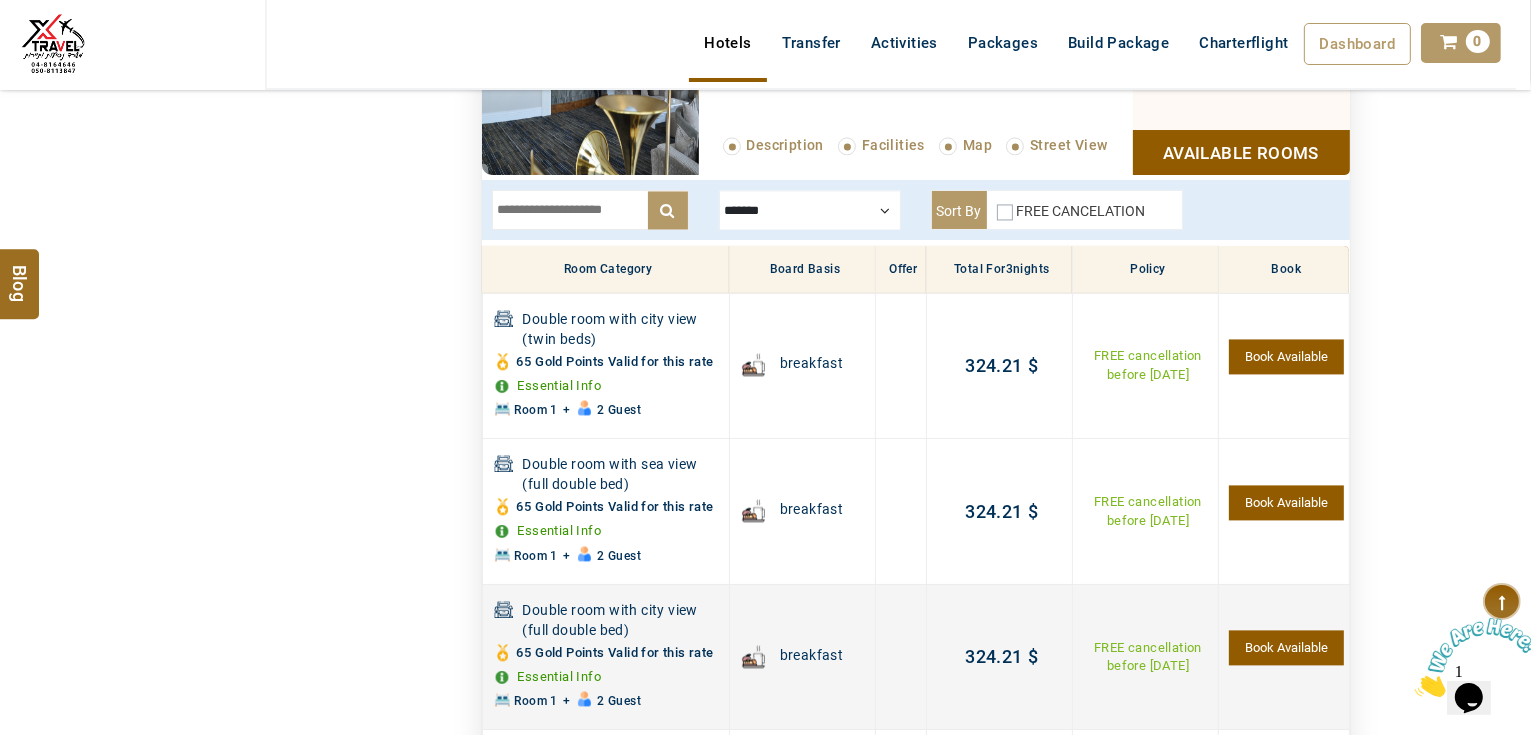 scroll, scrollTop: 4174, scrollLeft: 0, axis: vertical 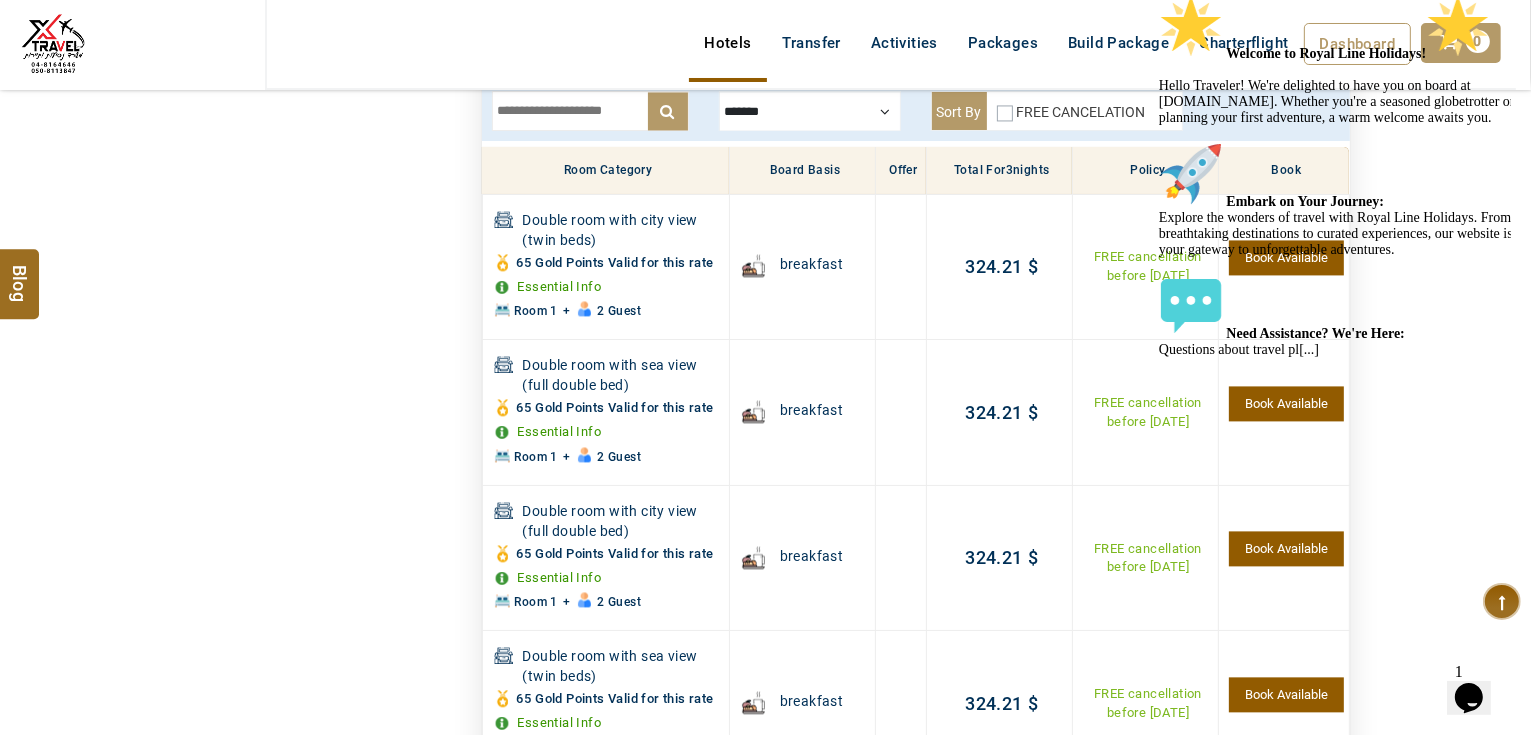 drag, startPoint x: 1488, startPoint y: 140, endPoint x: 2637, endPoint y: 126, distance: 1149.0853 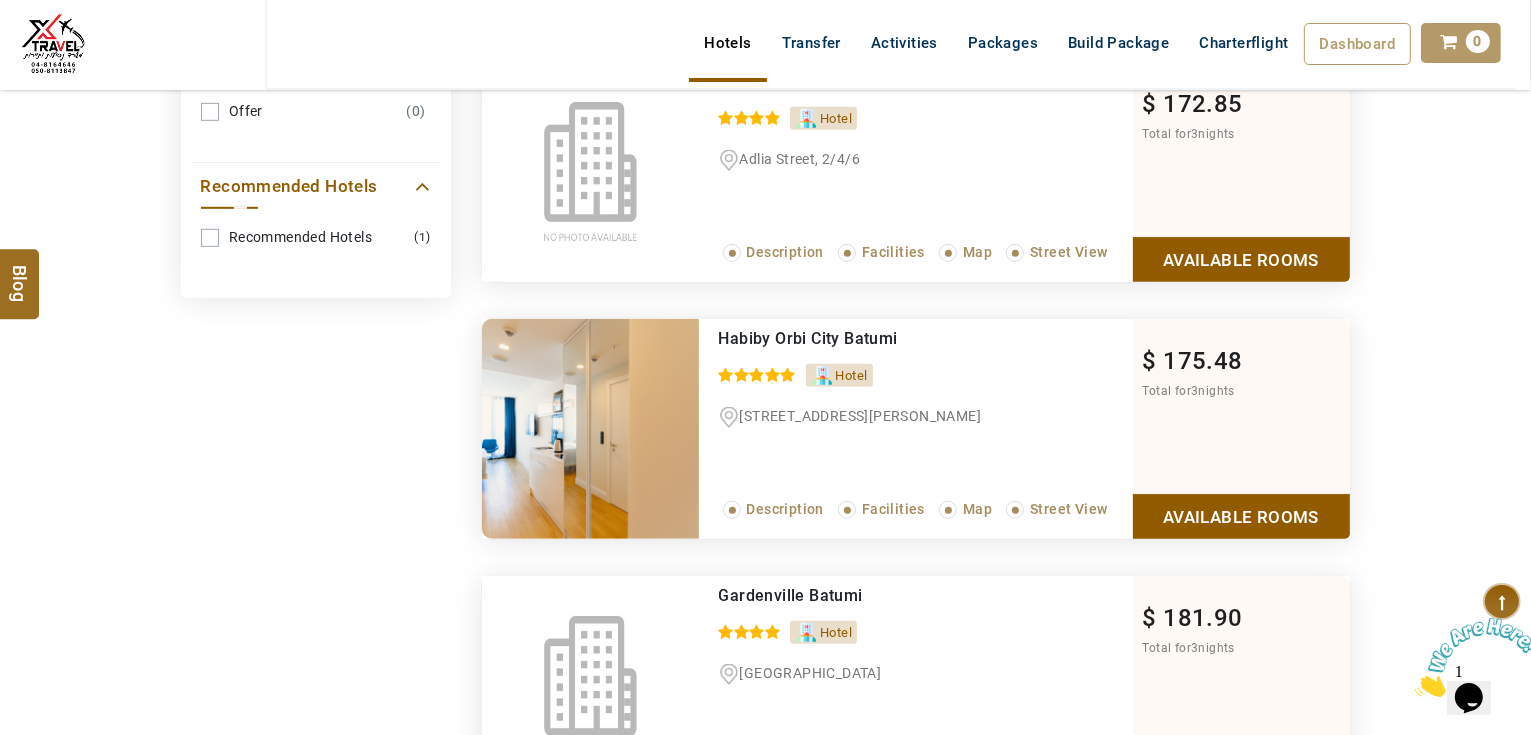 scroll, scrollTop: 1054, scrollLeft: 0, axis: vertical 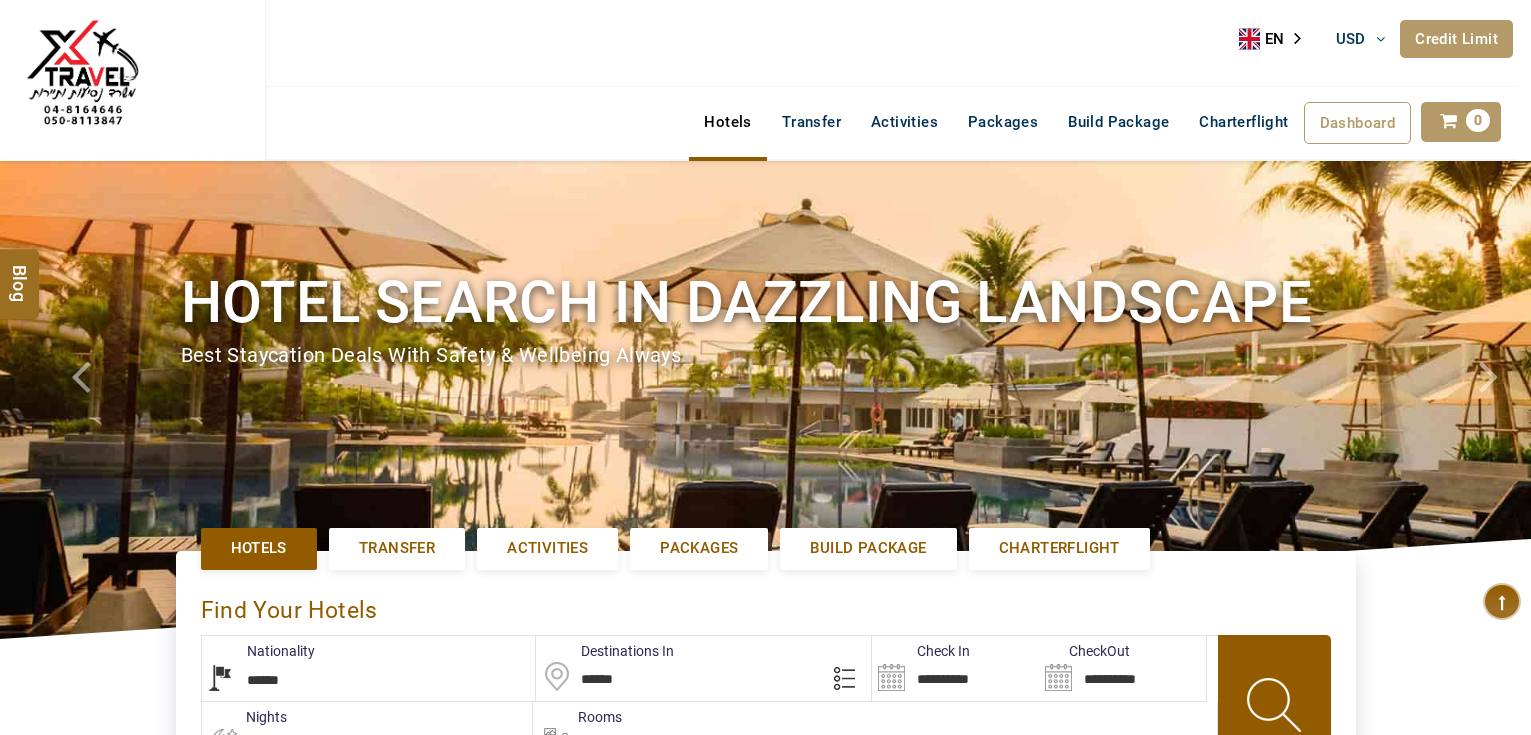 select on "******" 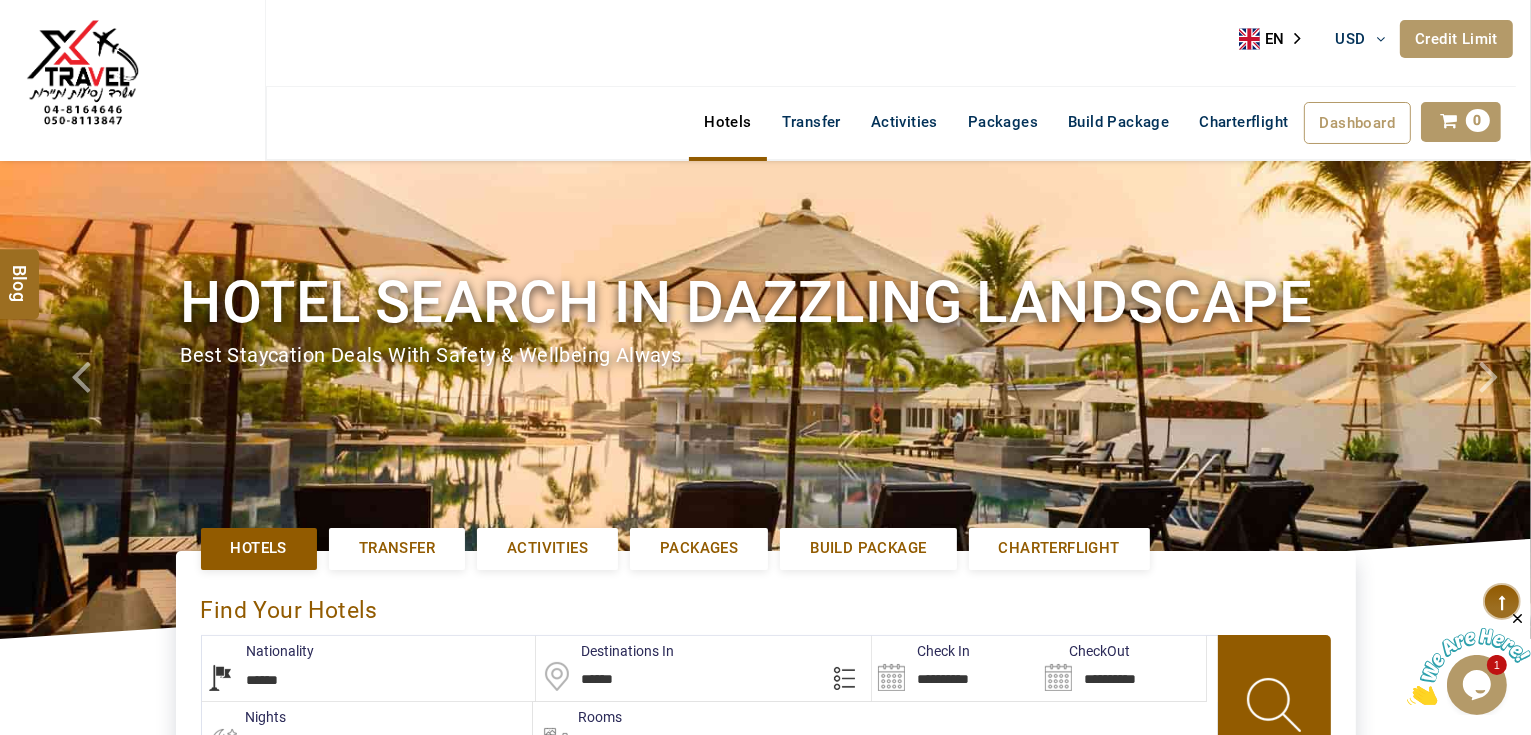 scroll, scrollTop: 0, scrollLeft: 0, axis: both 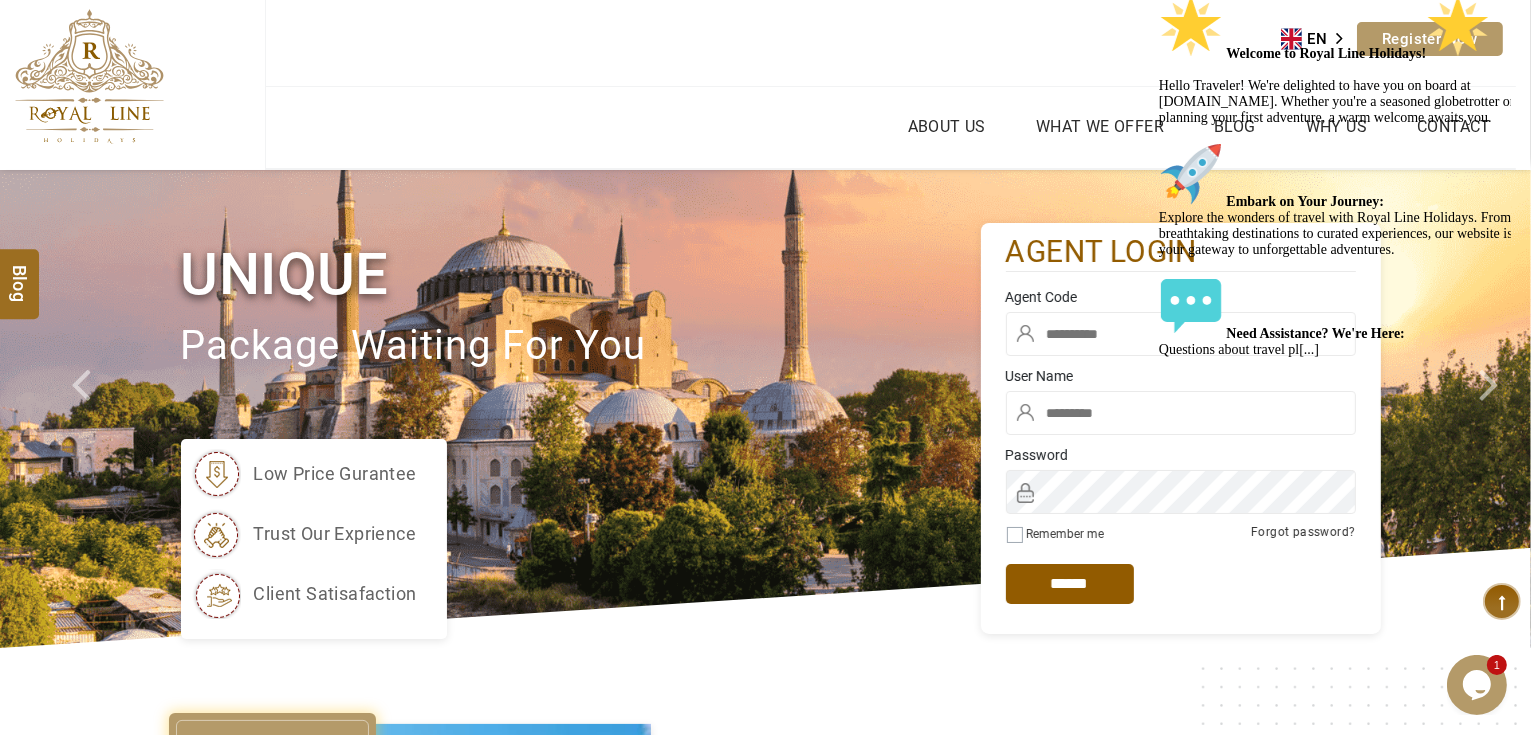 type on "*******" 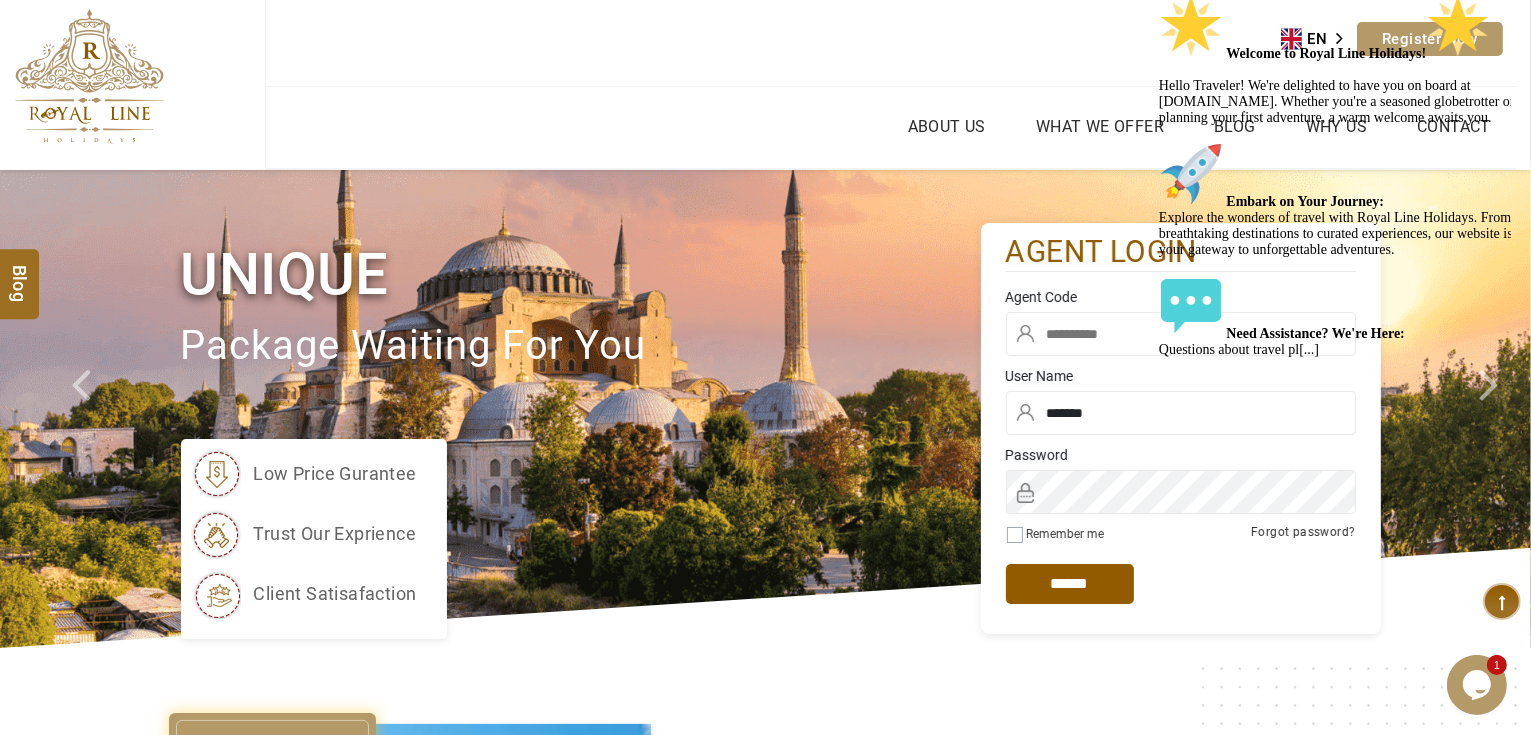 click at bounding box center (1181, 334) 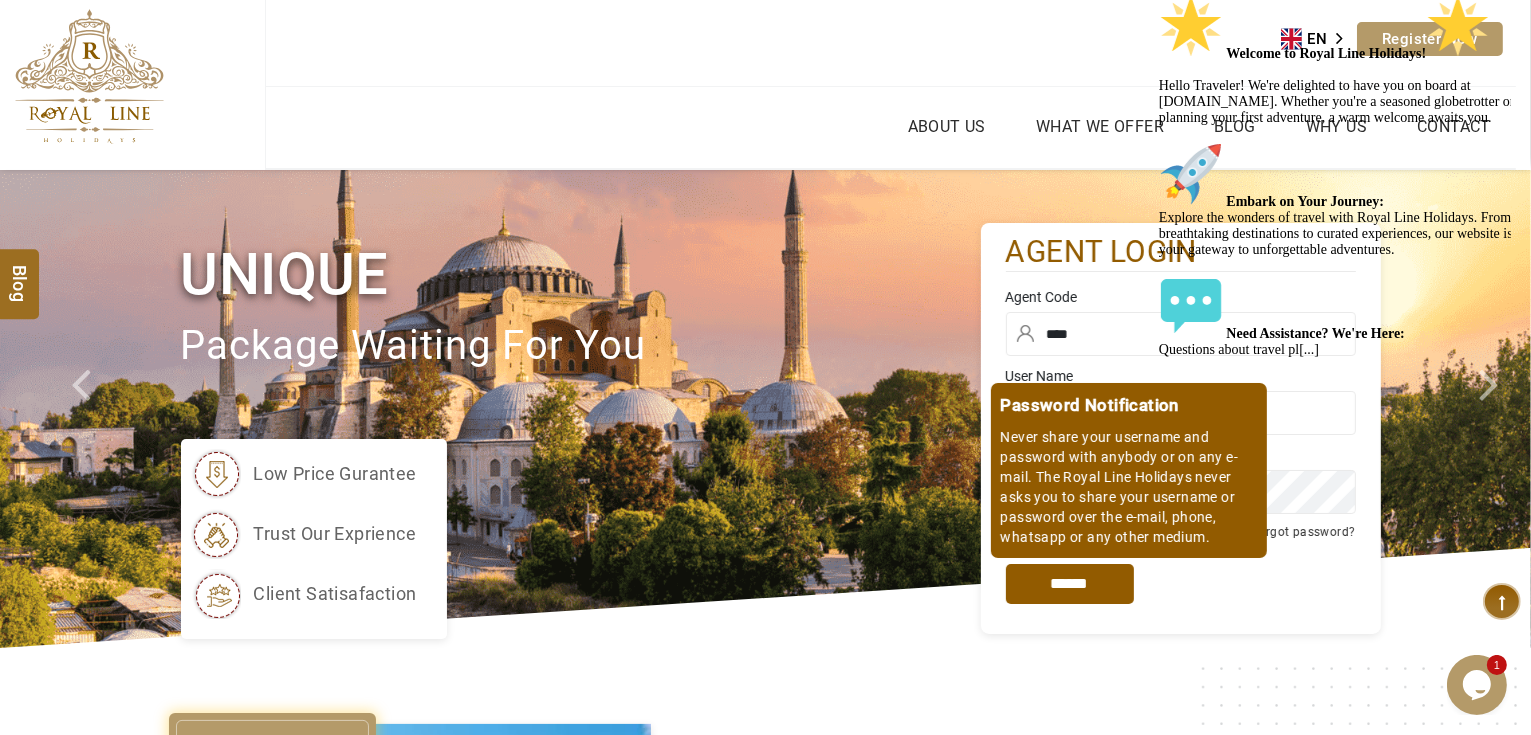 type on "****" 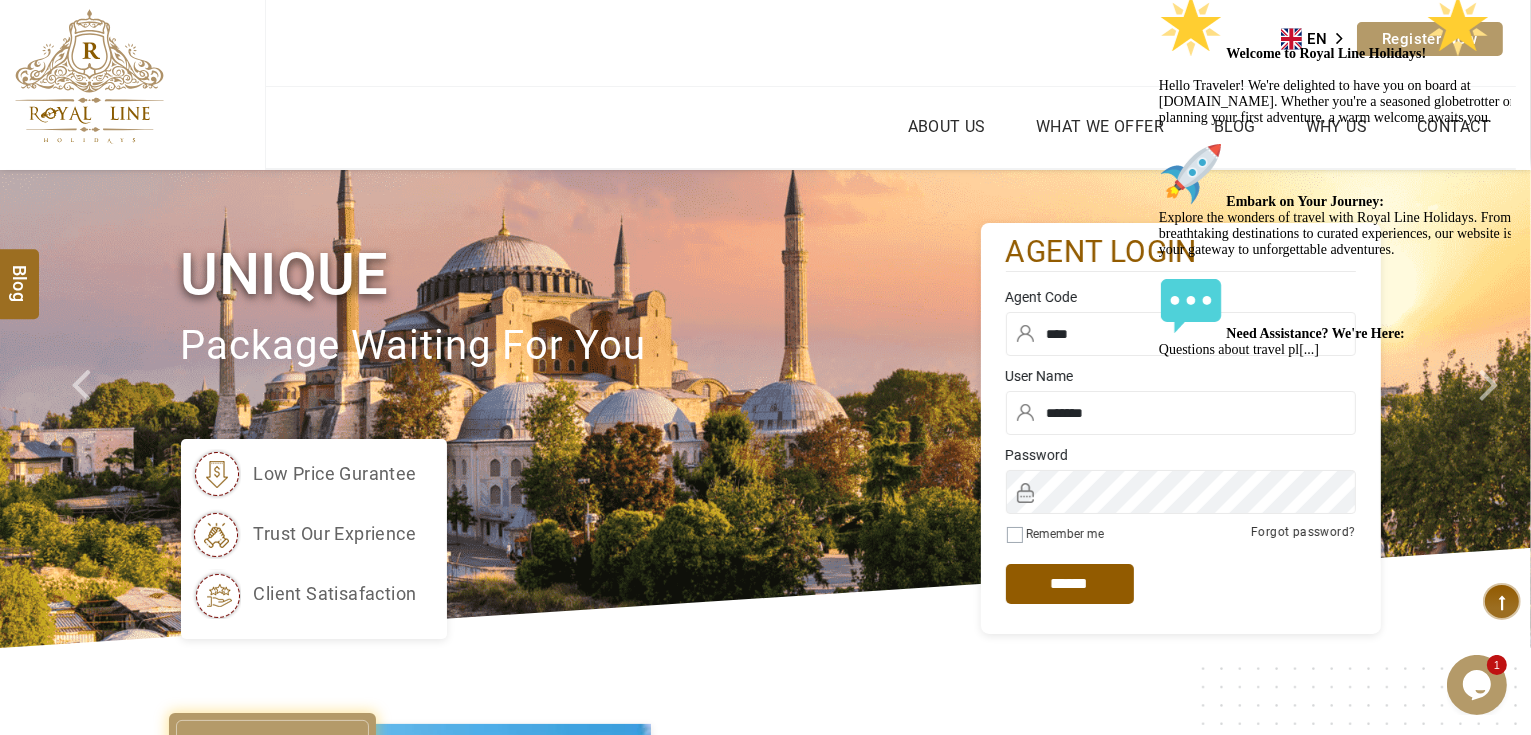 click at bounding box center (1158, -6) 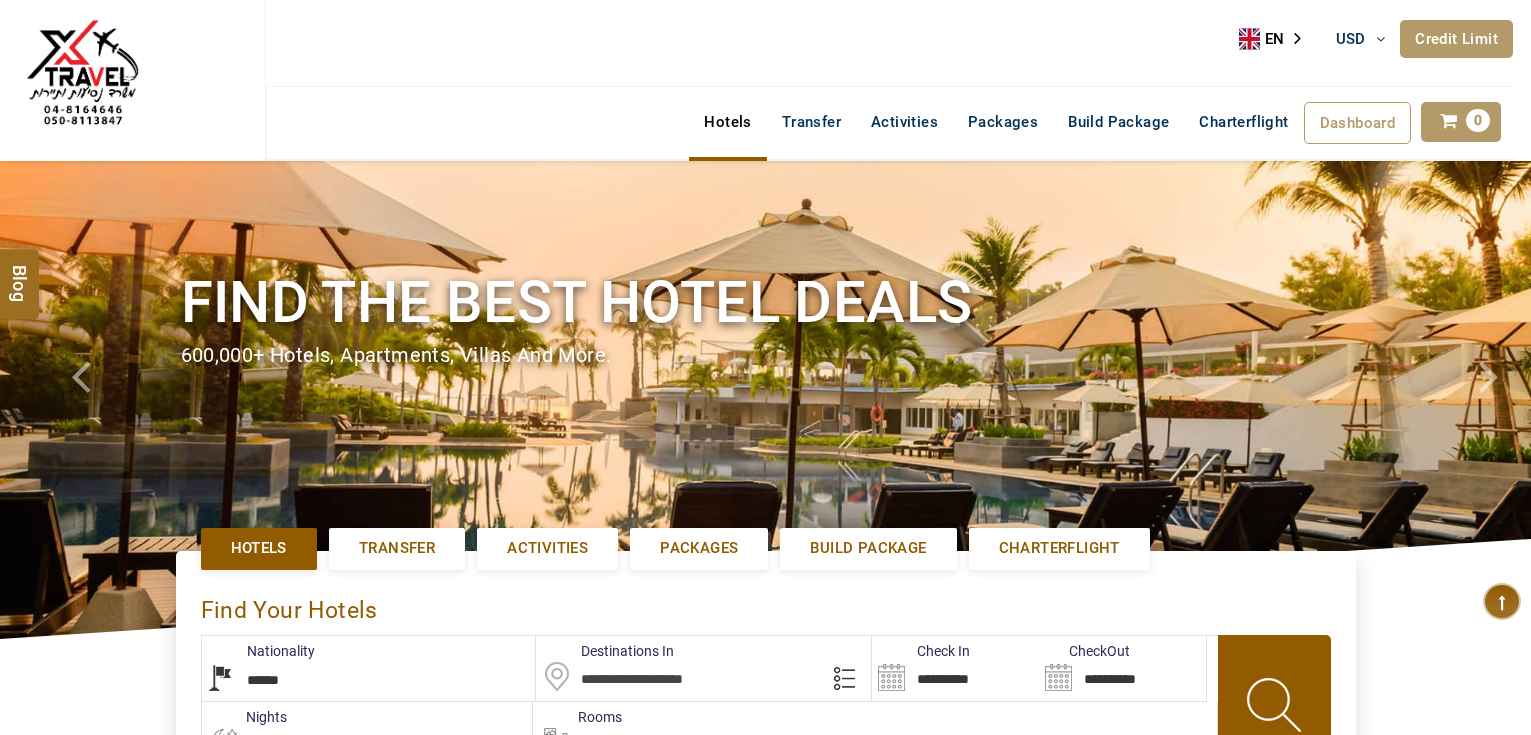 select on "******" 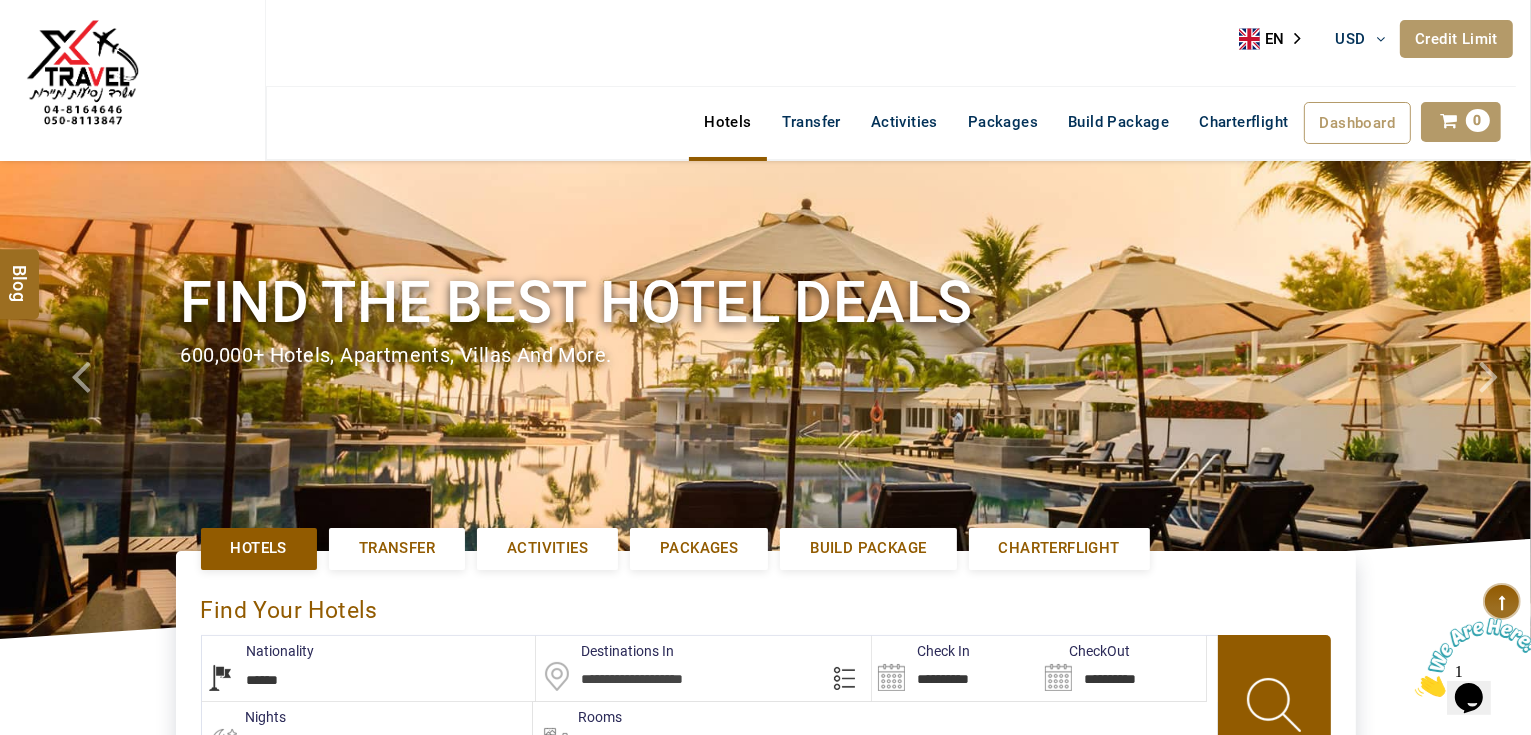scroll, scrollTop: 0, scrollLeft: 0, axis: both 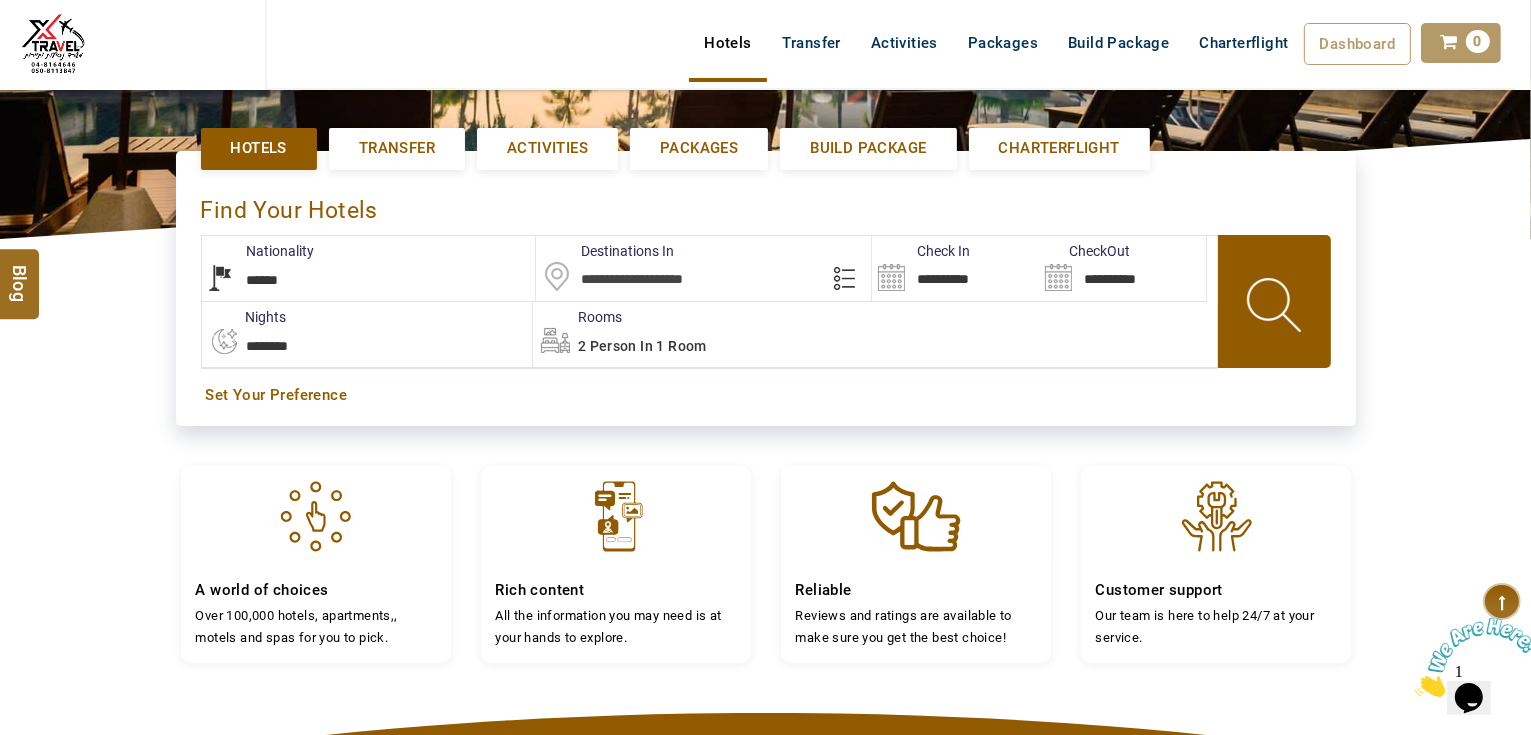 click at bounding box center [703, 268] 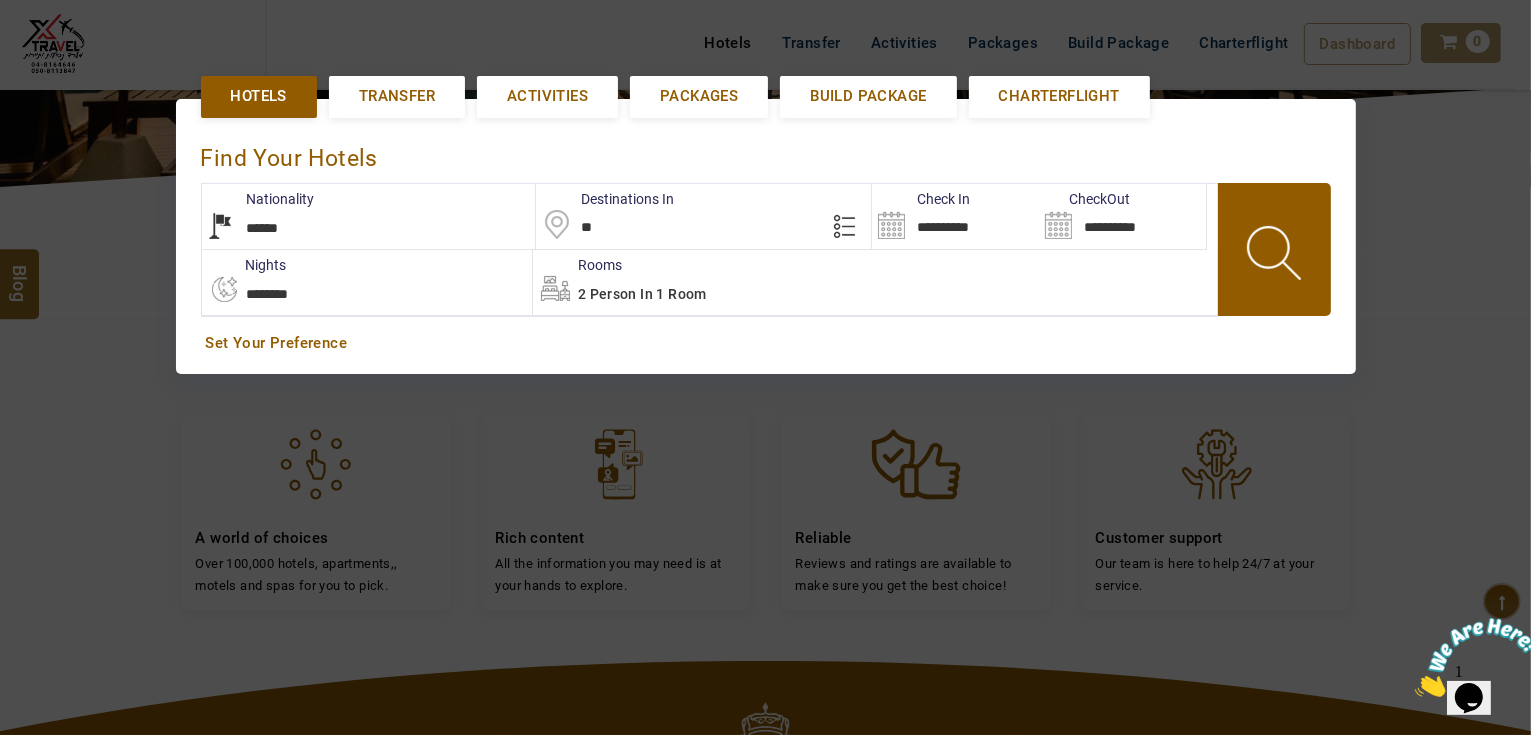 scroll, scrollTop: 460, scrollLeft: 0, axis: vertical 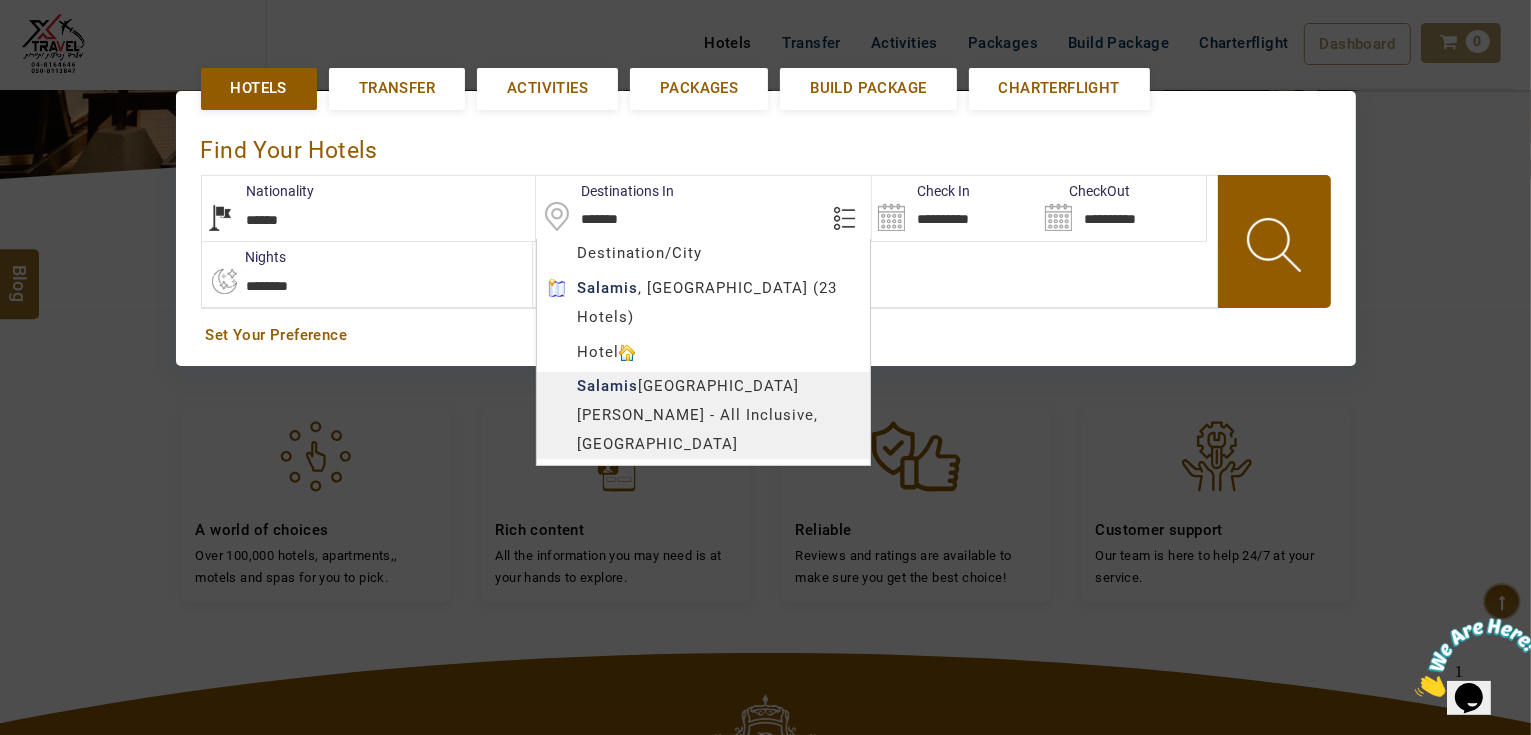type on "**********" 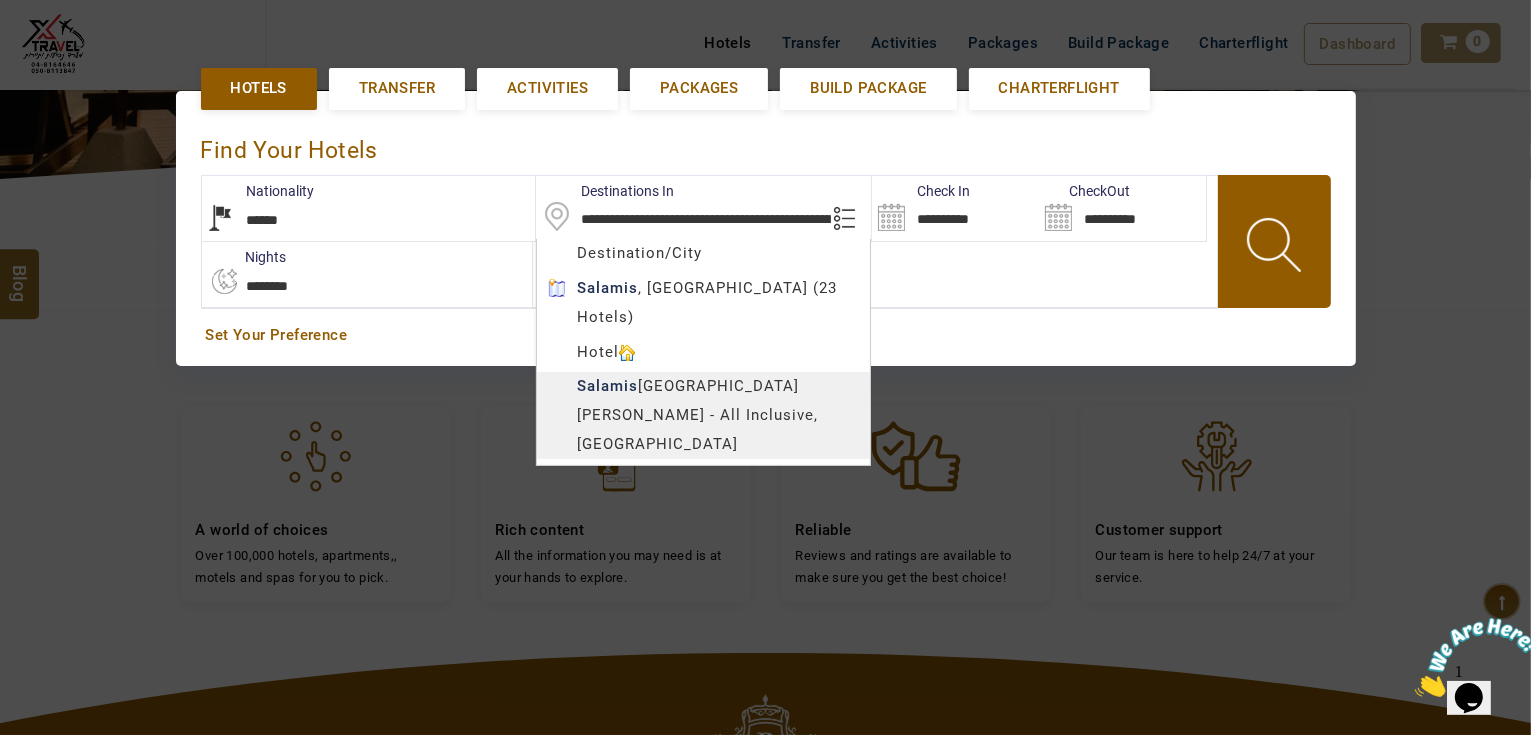 click on "AHMAD JINDAWY USD AED  AED EUR  € USD  $ INR  ₹ THB  ฿ IDR  Rp BHD  BHD TRY  ₺ Credit Limit EN HE AR ES PT ZH Helpline
+971 55 344 0168 Register Now +971 55 344 0168 info@royallineholidays.com About Us What we Offer Blog Why Us Contact Hotels  Transfer Activities Packages Build Package Charterflight Dashboard My Profile My Booking My Reports My Quotation Sign Out 0 Points Redeem Now To Redeem 33539 Points Future Points  4240   Points Credit Limit Credit Limit USD 30000.00 70% Complete Used USD 20976.14 Available USD 9023.86 Setting  Looks like you haven't added anything to your cart yet Countinue Shopping ******* ****** Please Wait.. Blog demo
Remember me Forgot
password? LOG IN Don't have an account?   Register Now My Booking View/ Print/Cancel Your Booking without Signing in Submit demo
In A Few Moment, You Will Be Celebrating Best Hotel options galore ! Check In   CheckOut Rooms Rooms Please Wait Find the best hotel deals Hotels  Transfer Activities Packages" at bounding box center [765, 358] 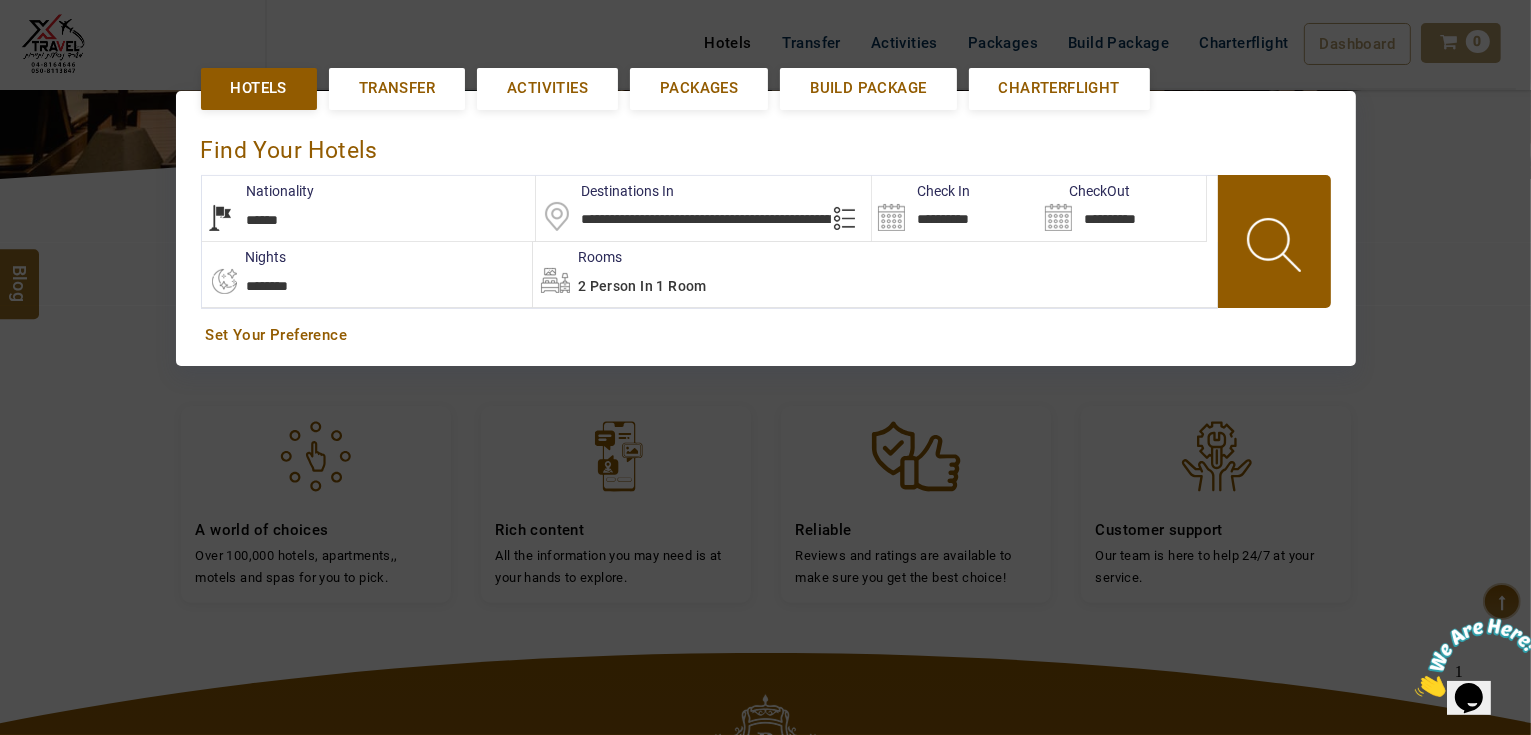click on "**********" at bounding box center [955, 208] 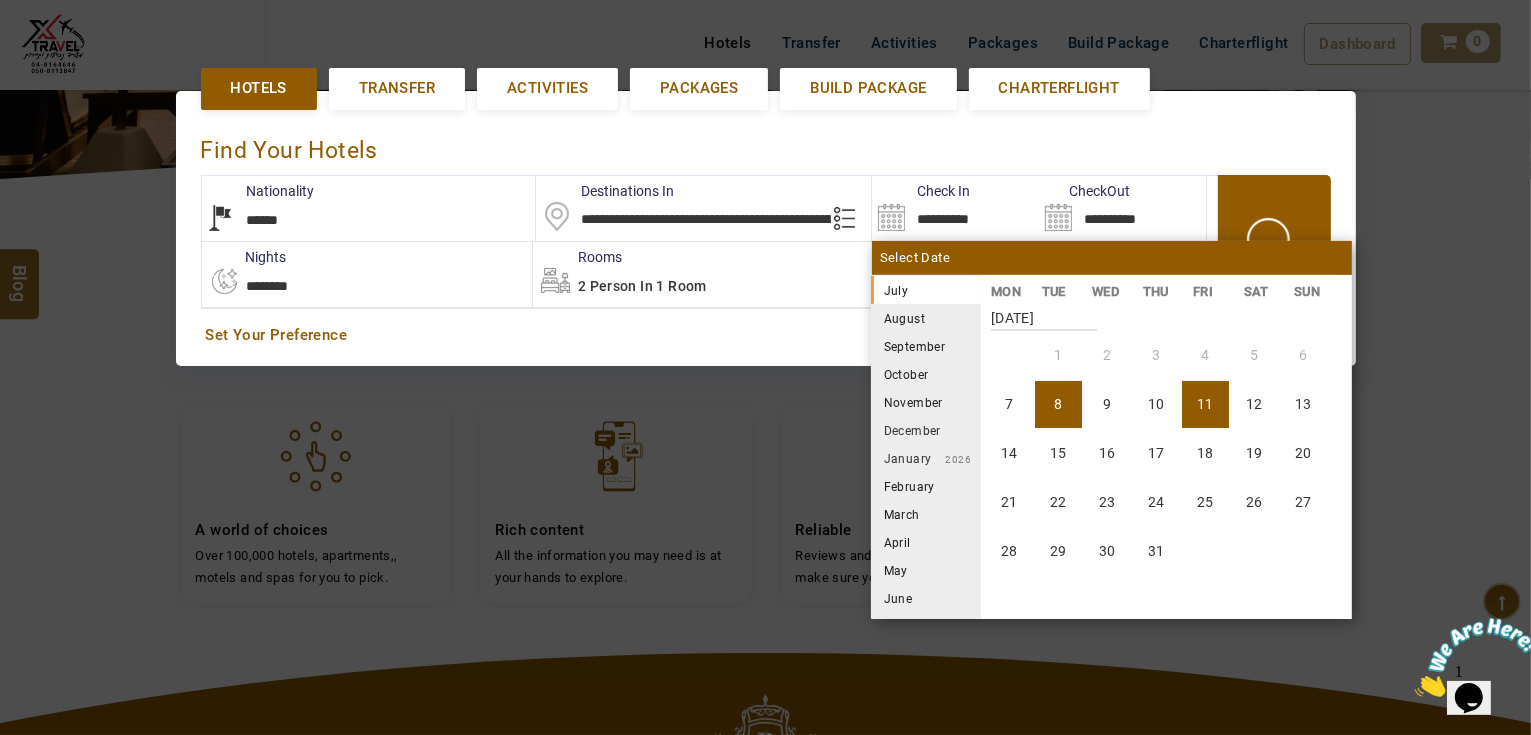 click on "11" at bounding box center [1205, 404] 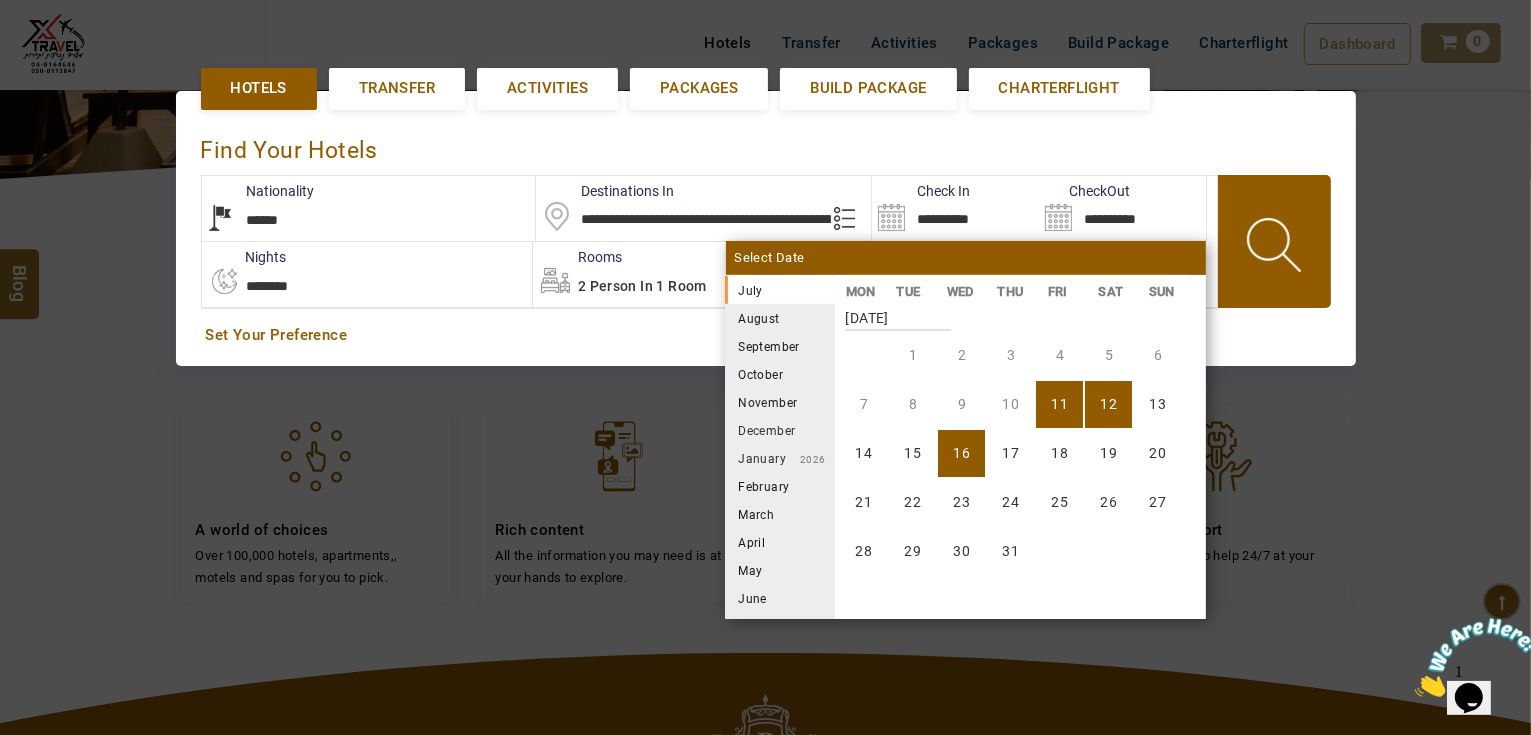 click on "16" at bounding box center [961, 453] 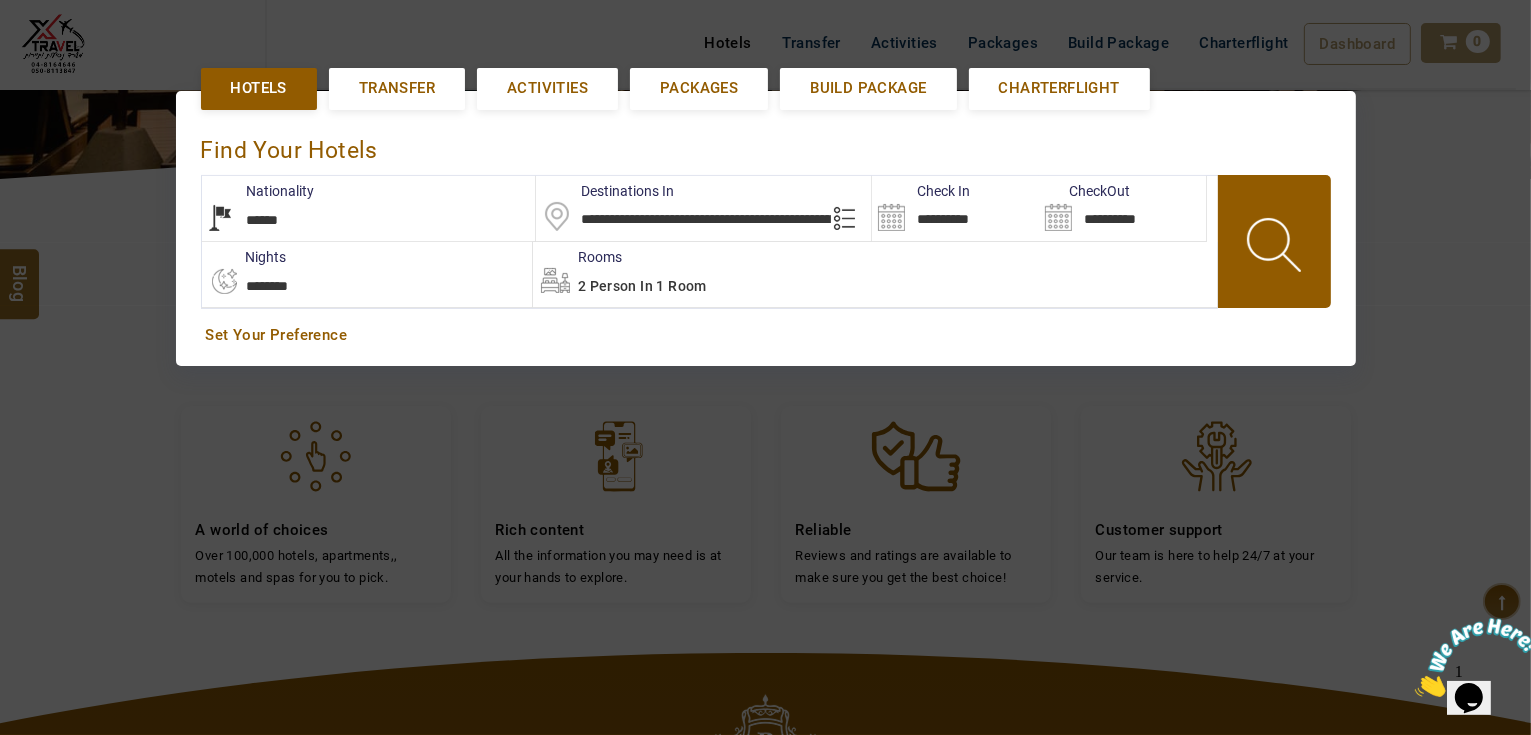 click on "2 Person in    1 Room" at bounding box center (875, 274) 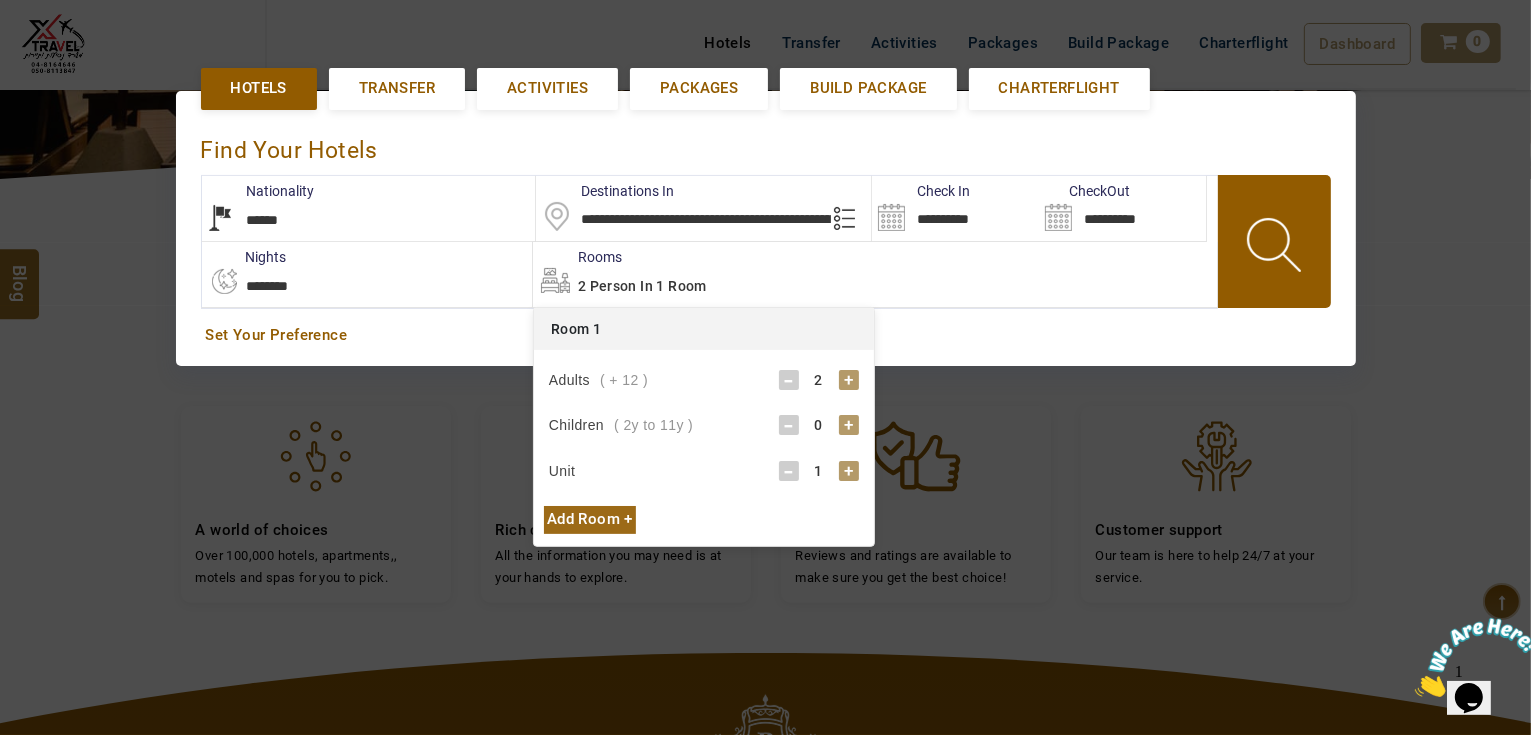 click on "+" at bounding box center [849, 425] 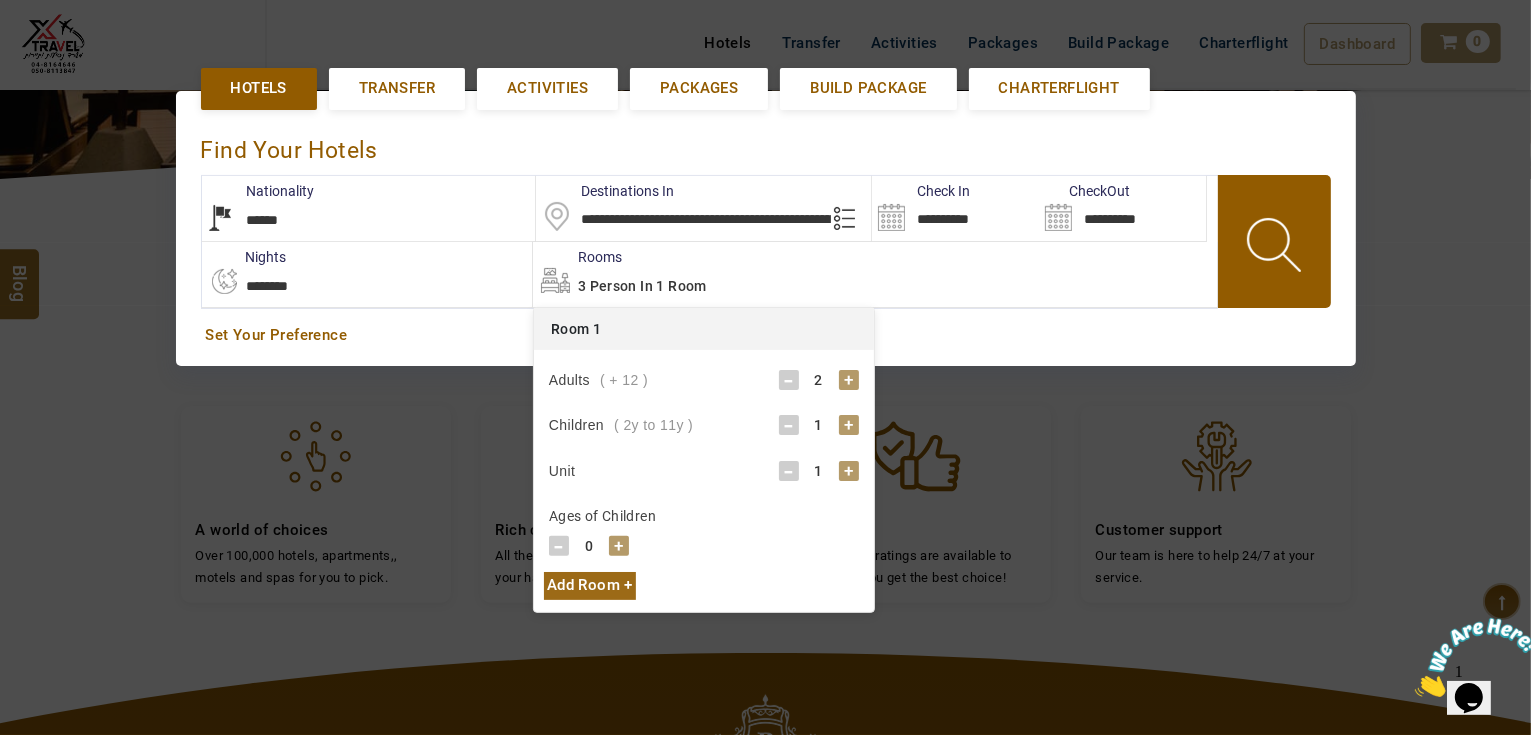 click on "Add Room +" at bounding box center [590, 585] 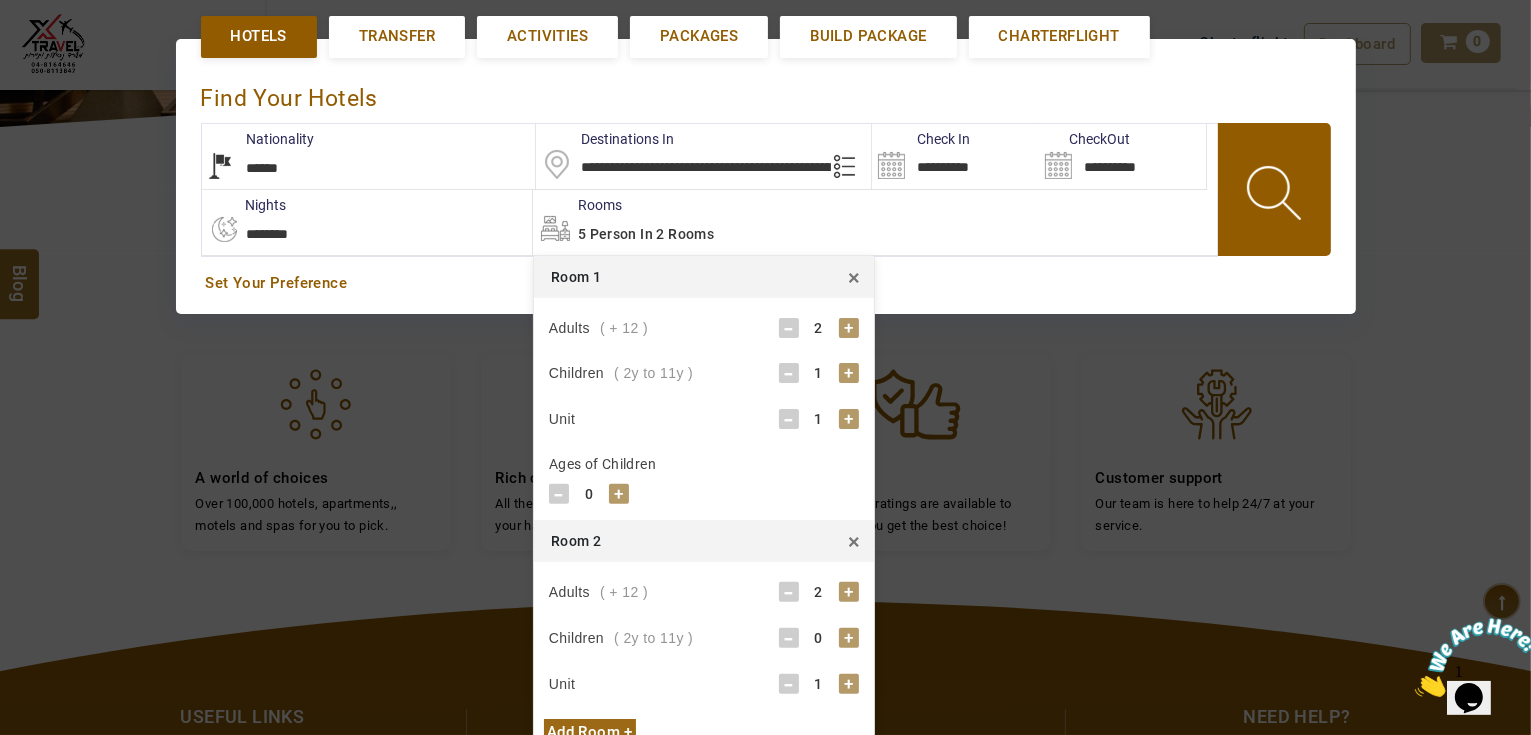 scroll, scrollTop: 540, scrollLeft: 0, axis: vertical 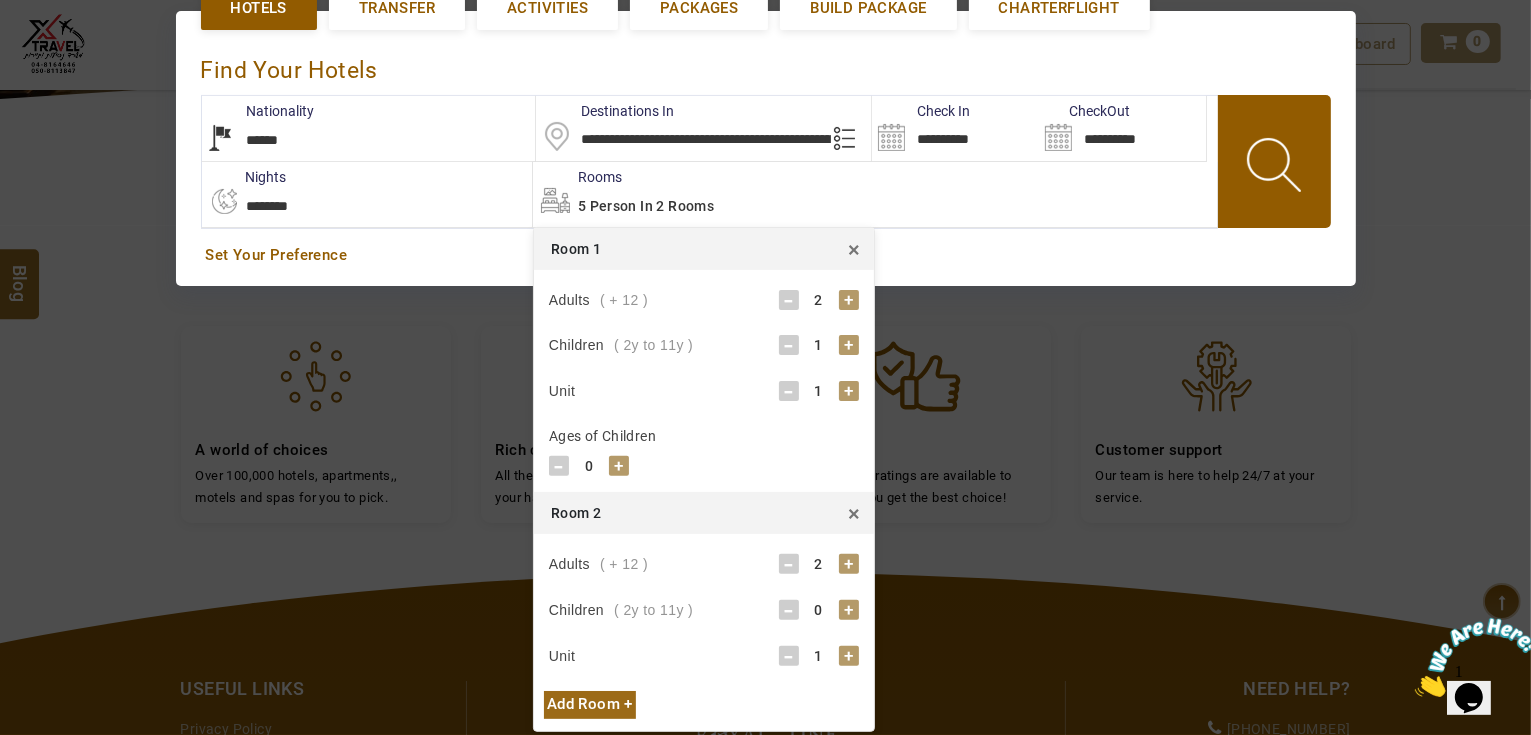 click on "+" at bounding box center [619, 466] 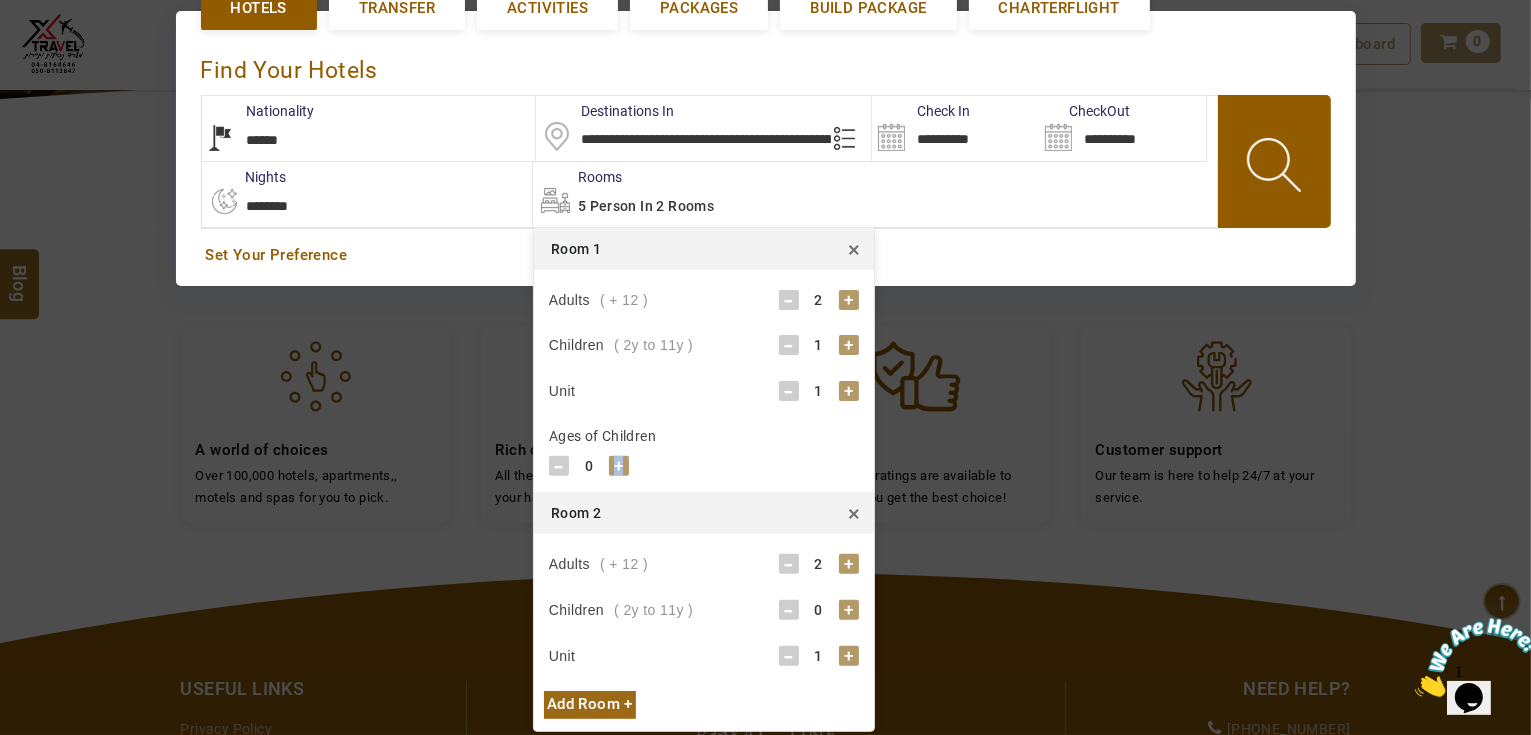click on "+" at bounding box center (619, 466) 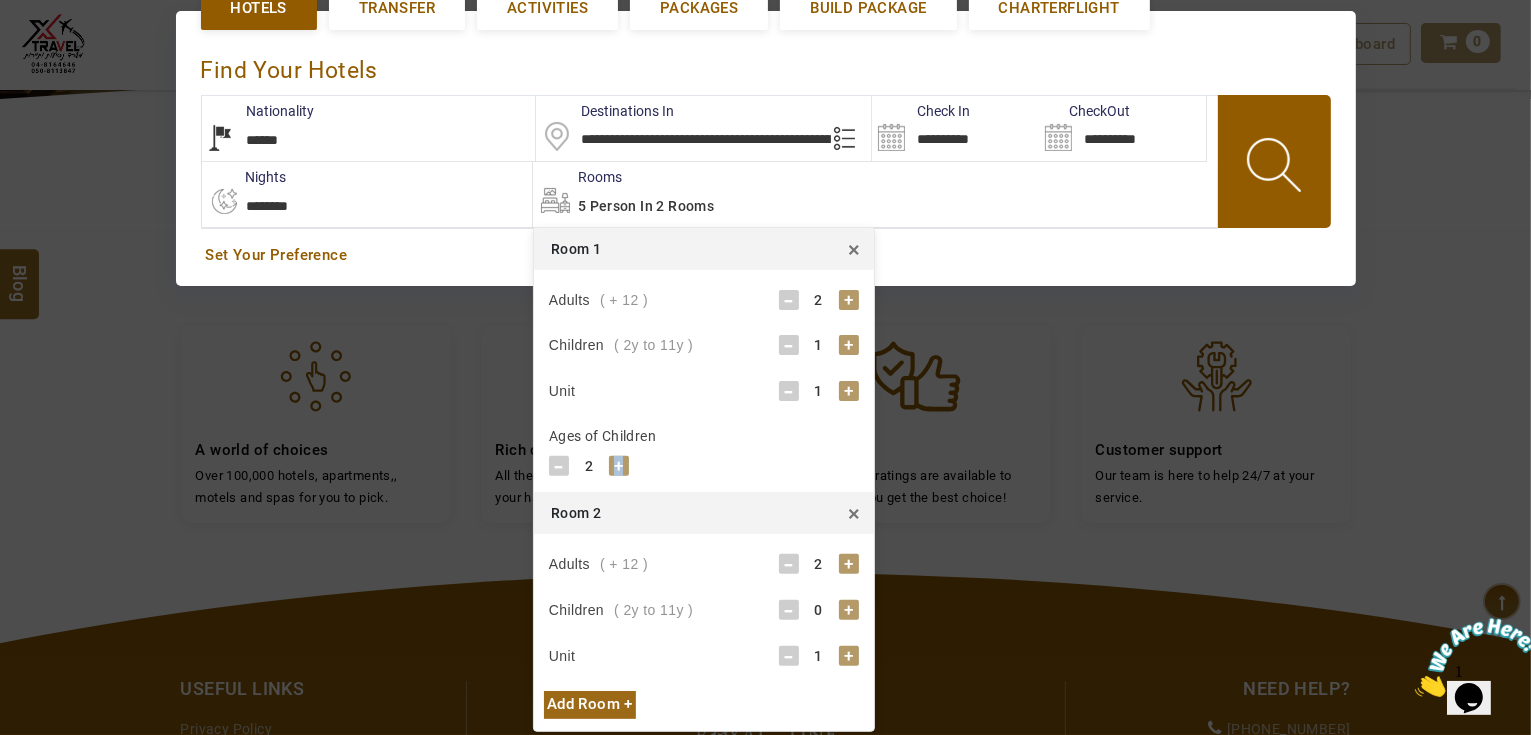 click on "+" at bounding box center [619, 466] 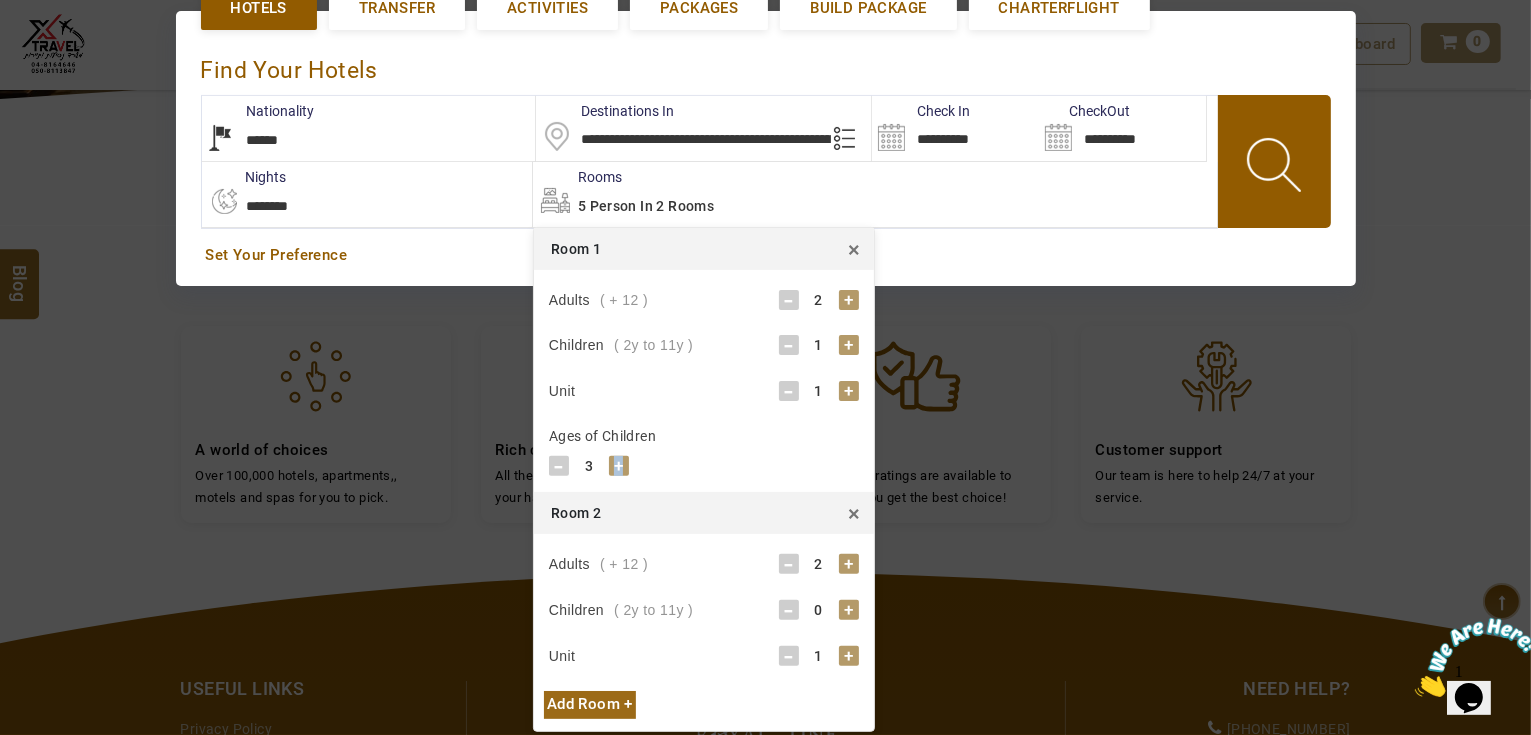 click on "+" at bounding box center (619, 466) 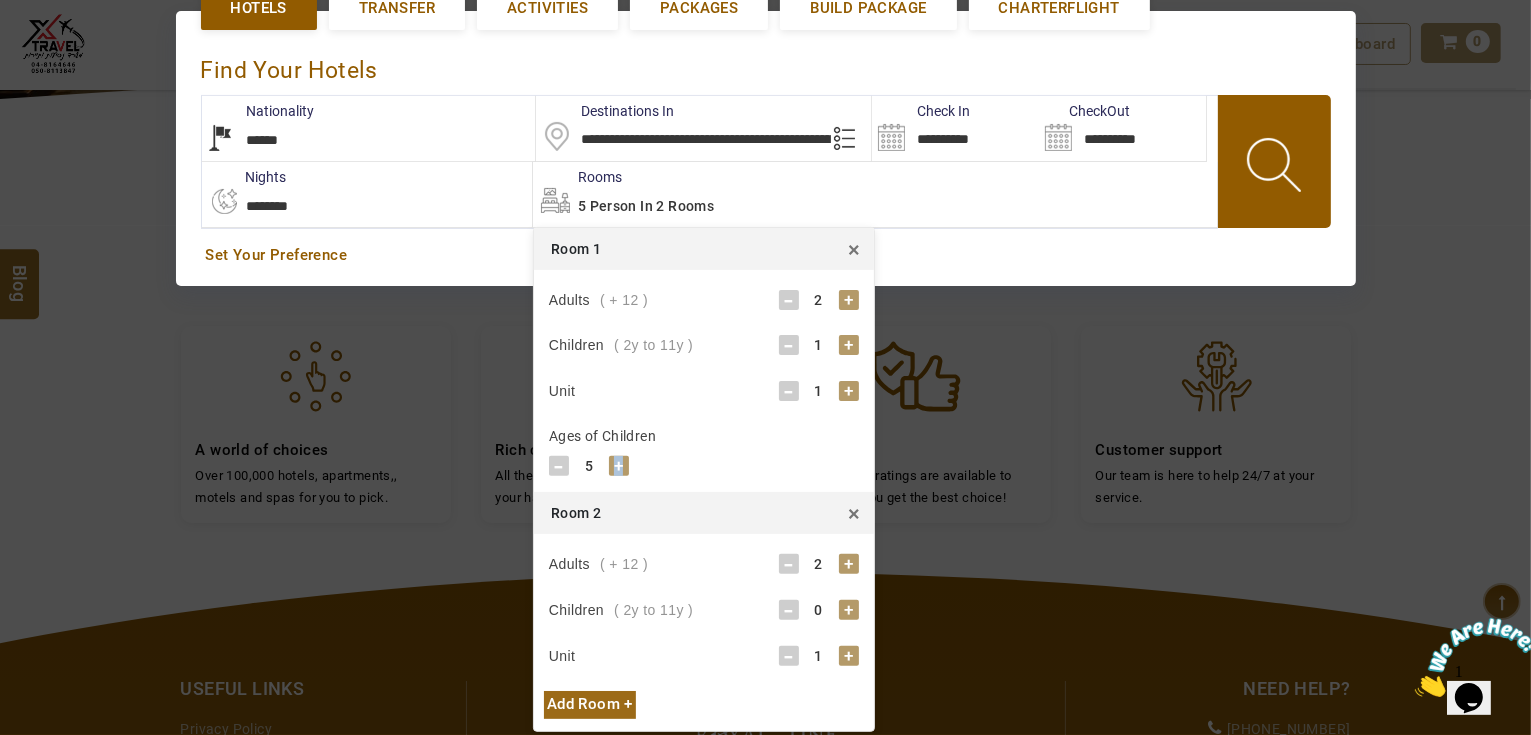 click on "+" at bounding box center [619, 466] 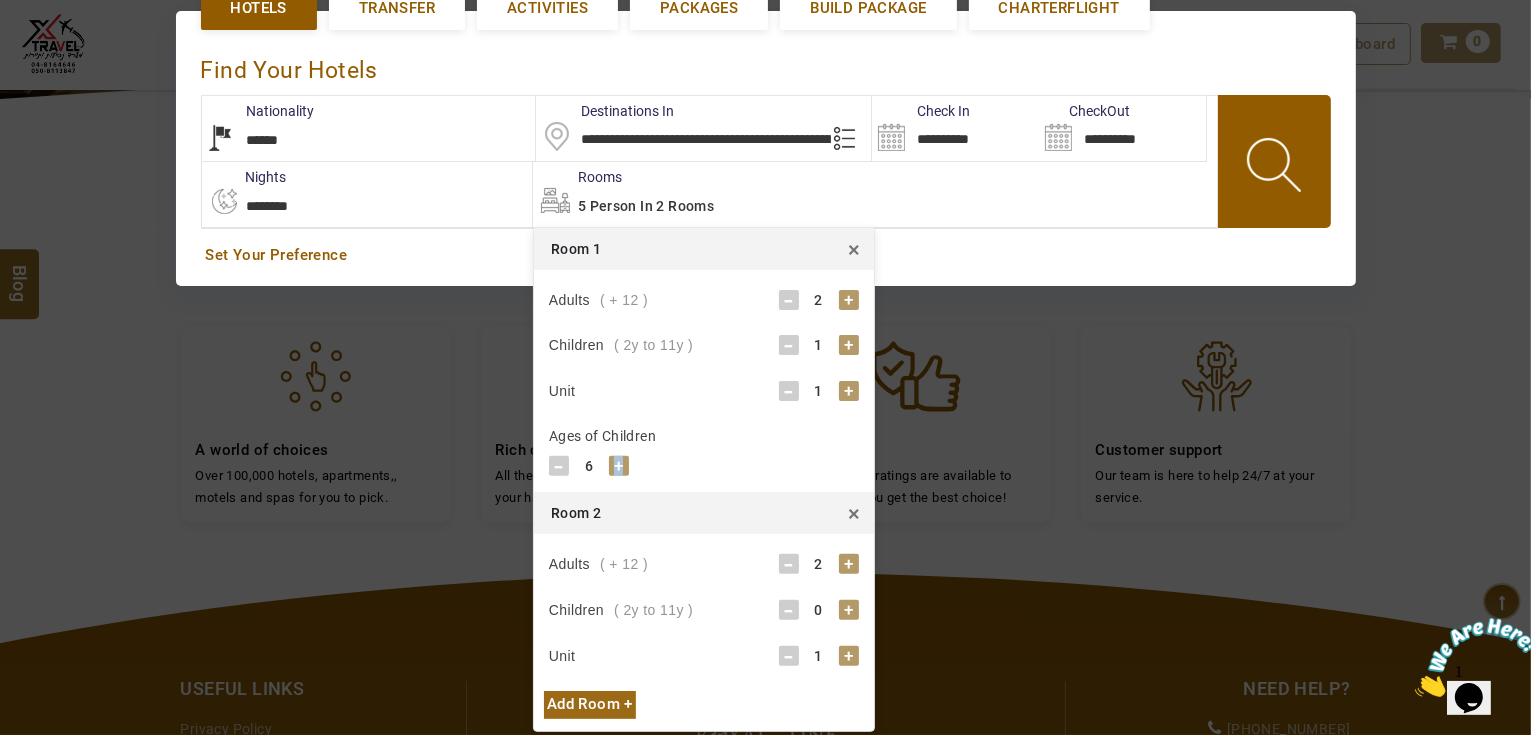 click on "+" at bounding box center (619, 466) 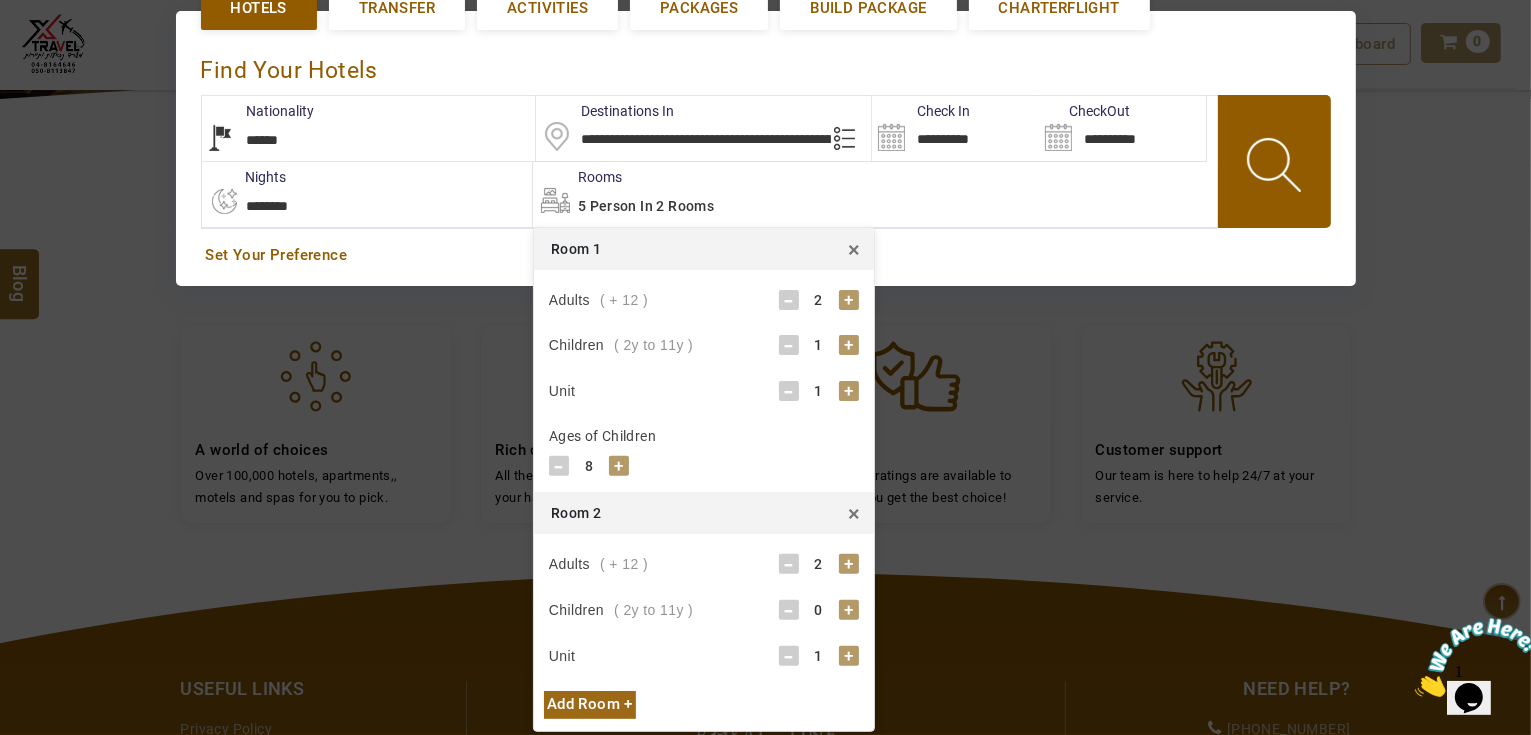 click on "+" at bounding box center [849, 610] 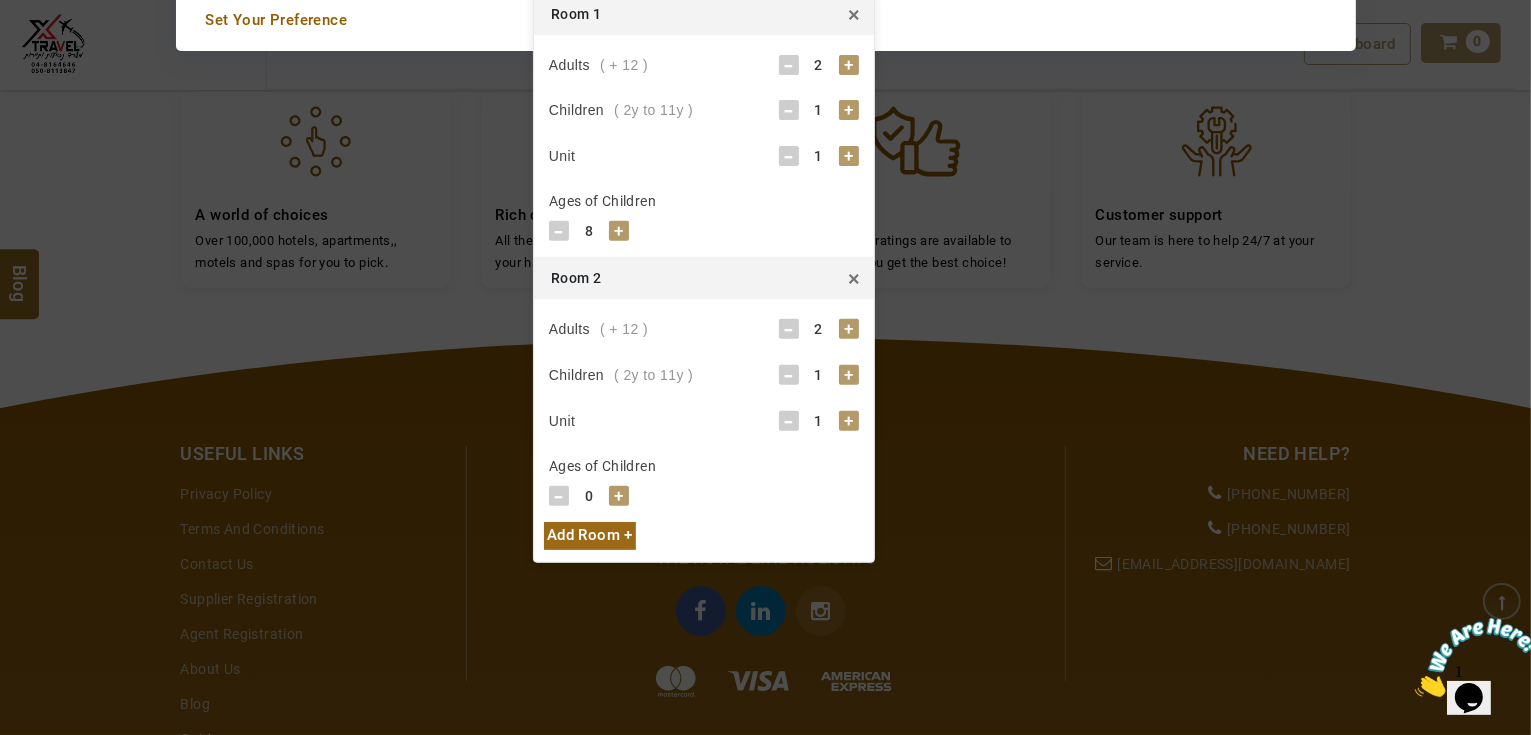 scroll, scrollTop: 780, scrollLeft: 0, axis: vertical 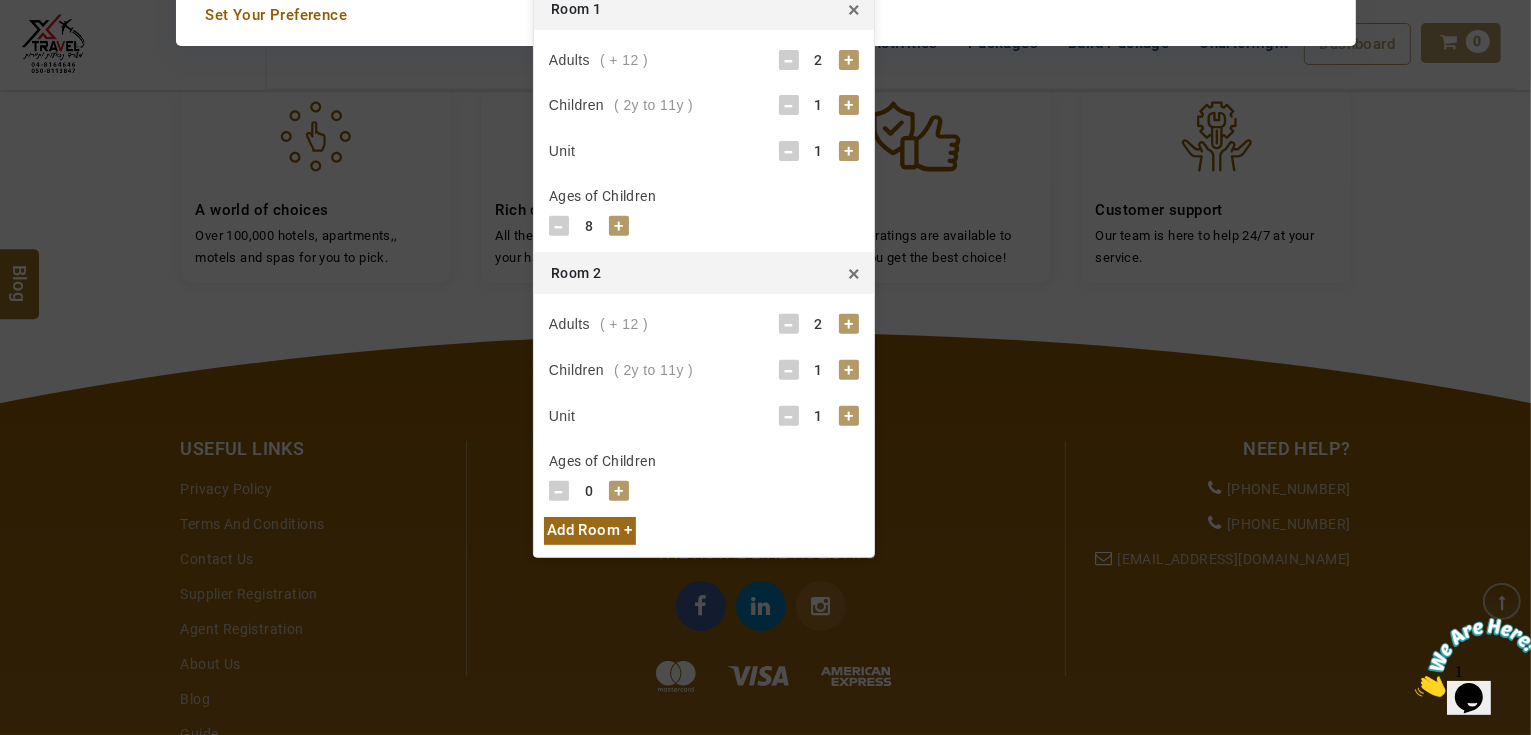 click on "+" at bounding box center [619, 491] 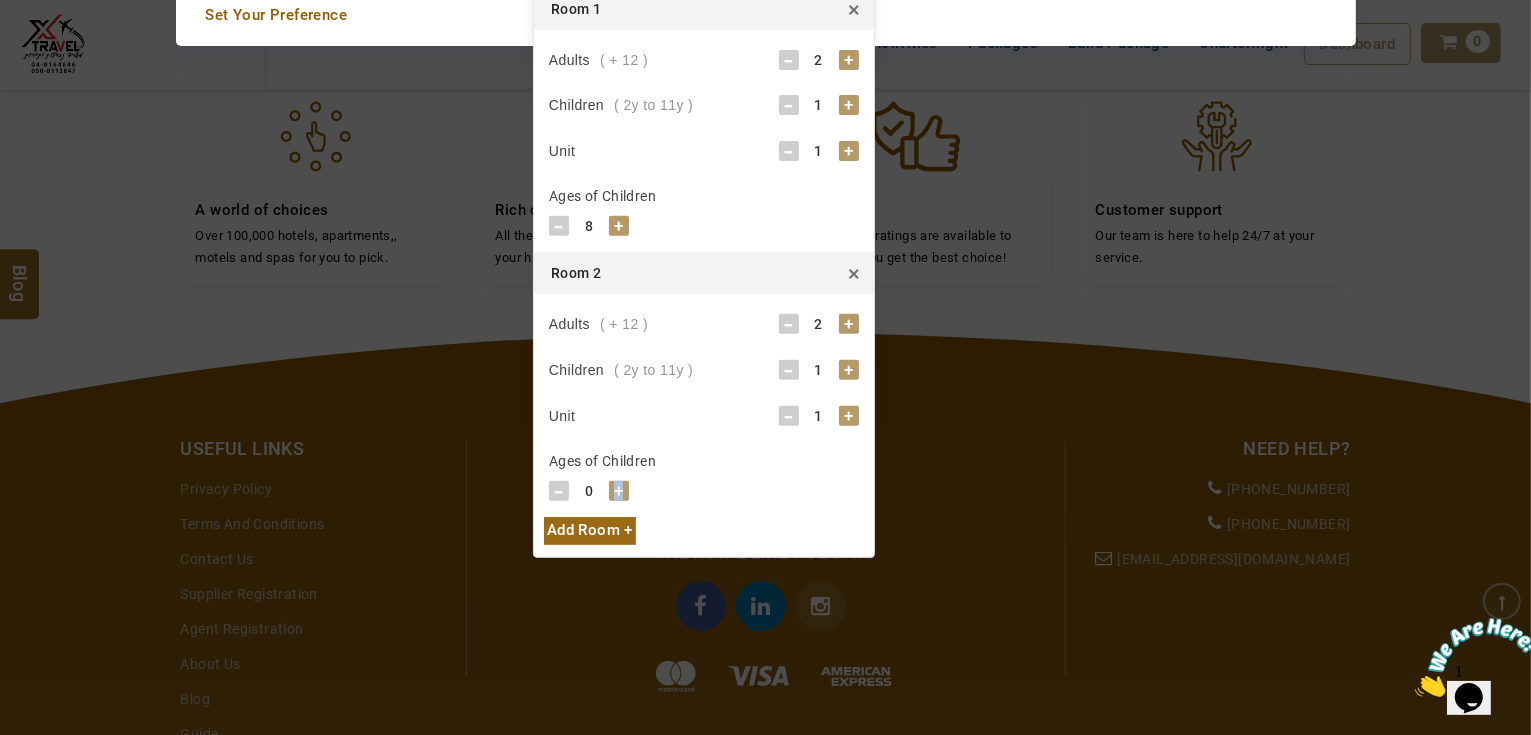 click on "+" at bounding box center (619, 491) 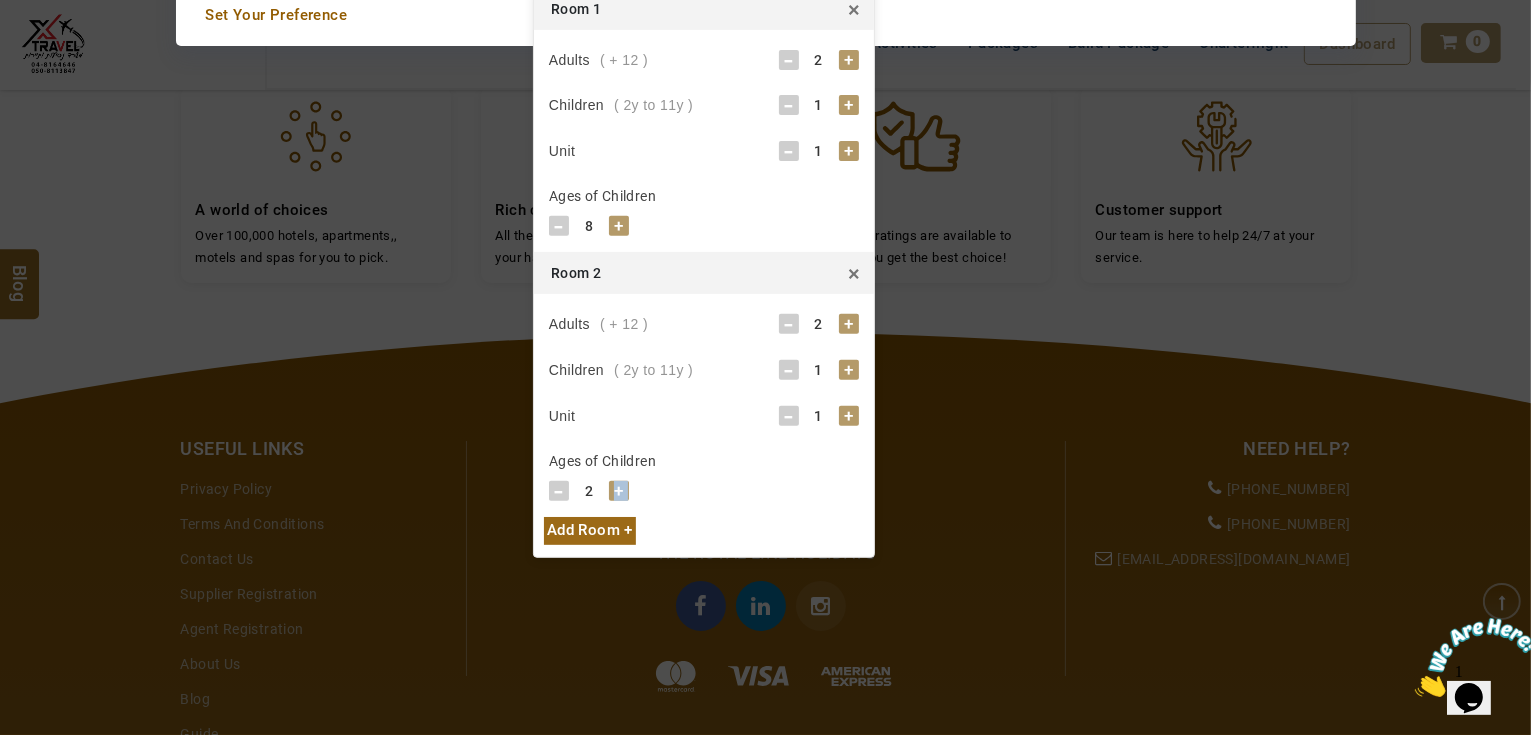 click on "+" at bounding box center [619, 491] 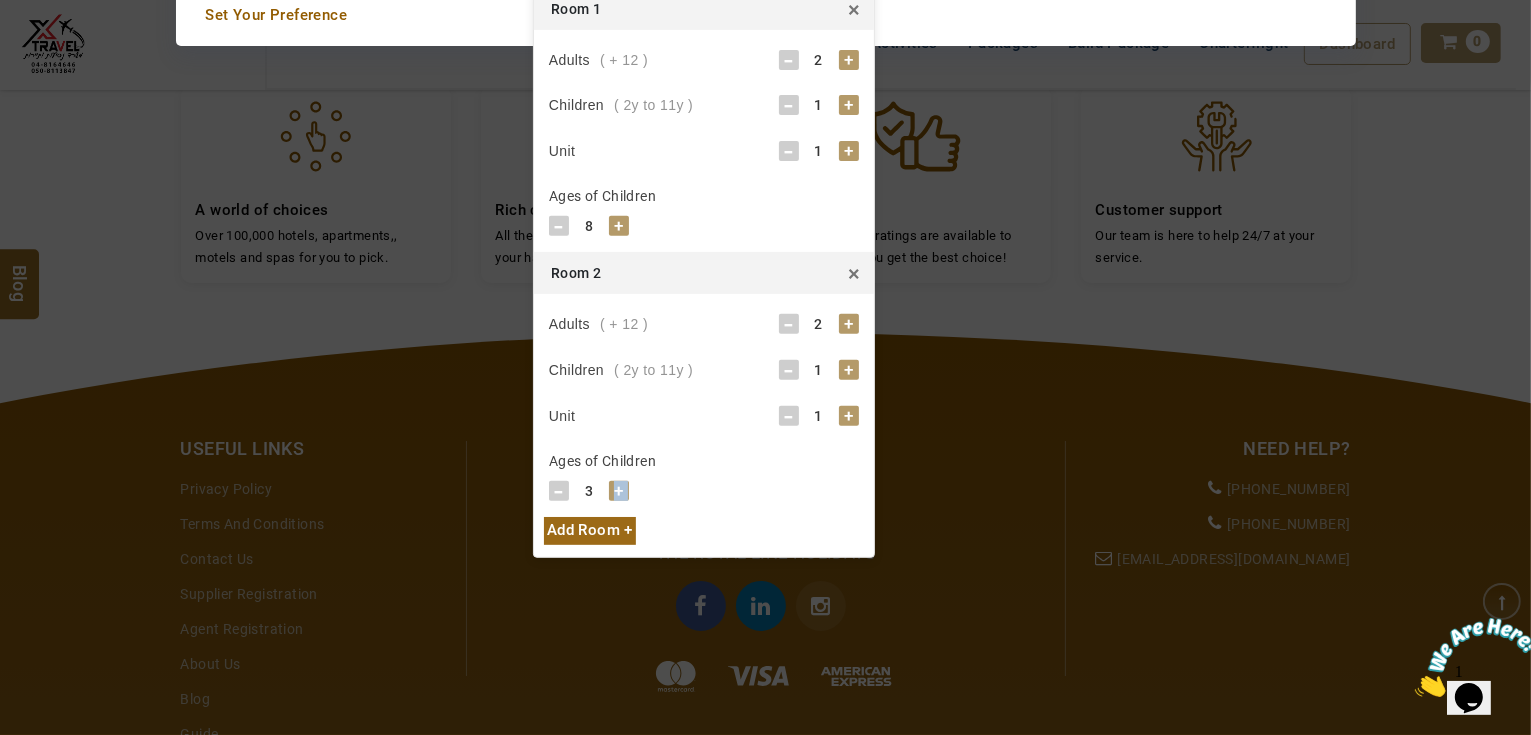 click on "+" at bounding box center (619, 491) 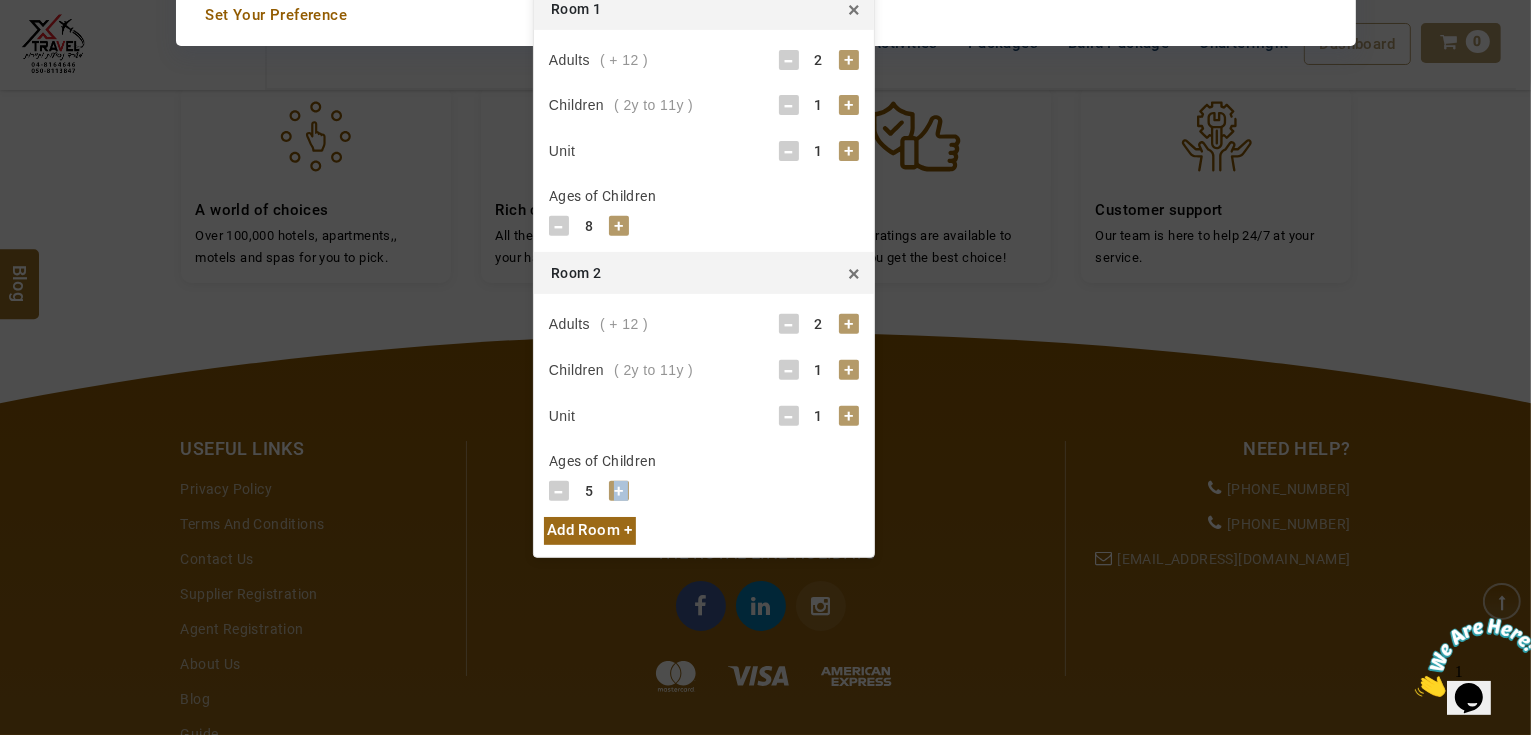 click on "+" at bounding box center (619, 491) 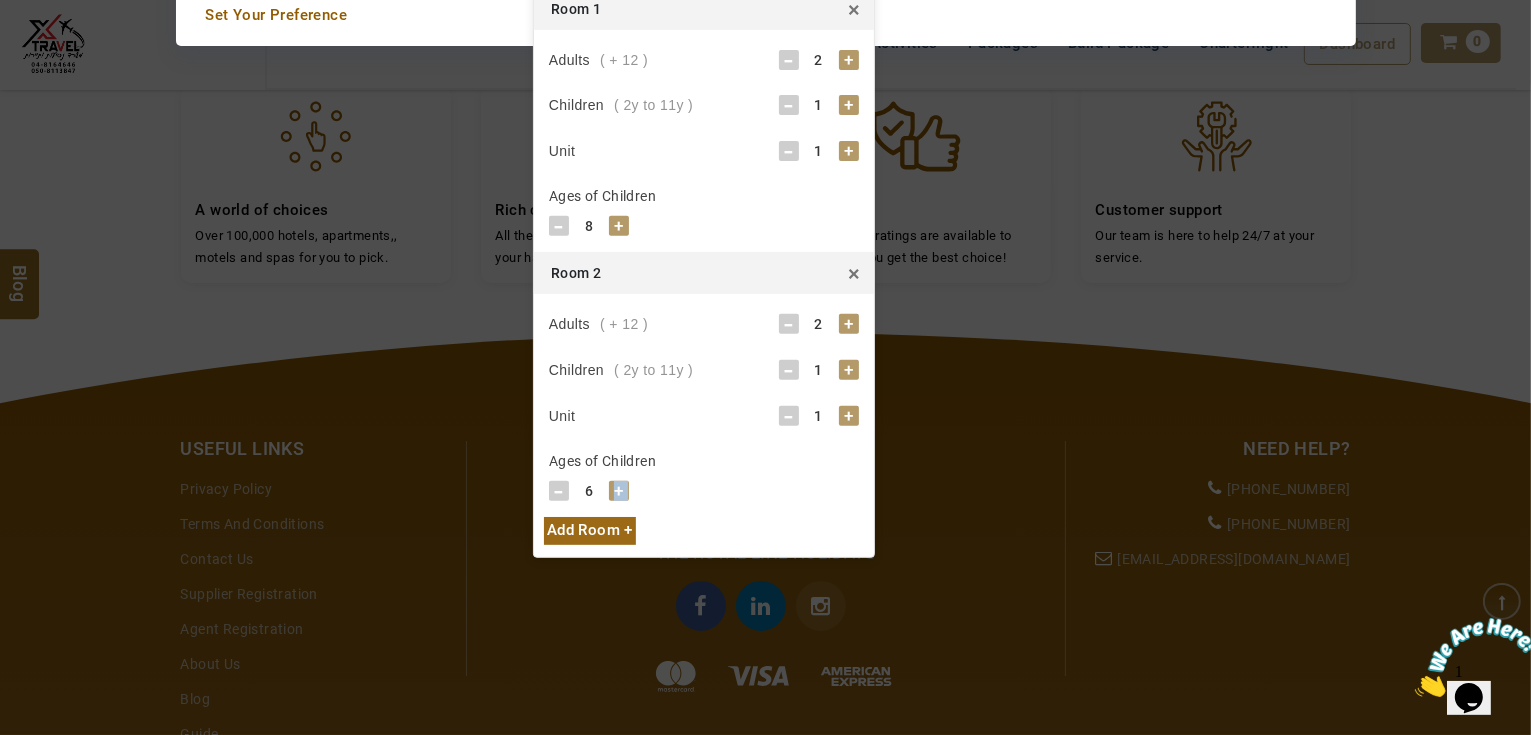 click on "+" at bounding box center (619, 491) 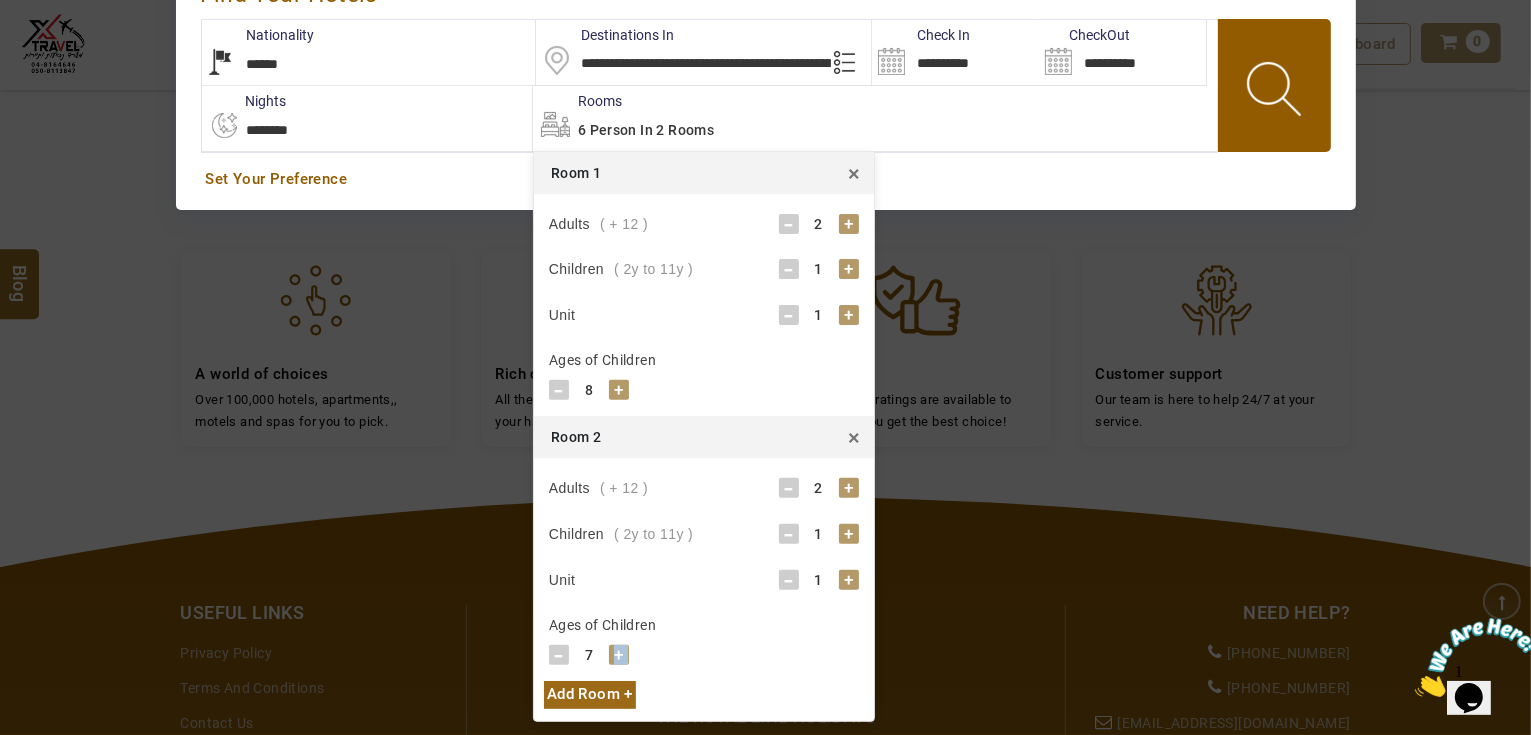 scroll, scrollTop: 380, scrollLeft: 0, axis: vertical 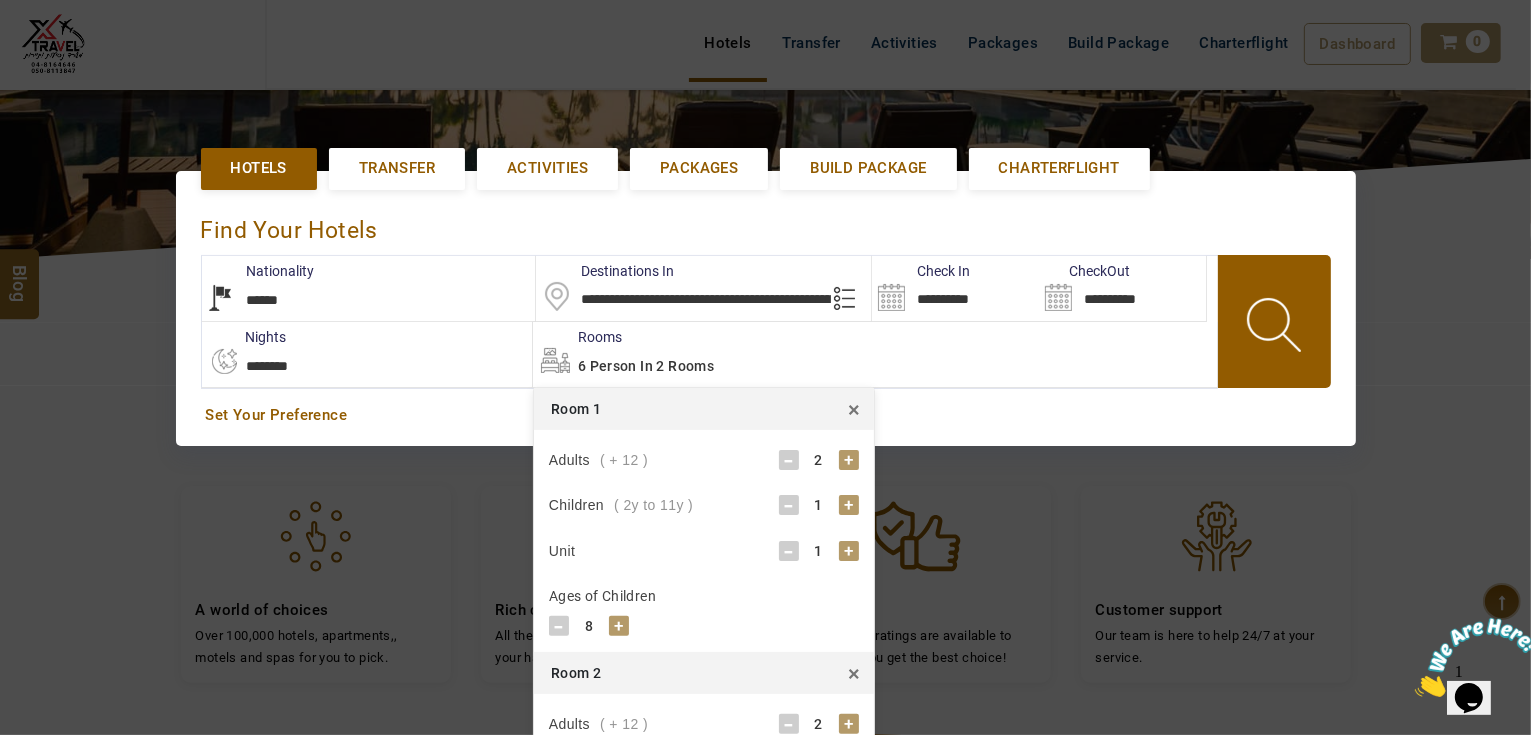 click at bounding box center [1276, 328] 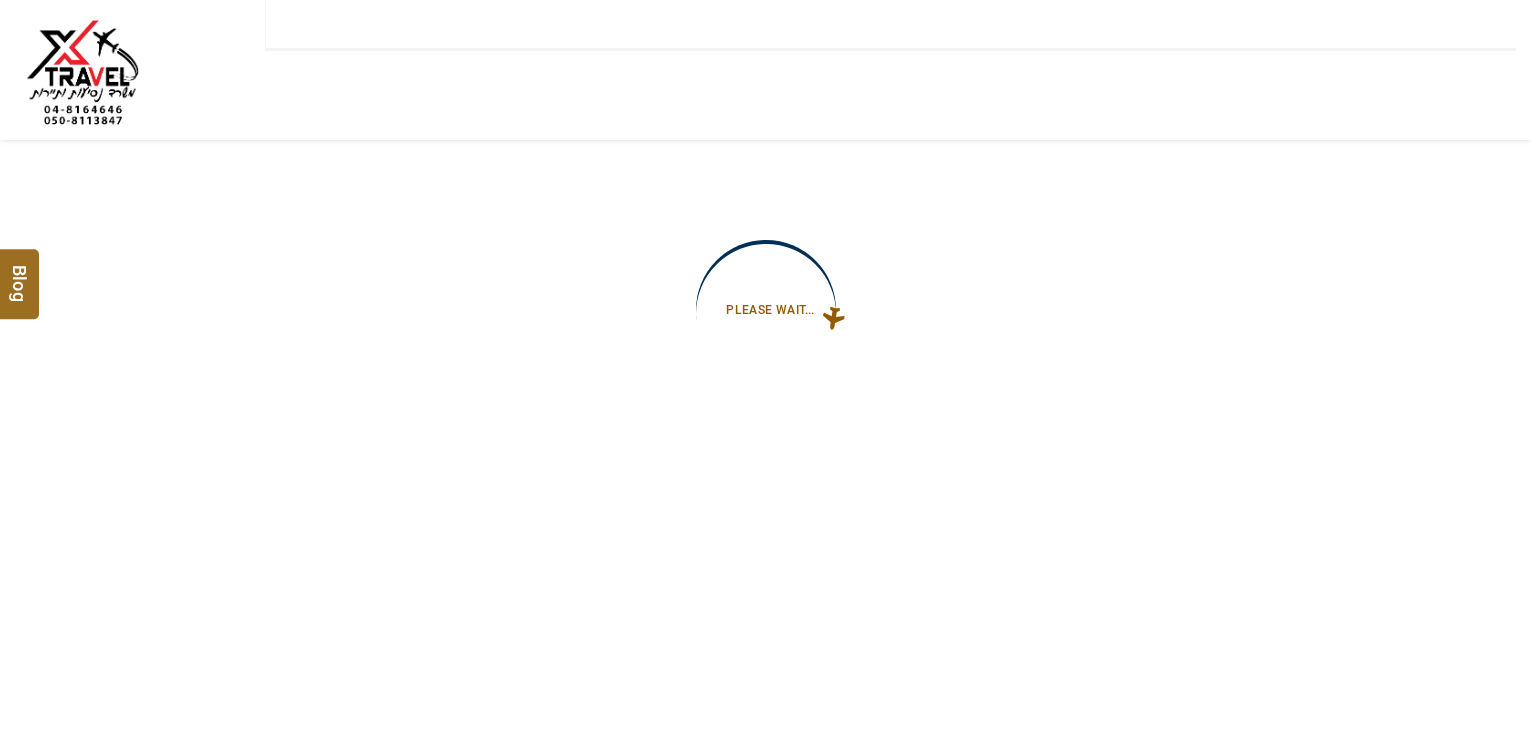 scroll, scrollTop: 0, scrollLeft: 0, axis: both 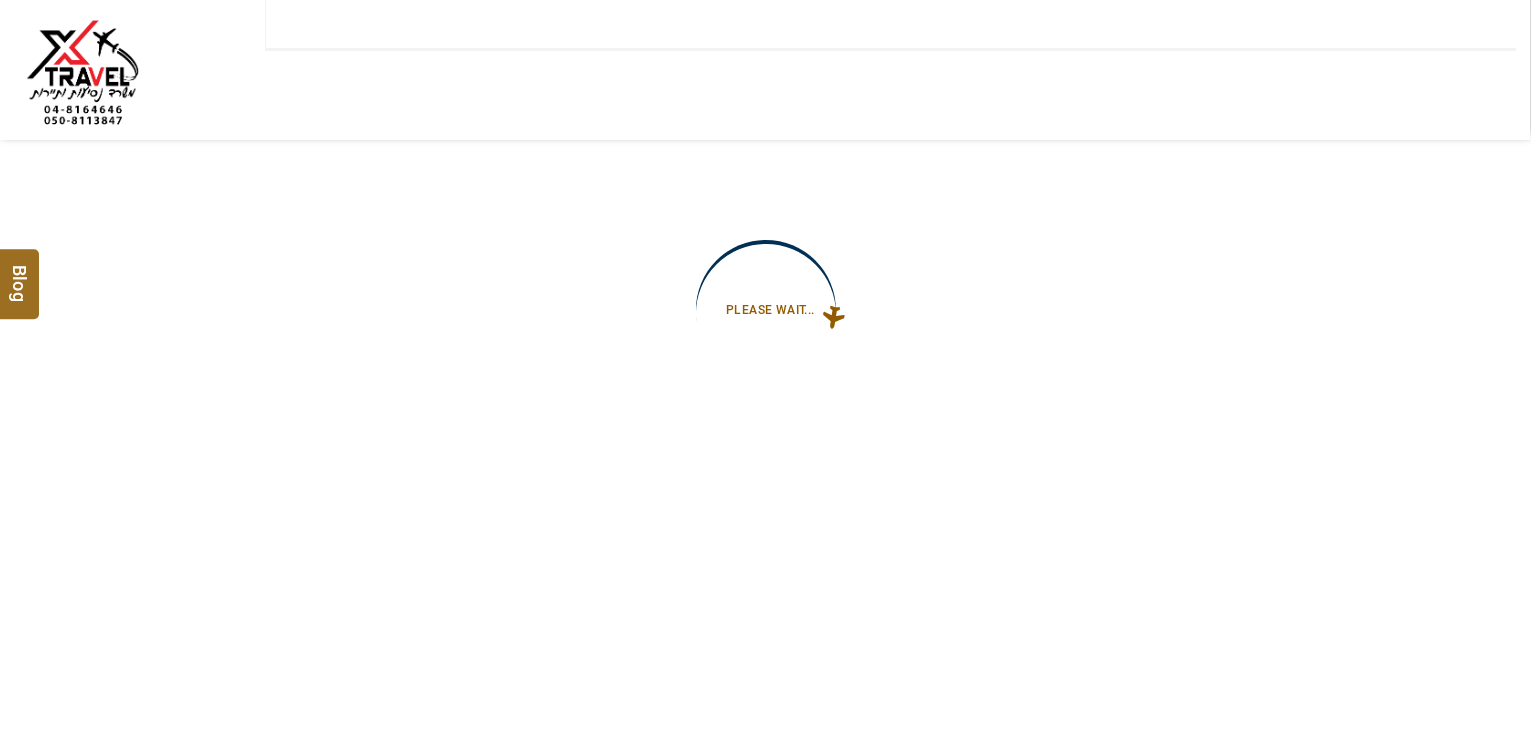 type on "**********" 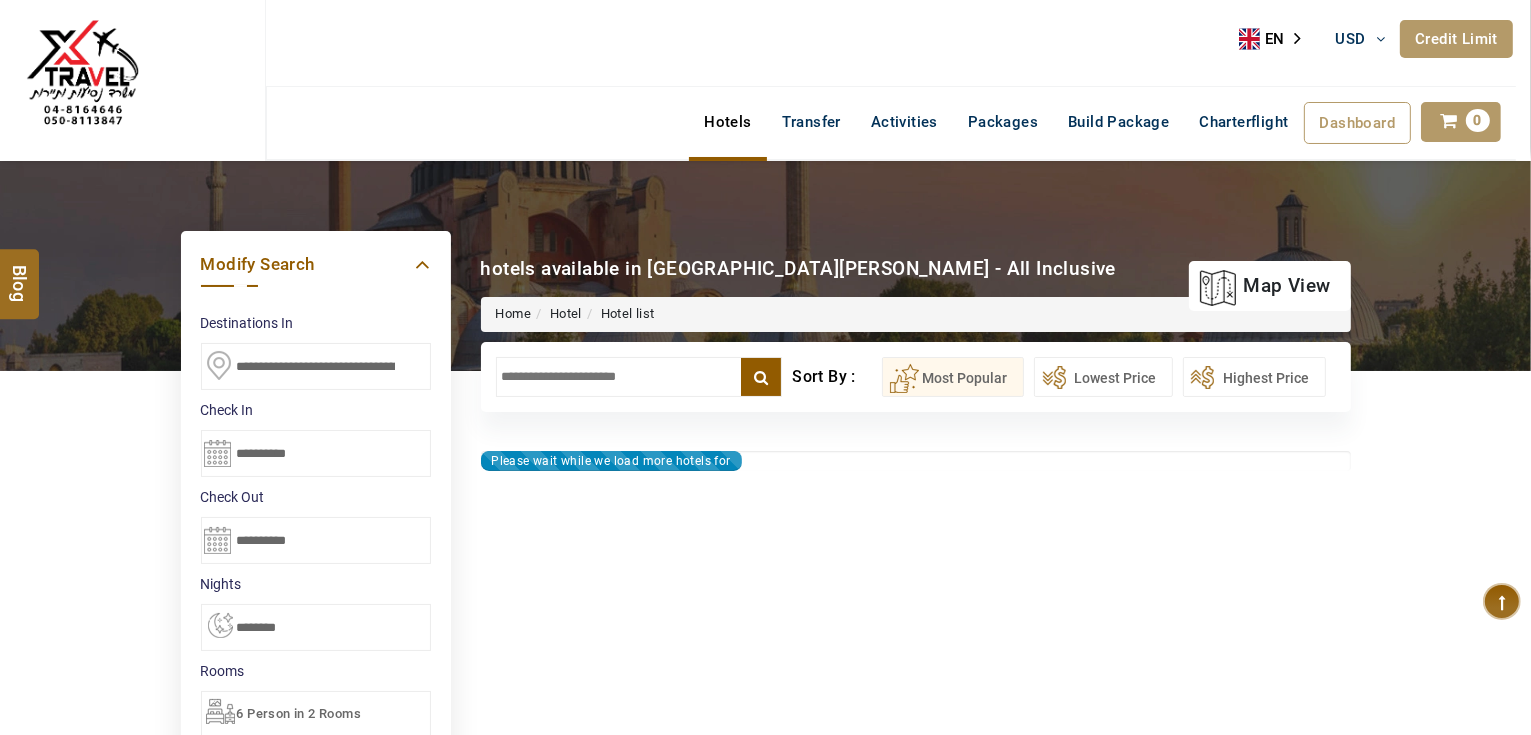 type on "**********" 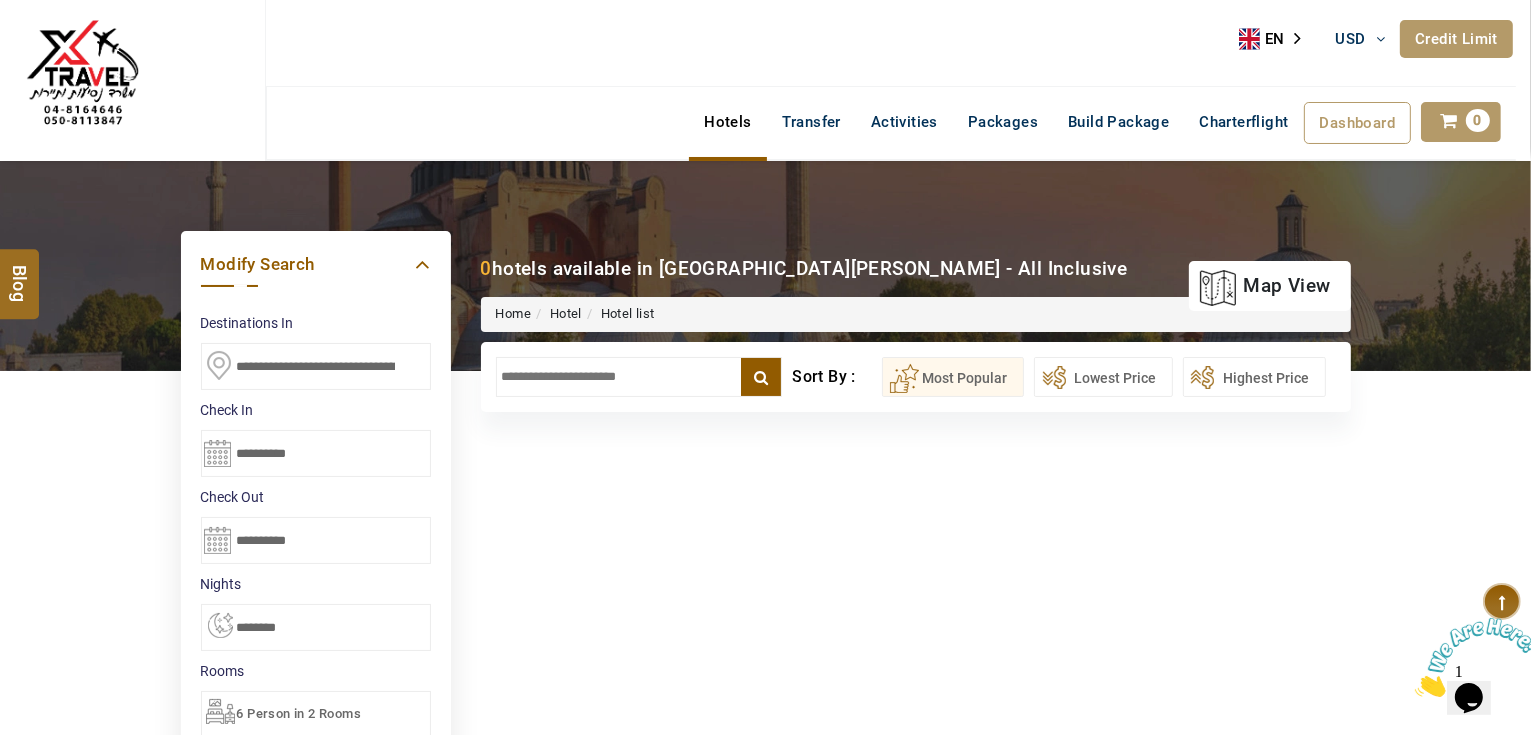 scroll, scrollTop: 0, scrollLeft: 0, axis: both 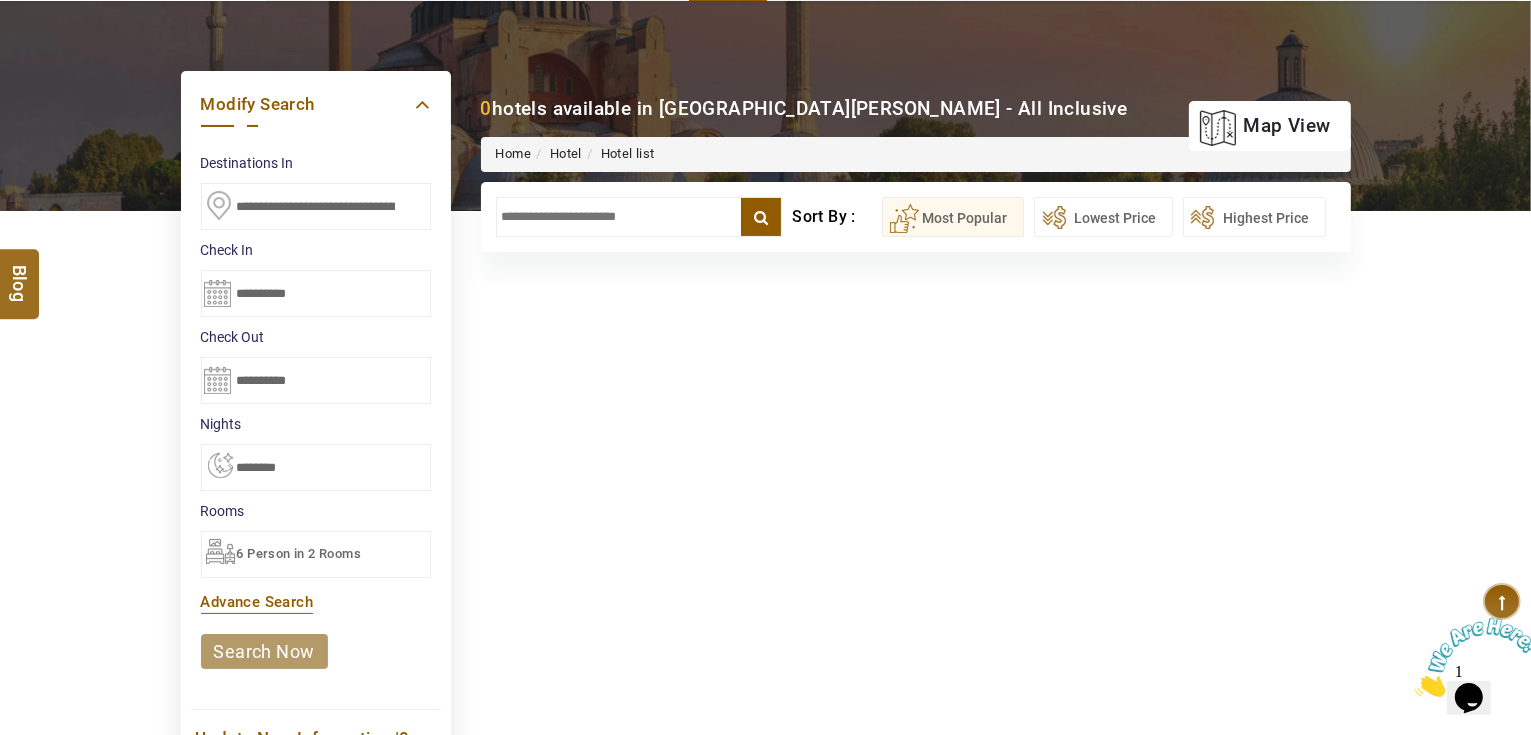 click on "6 Person in    2 Rooms" at bounding box center (316, 554) 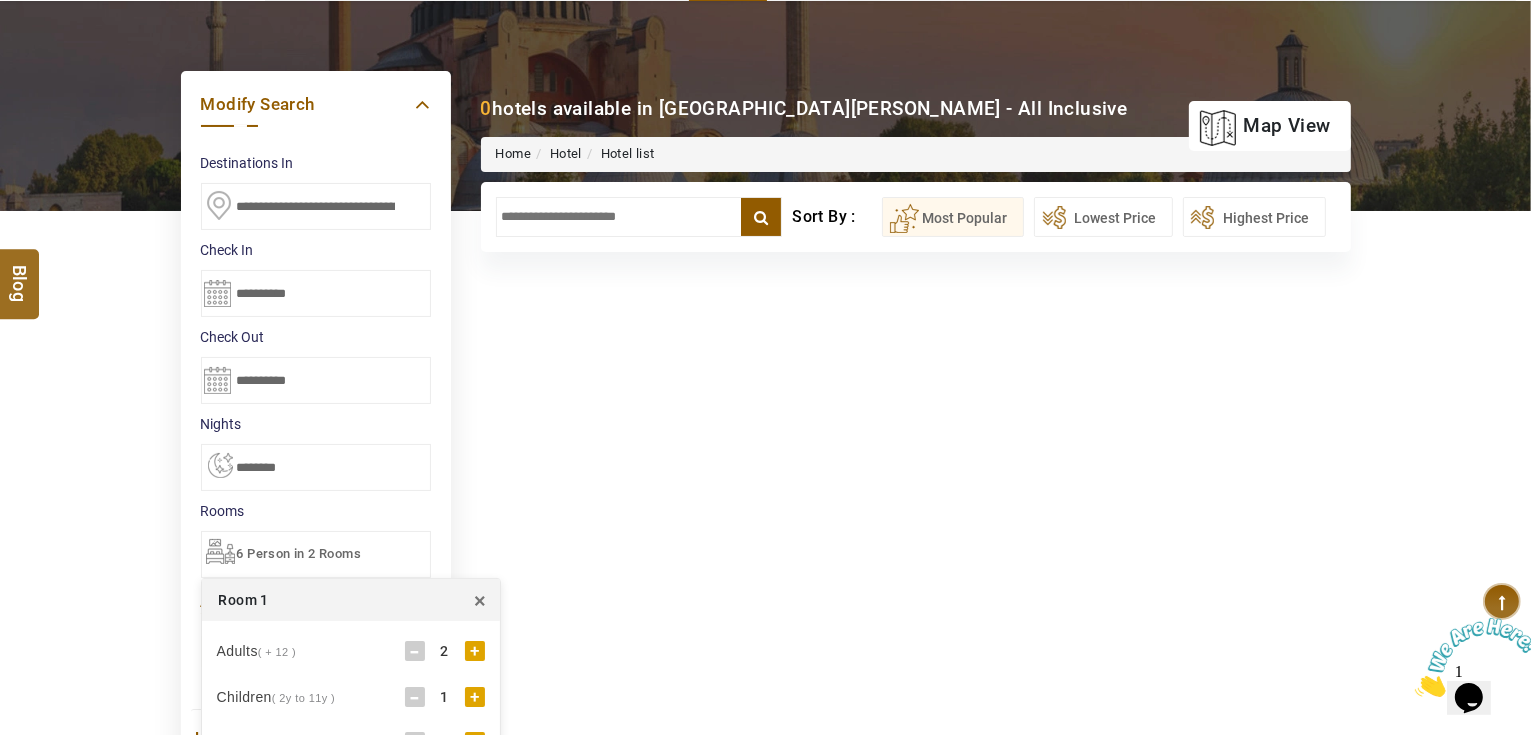 click on "×" at bounding box center [480, 600] 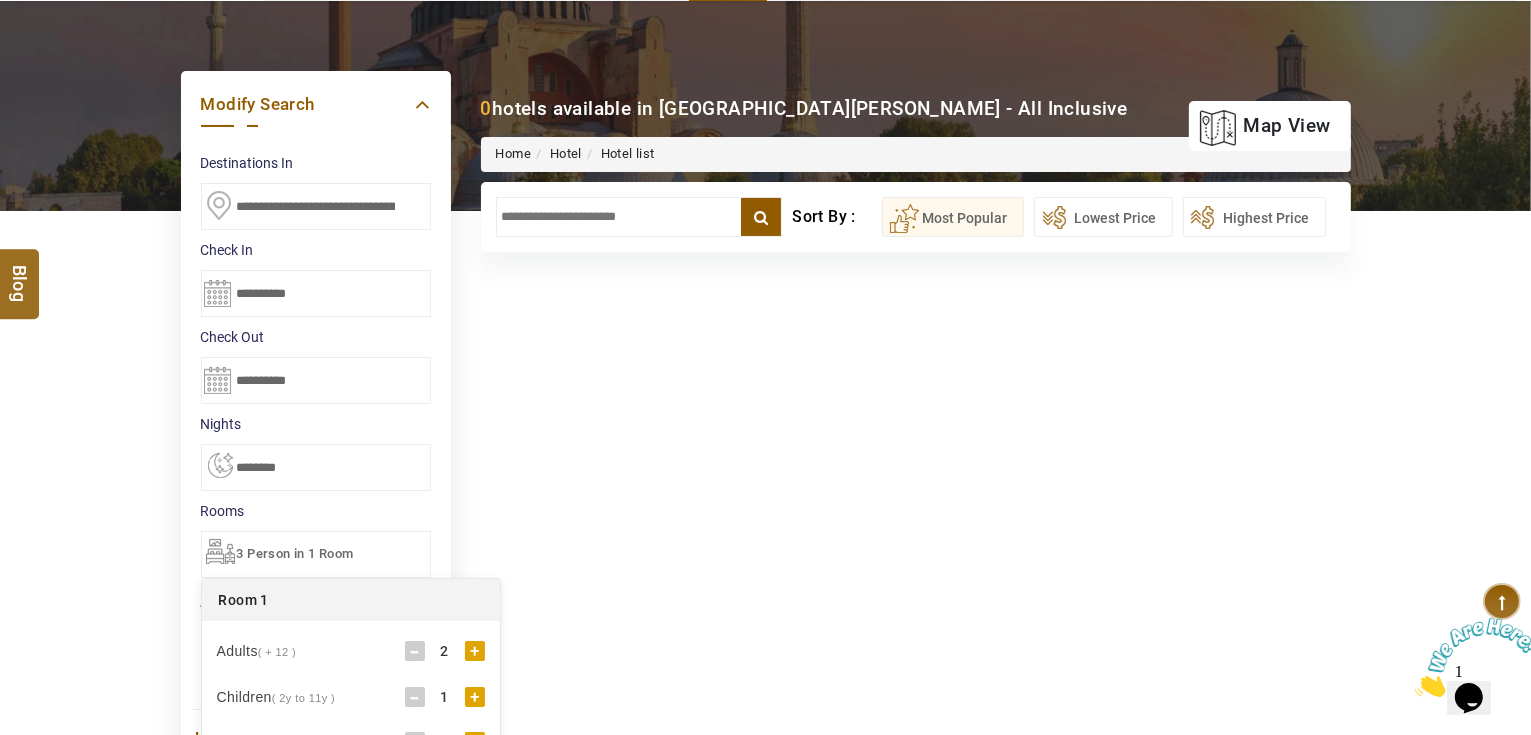click on "DESTINATION + Add Destination  Nationality Afghanistan Albania Algeria American Samoa Andorra Angola Anguilla Antigua And Barbuda Argentina Armenia Aruba Australia Austria Azerbaijan Bahamas Bahrain Bangladesh Barbados Belarus Belgium Belize Benin Bermuda Bhutan Bolivia Bosnia Herzegovina Botswana Brazil British Indian Ocean Territory British Virgin Islands Brunei Darussalam Bulgaria Burkina Faso Burundi Cambodia Cameroon Canada Cape Verde Caribbean Cayman Islands Central African Republic Chad Chile China Christmas Island Cocos (Keeling) Islands Colombia Comoros Congo (Democratic Republic) Congo (Republic Of) Cook Islands Costa Rica Croatia Cuba Cyprus Czech Republic Denmark Djibouti Dominica Dominican Republic East Timor Ecuador Egypt El Salvador Equatorial Guinea Eritrea Estonia Ethiopia Falkland Islands(Malvinas) Faroe Islands Fiji Finland France French Guiana French Polynesia French Southern Territories Gabon Gambia Georgia Germany Ghana Gibraltar Greece Greenland Grenada Guadeloupe Guam Guatemala Guinea" at bounding box center [765, 514] 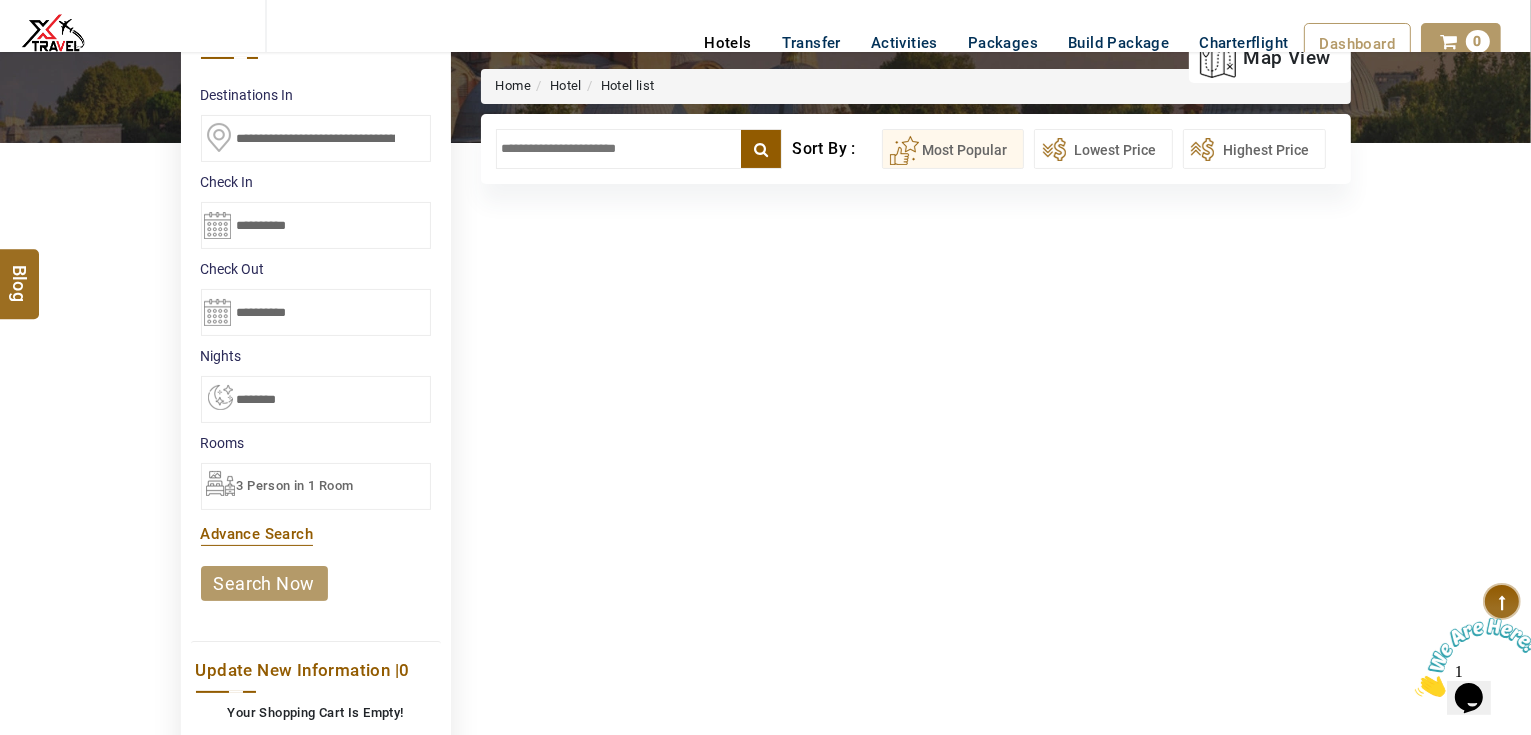 scroll, scrollTop: 320, scrollLeft: 0, axis: vertical 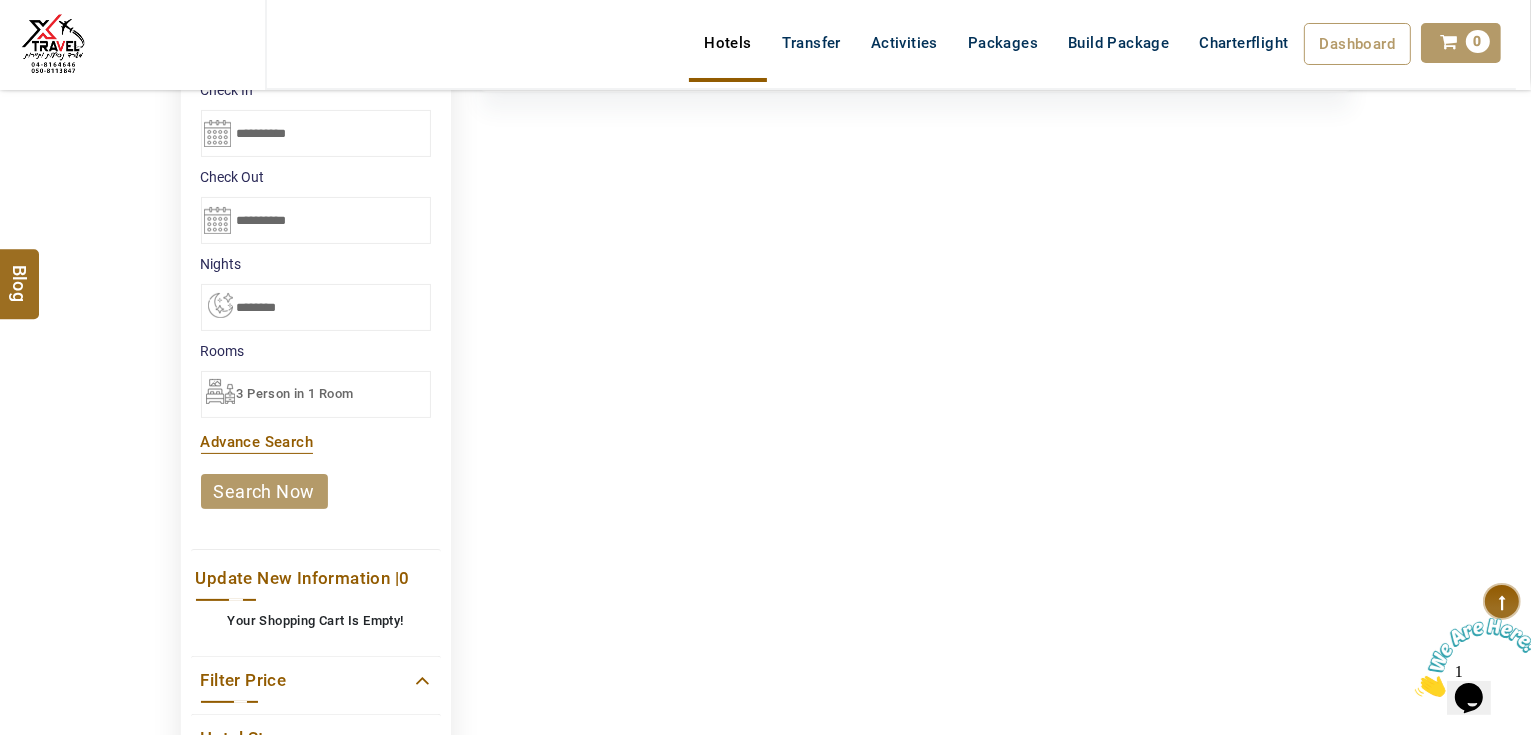 click on "search now" at bounding box center (264, 491) 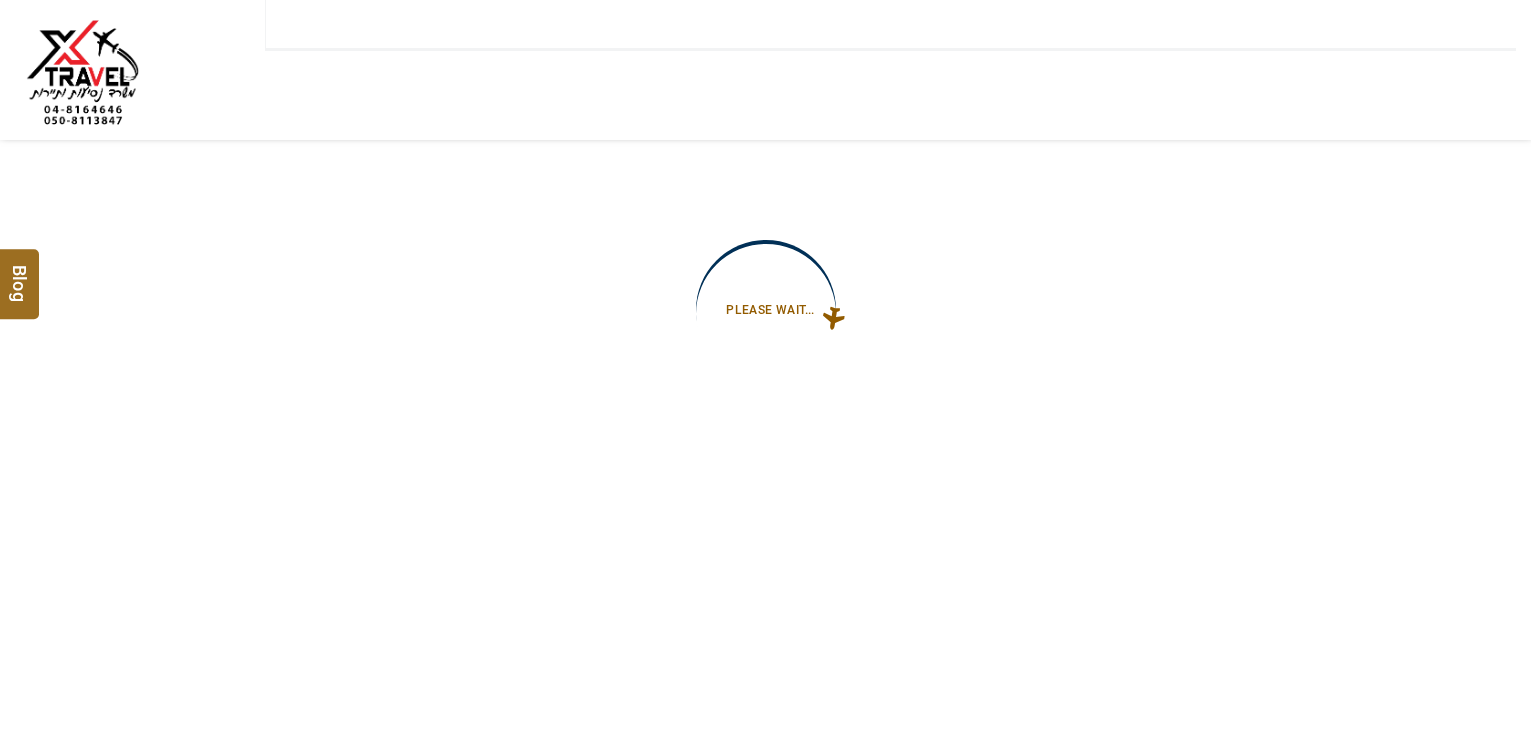 type on "**********" 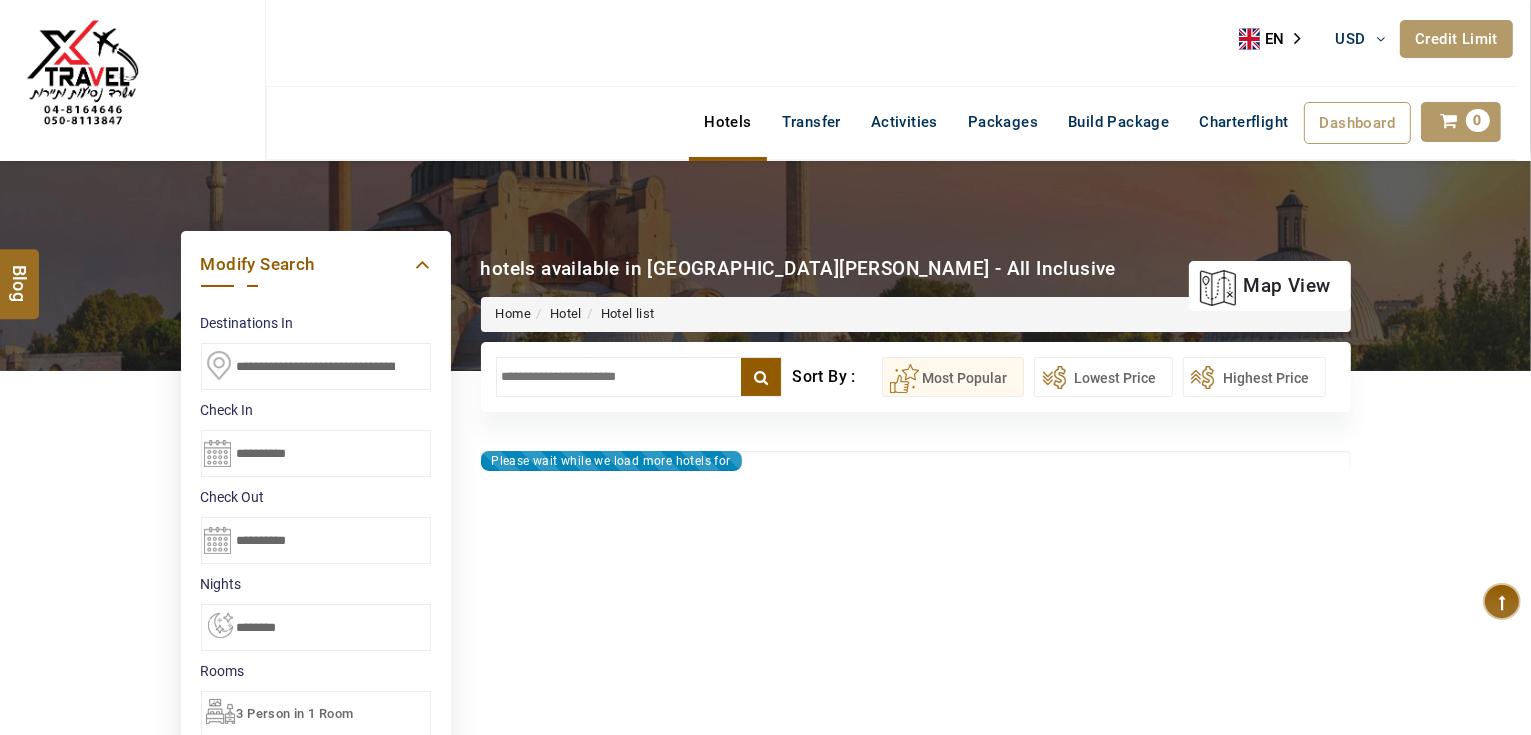 type on "**********" 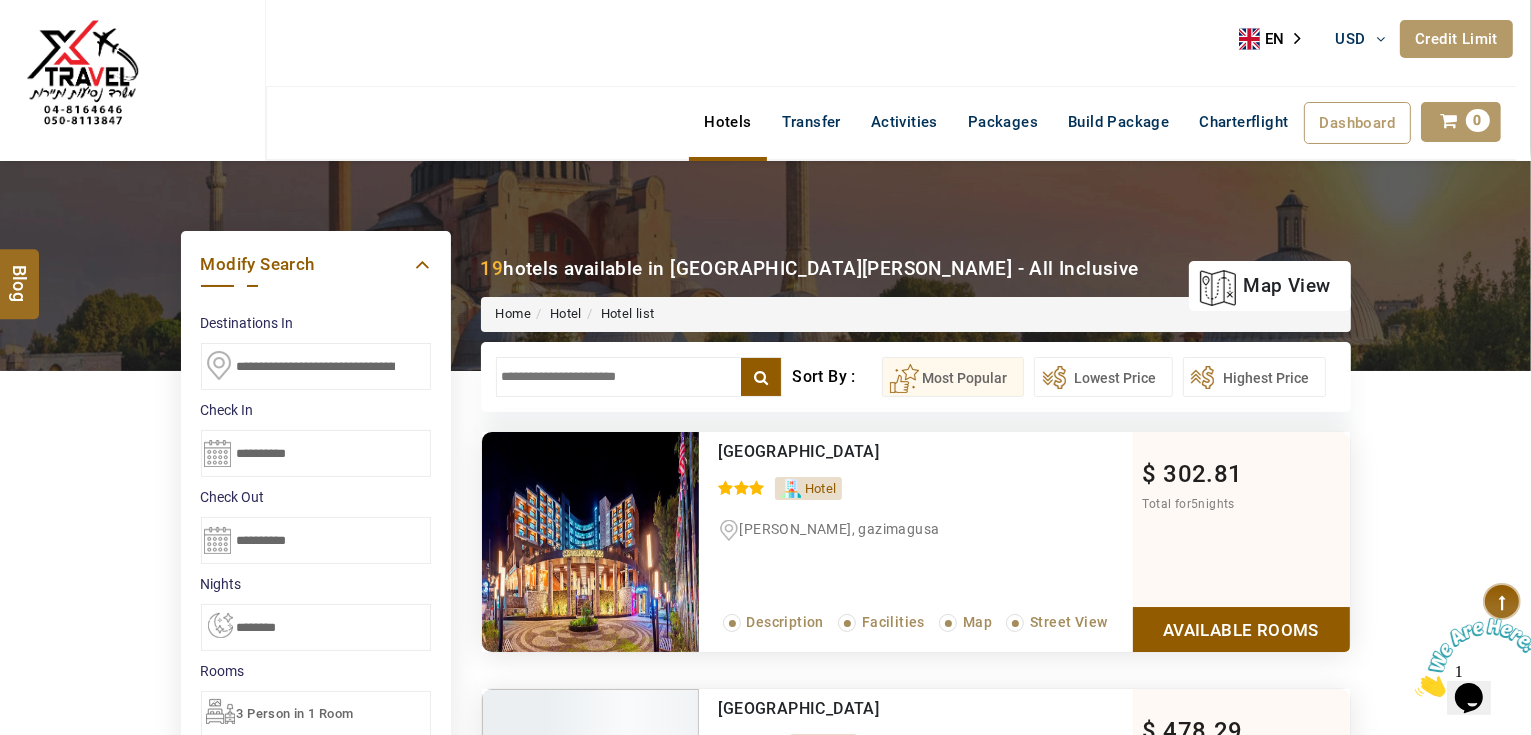 scroll, scrollTop: 0, scrollLeft: 0, axis: both 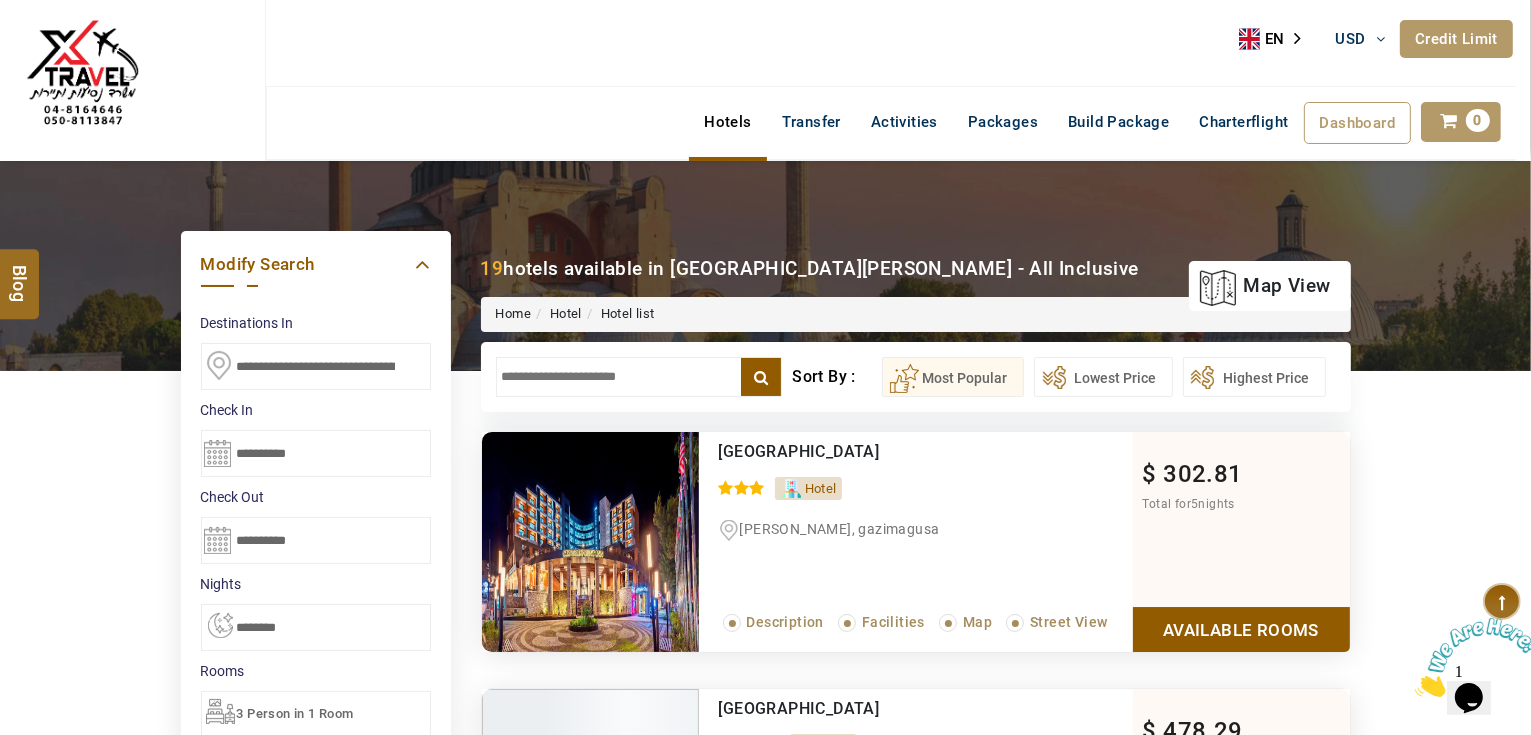 click at bounding box center [639, 377] 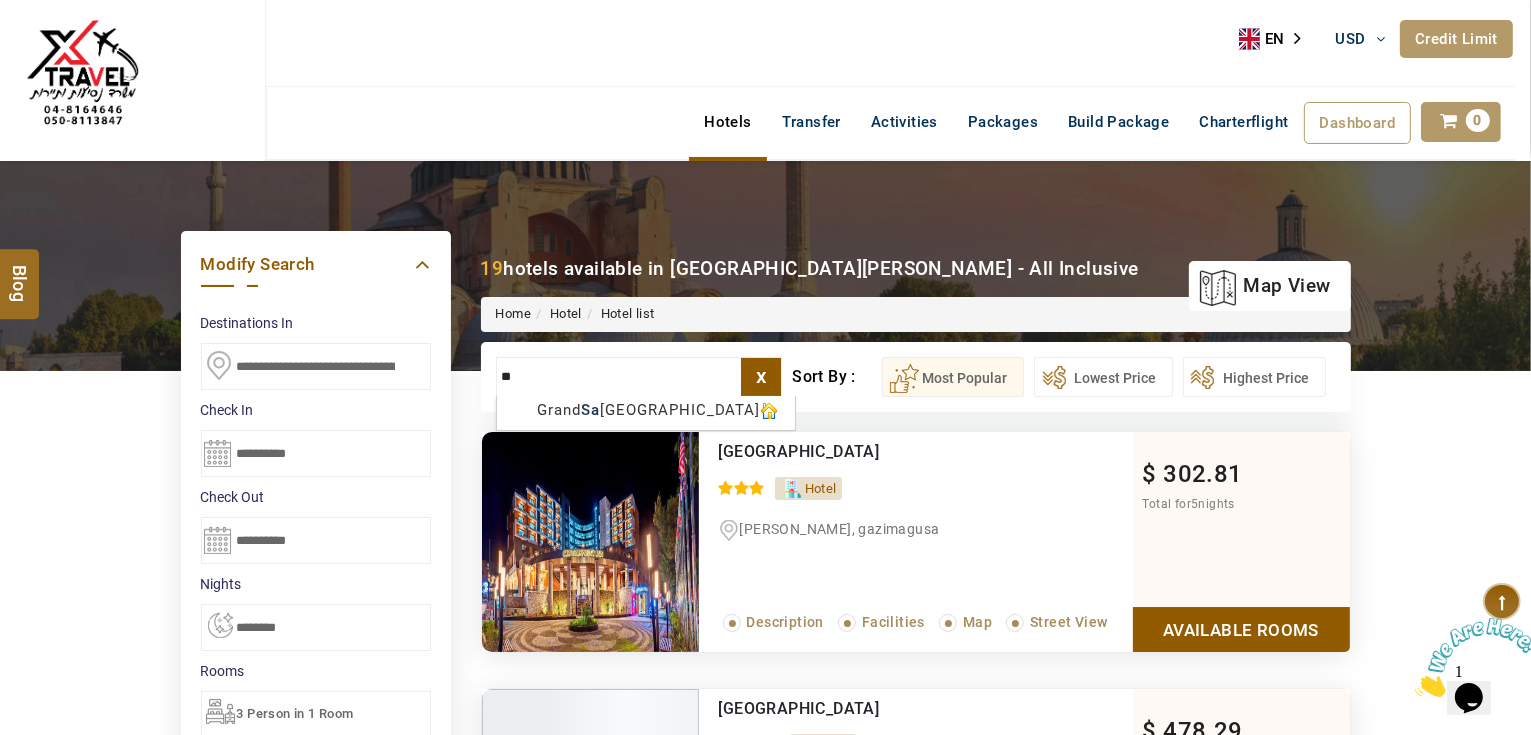 type on "***" 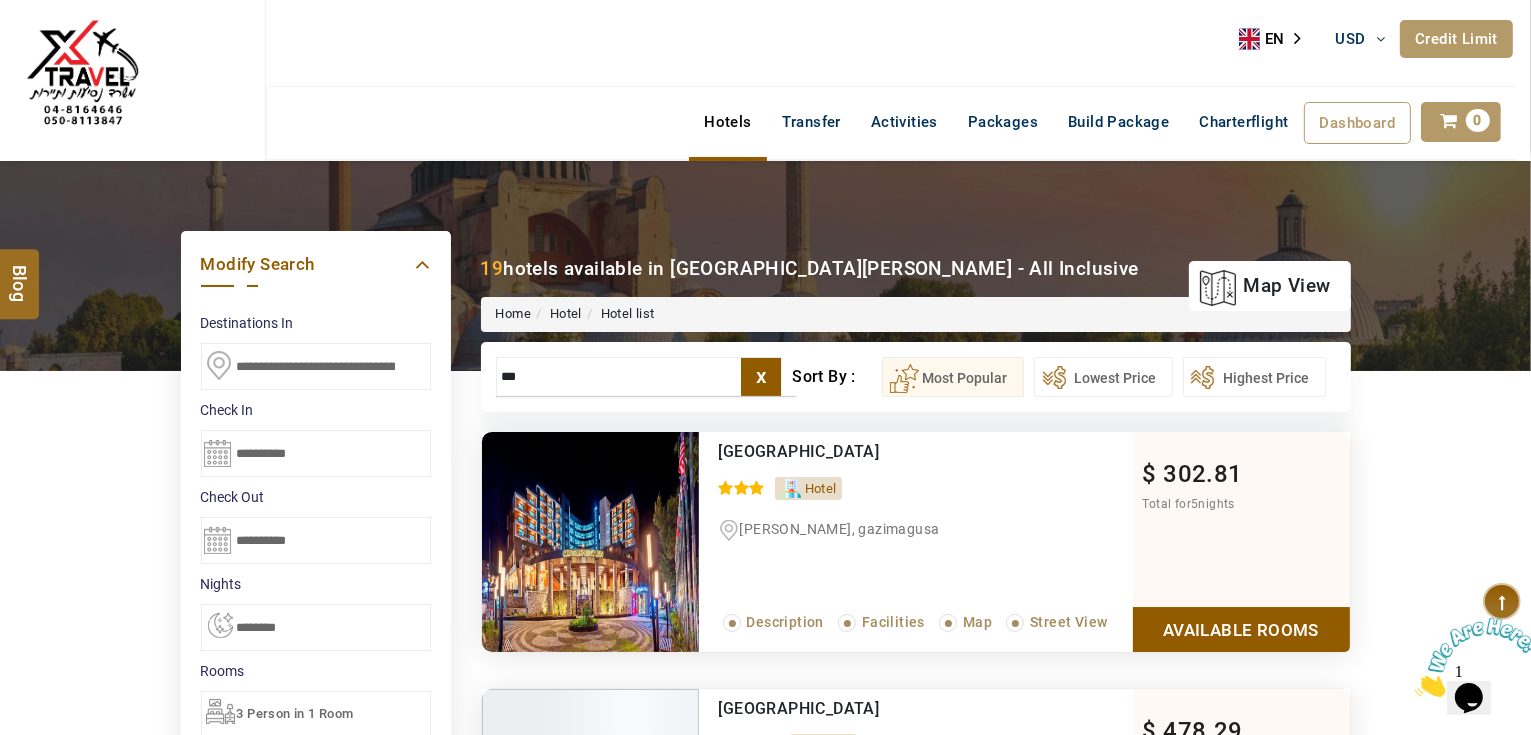 type 